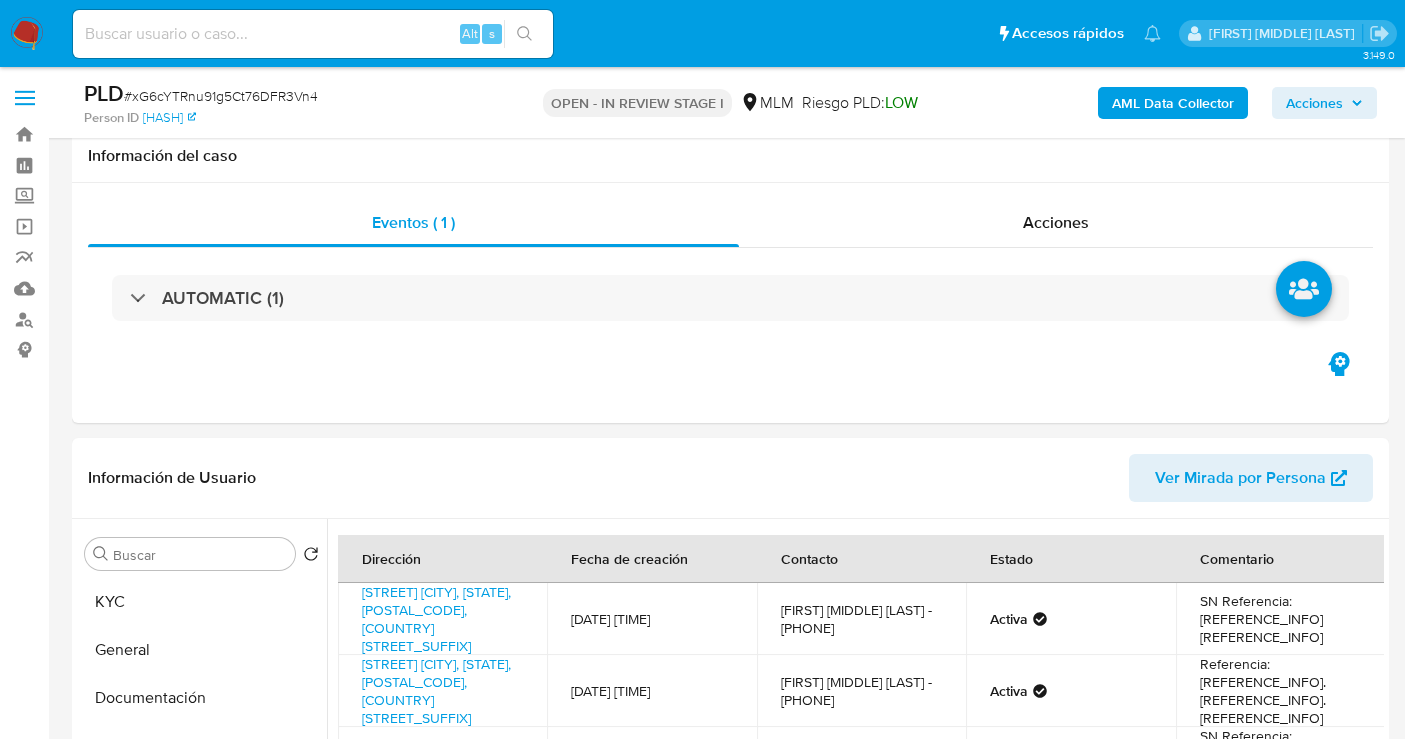 select on "10" 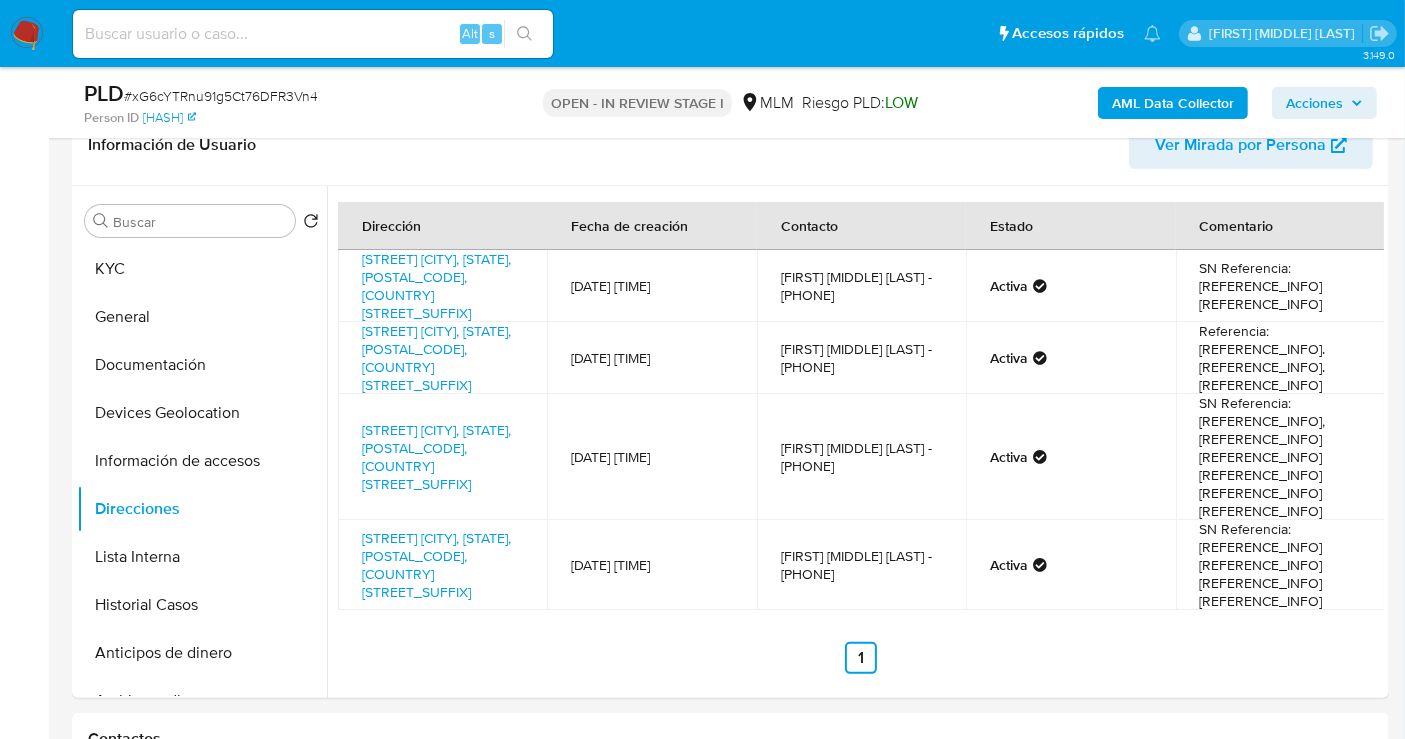 click at bounding box center (27, 34) 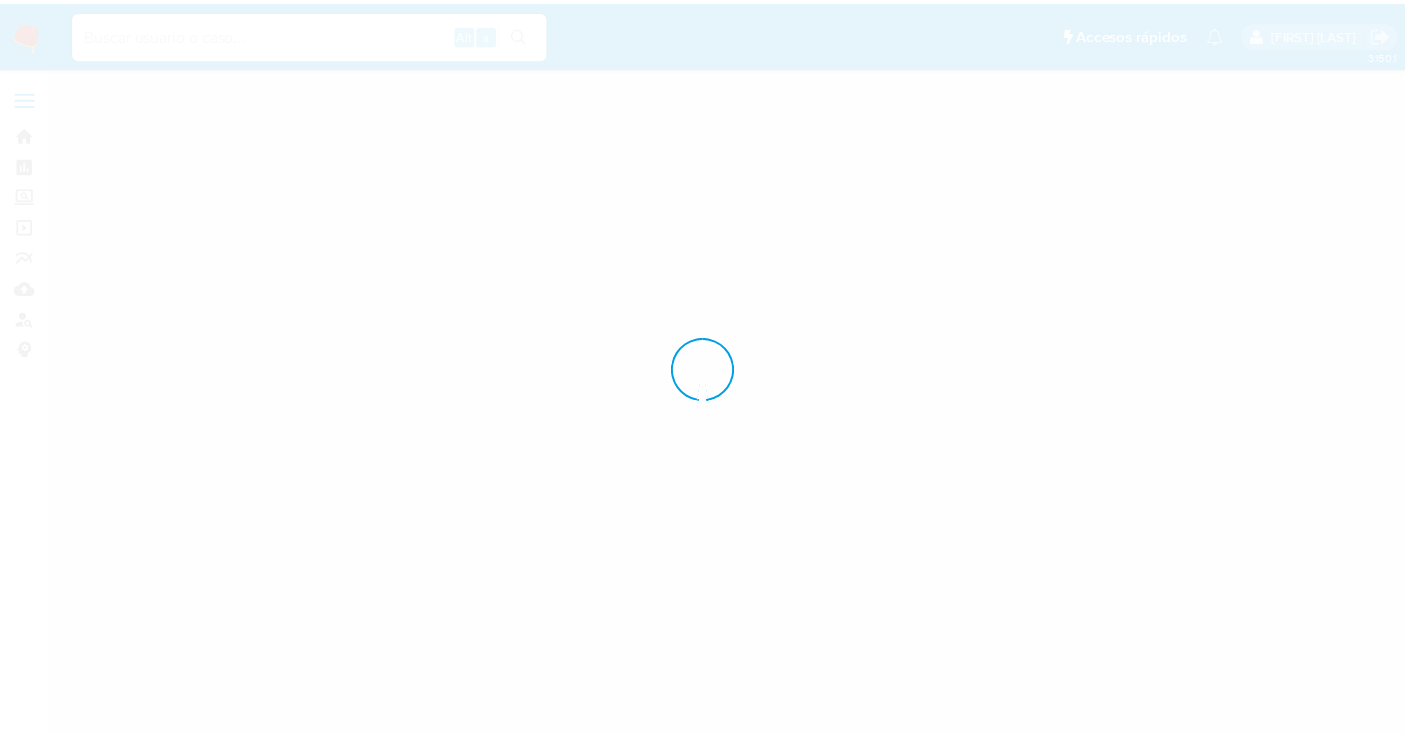 scroll, scrollTop: 0, scrollLeft: 0, axis: both 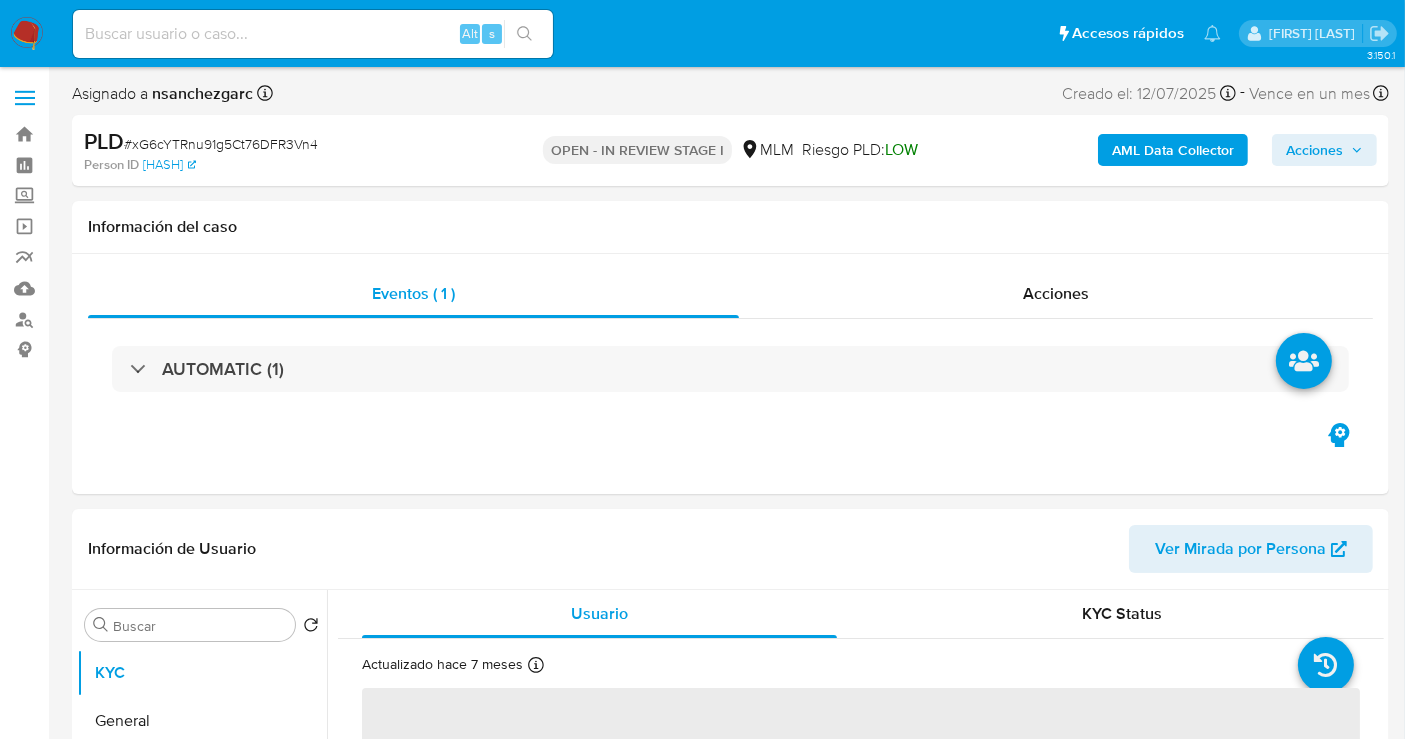 click at bounding box center (27, 34) 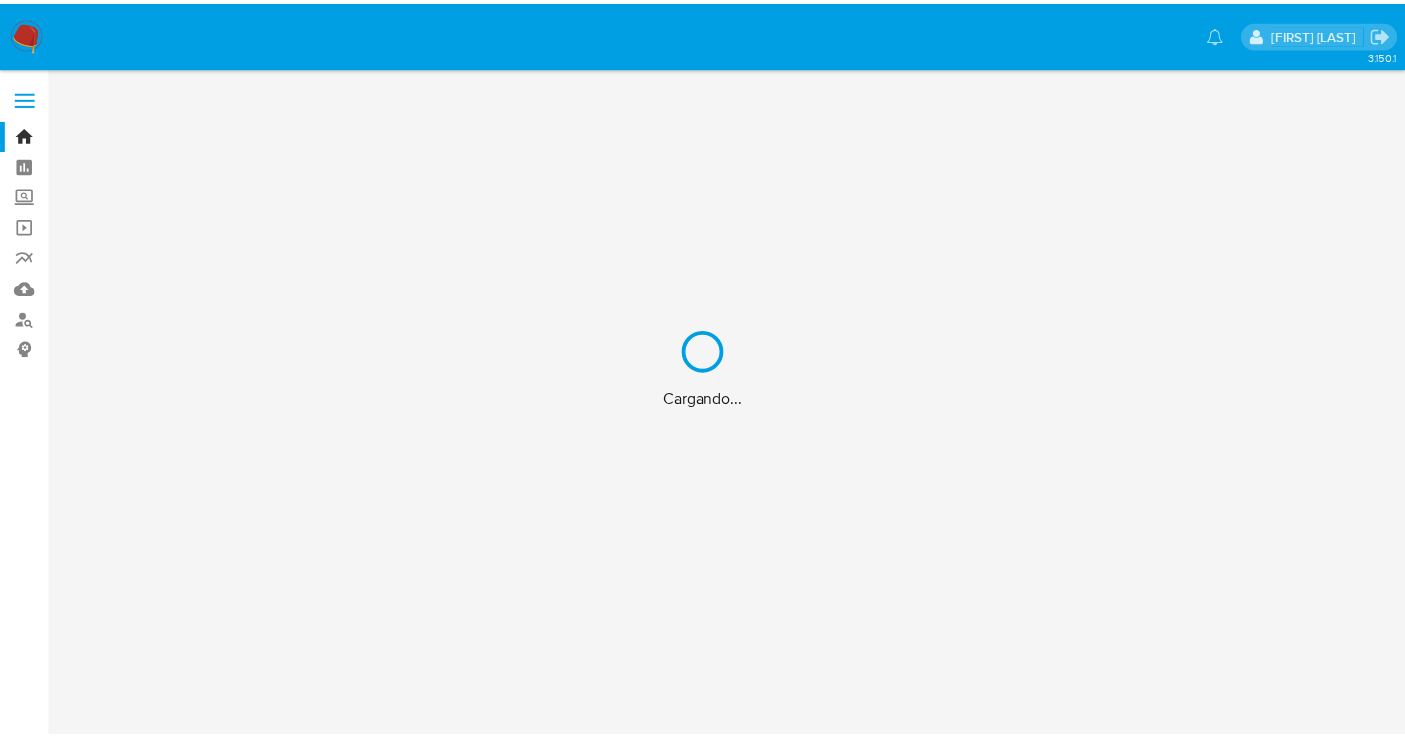 scroll, scrollTop: 0, scrollLeft: 0, axis: both 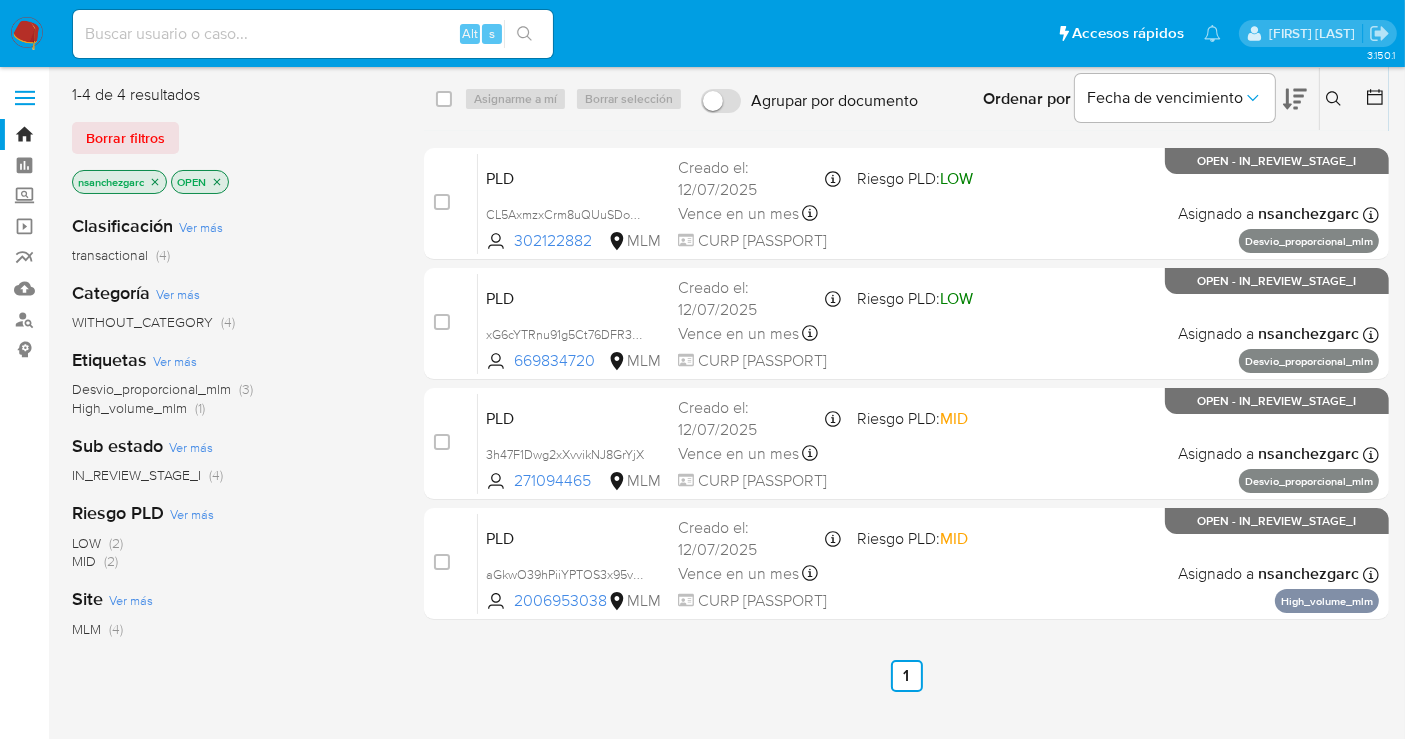 click 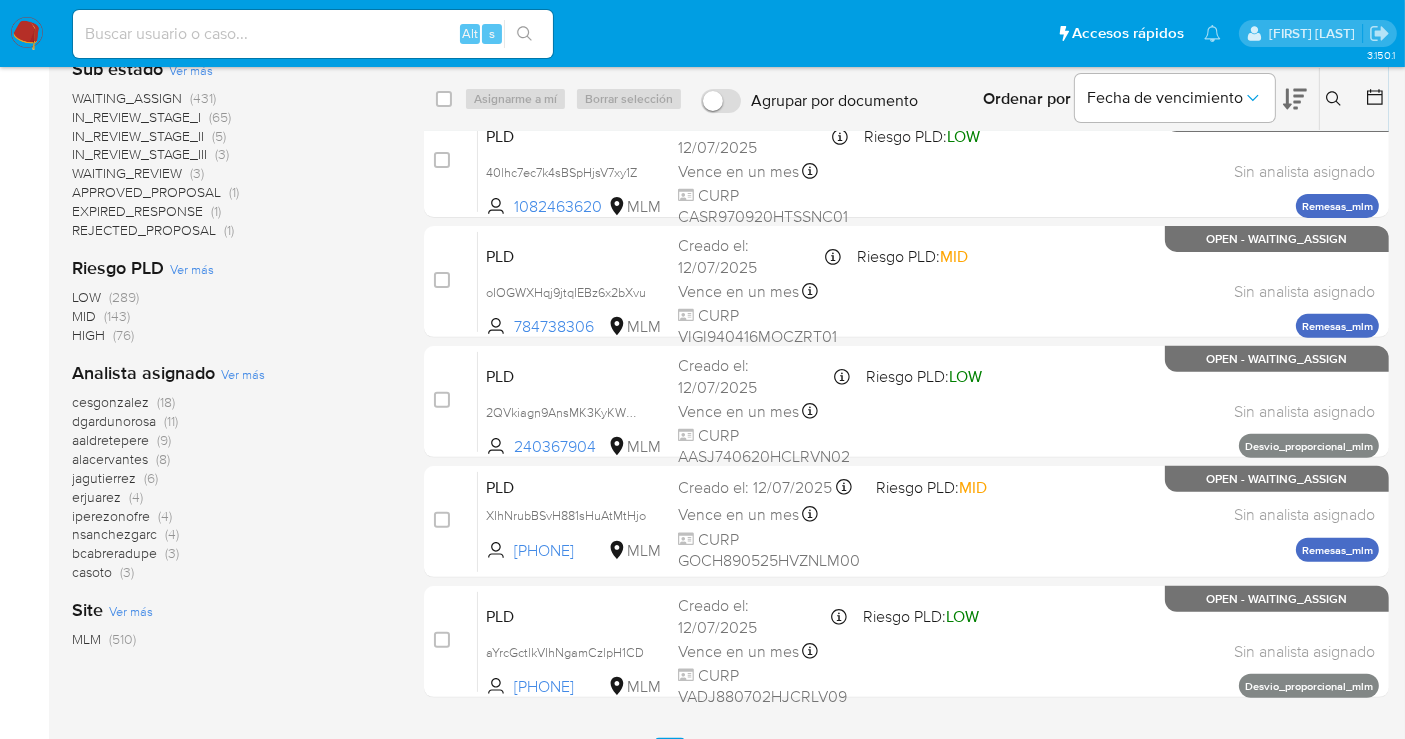 scroll, scrollTop: 666, scrollLeft: 0, axis: vertical 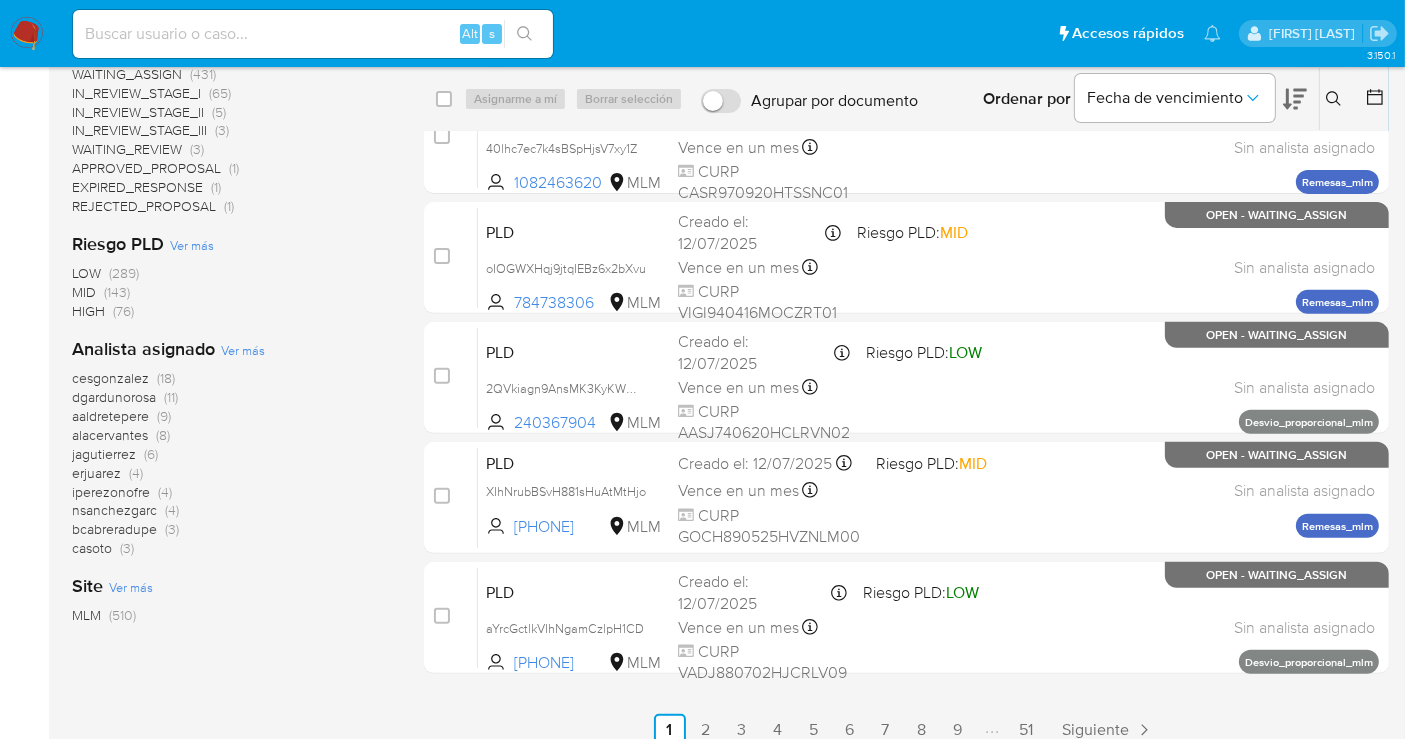 click on "nsanchezgarc" at bounding box center (114, 510) 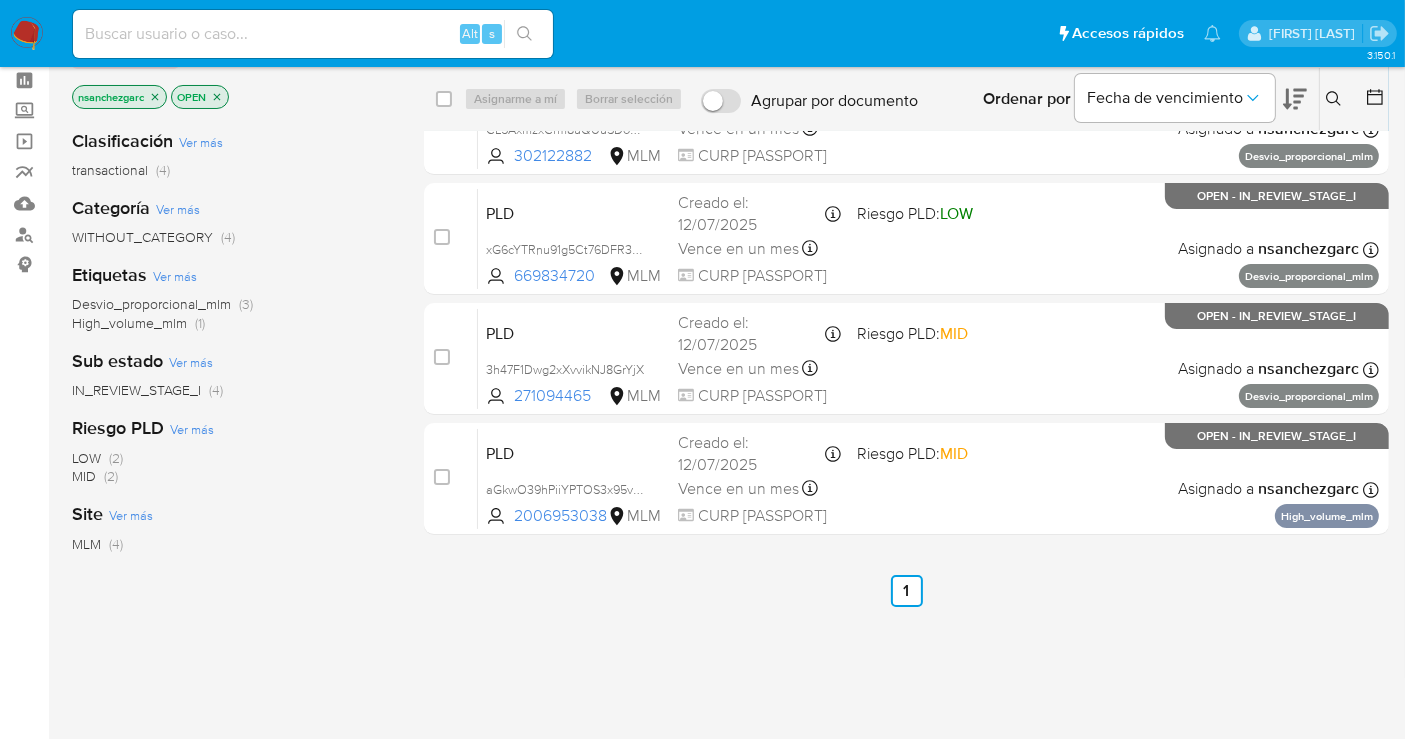 scroll, scrollTop: 0, scrollLeft: 0, axis: both 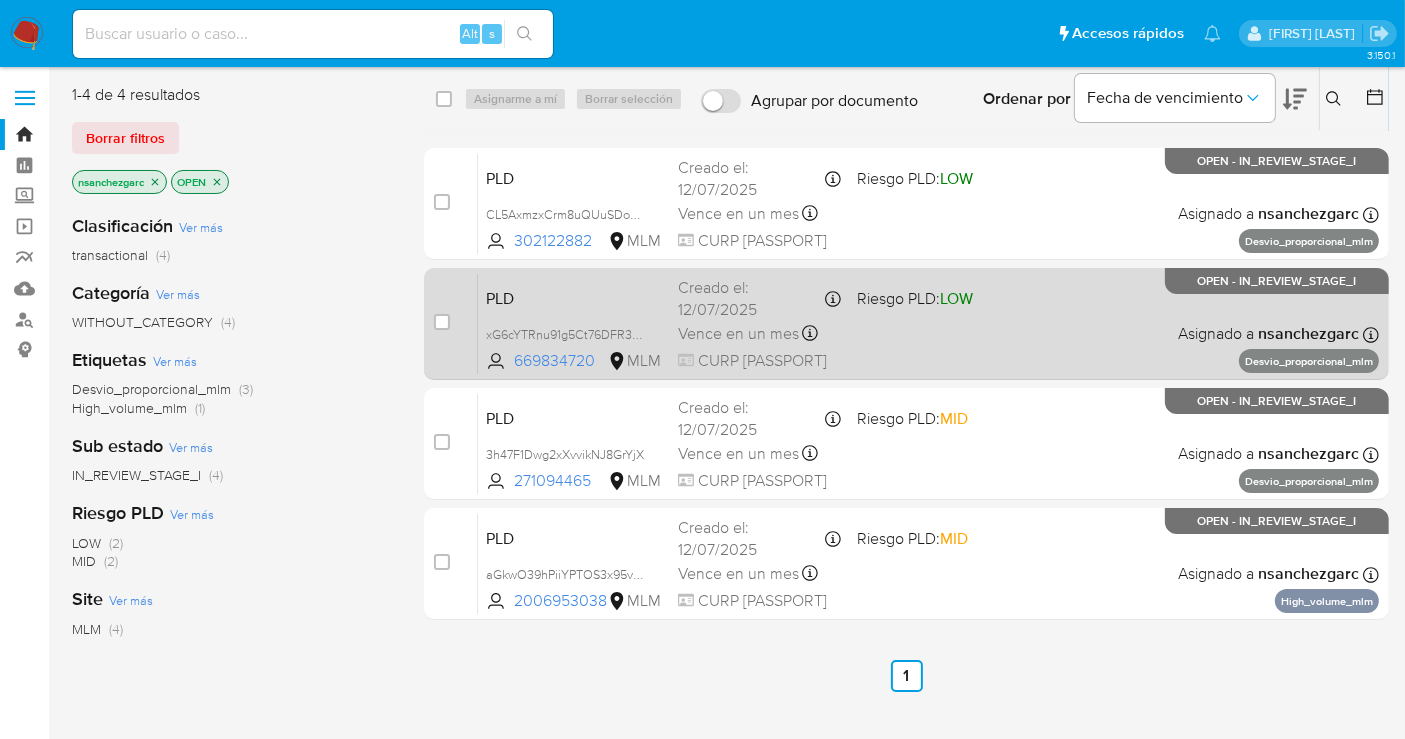click on "Vence en un mes" at bounding box center [738, 334] 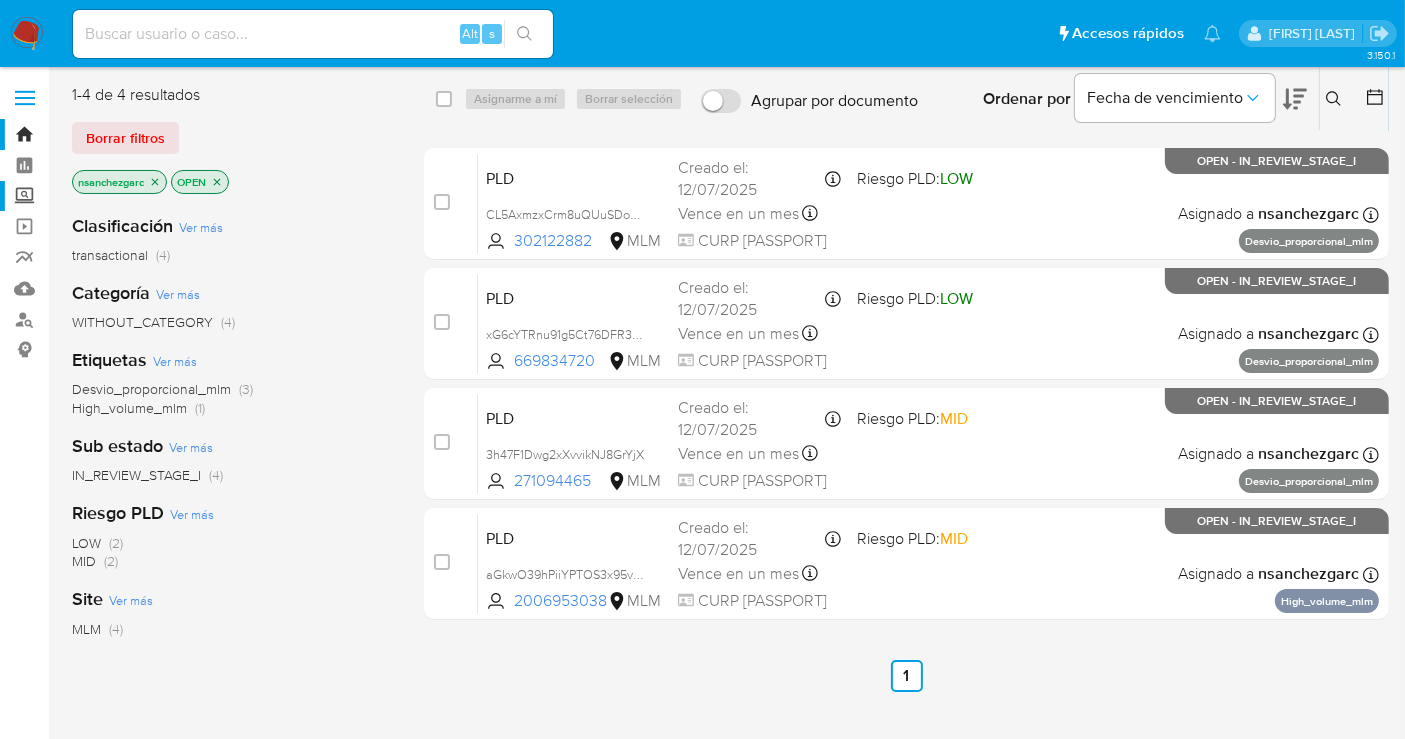 click on "Screening" at bounding box center (119, 196) 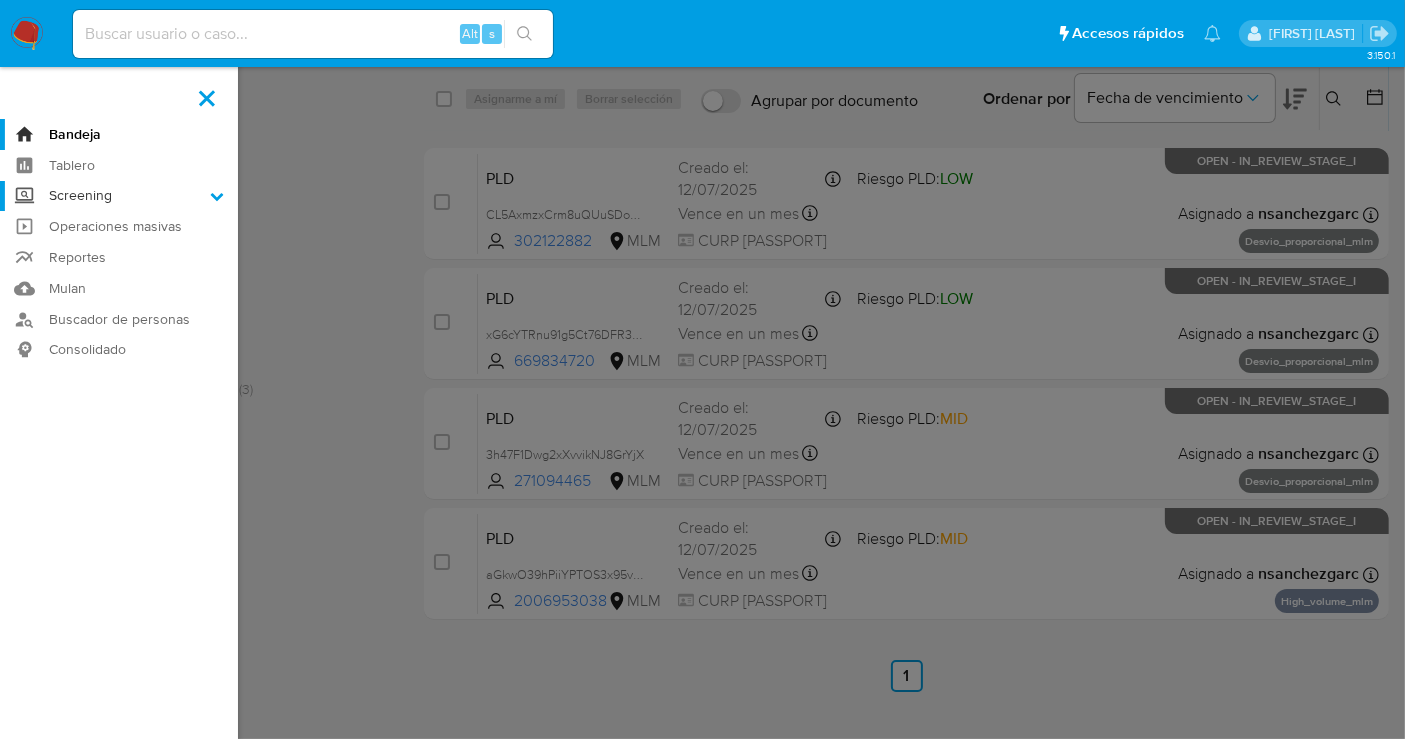 click on "Screening" at bounding box center (0, 0) 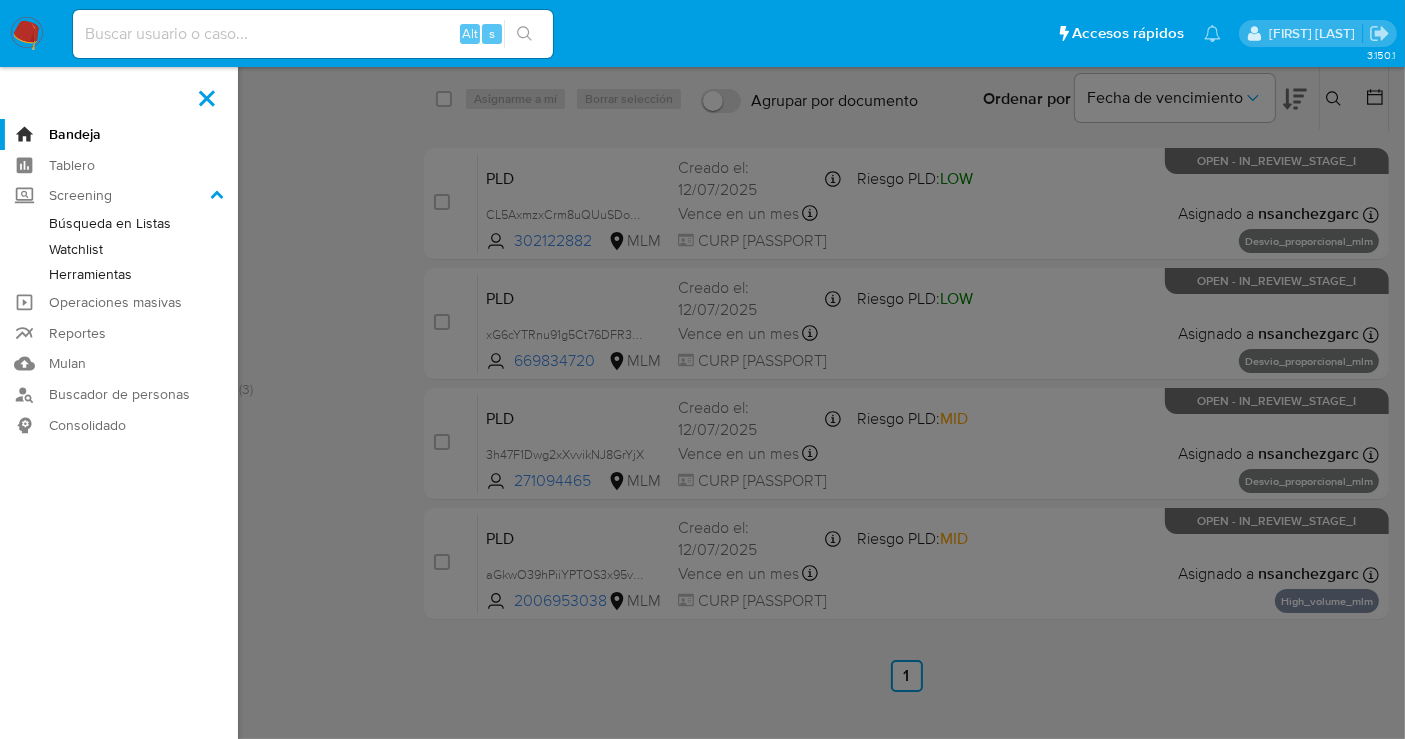 drag, startPoint x: 83, startPoint y: 285, endPoint x: 83, endPoint y: 274, distance: 11 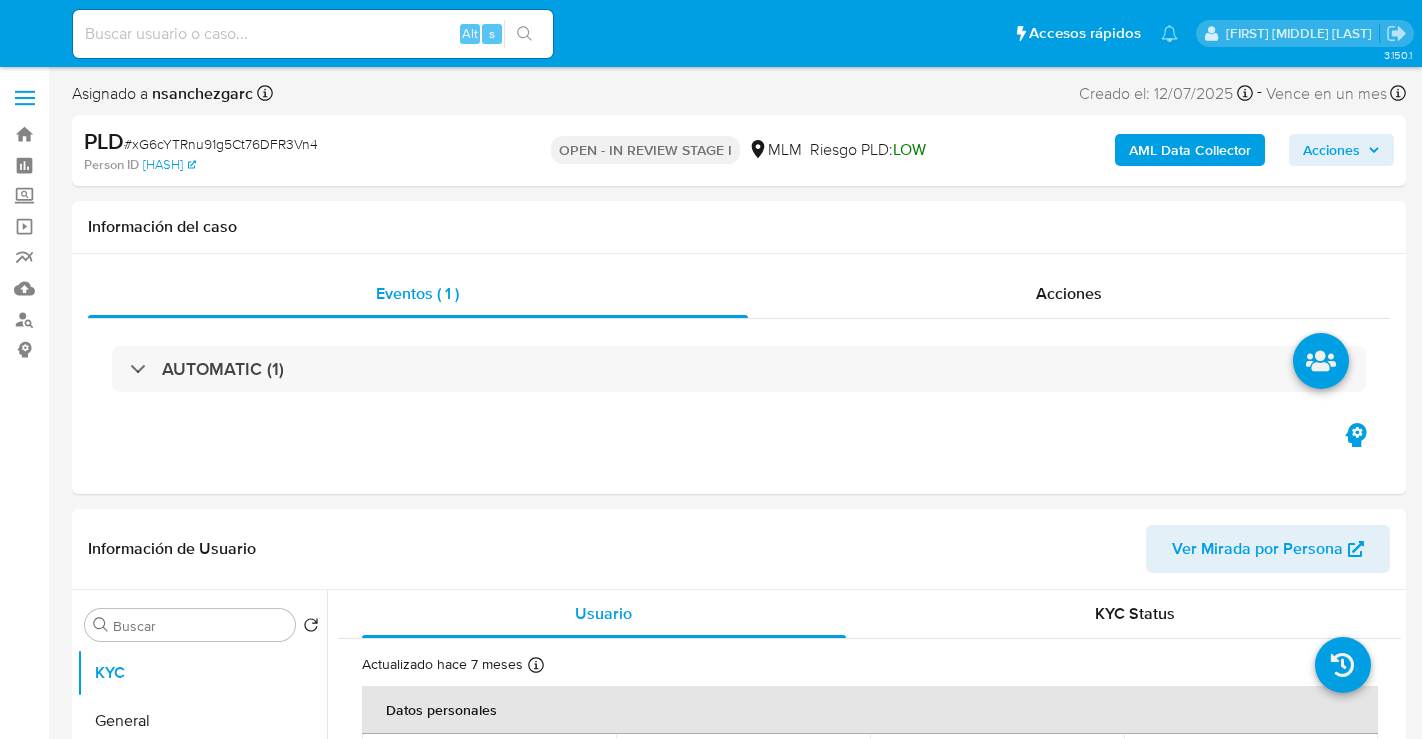 select on "10" 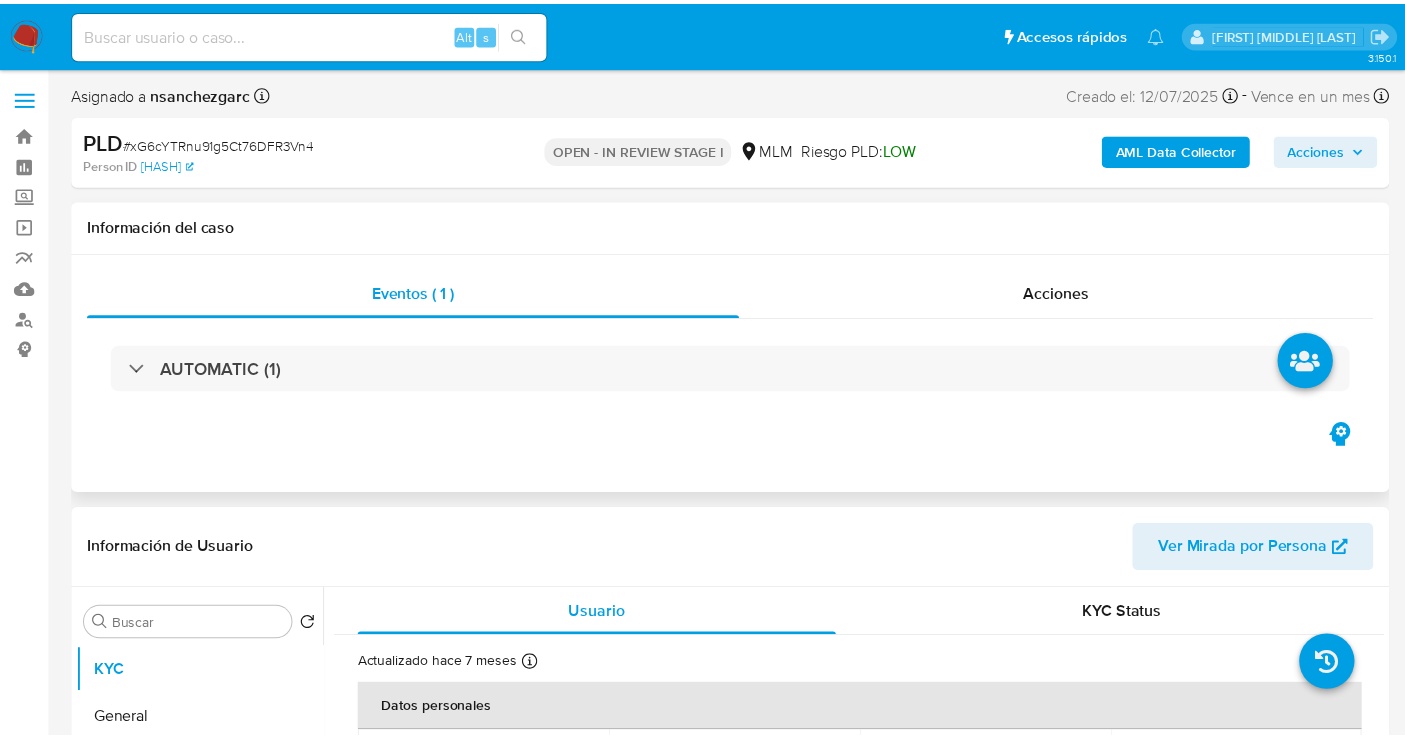 scroll, scrollTop: 0, scrollLeft: 0, axis: both 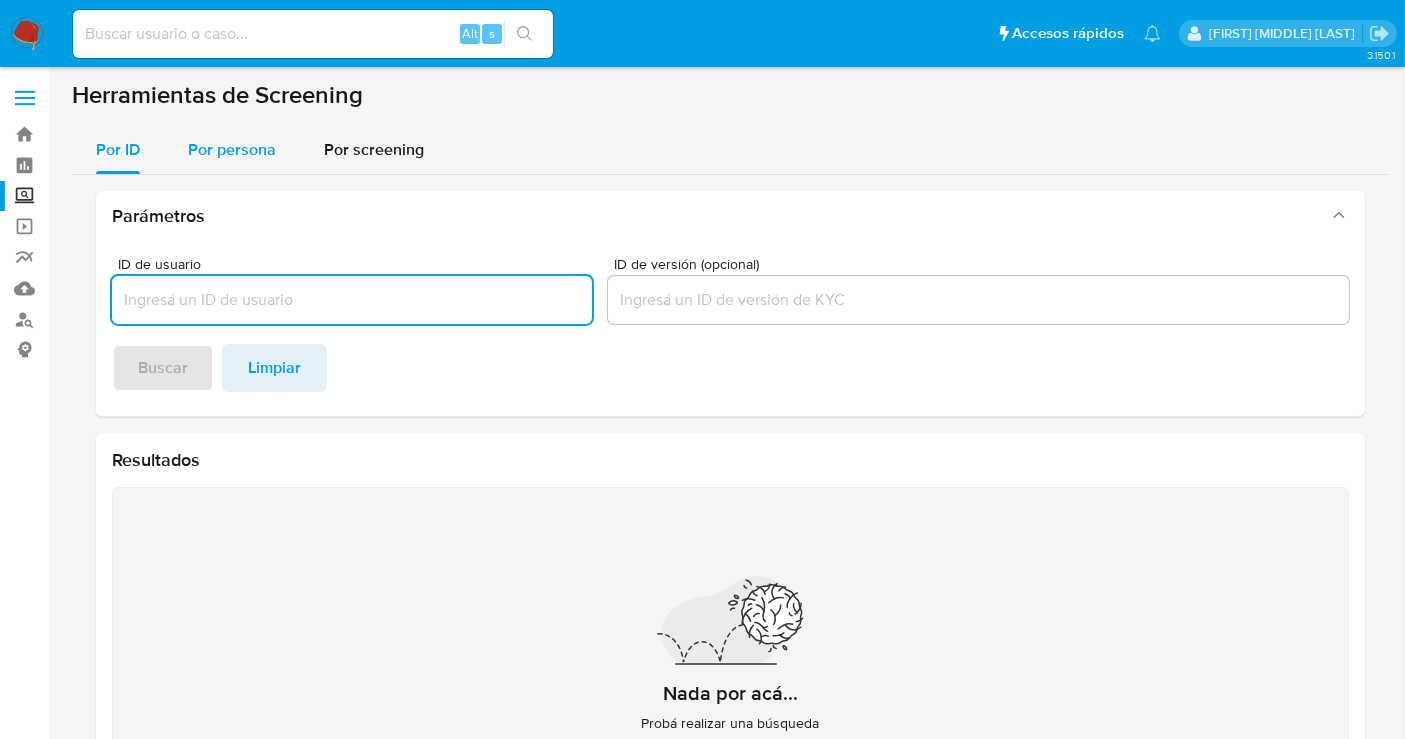 click on "Por persona" at bounding box center [232, 150] 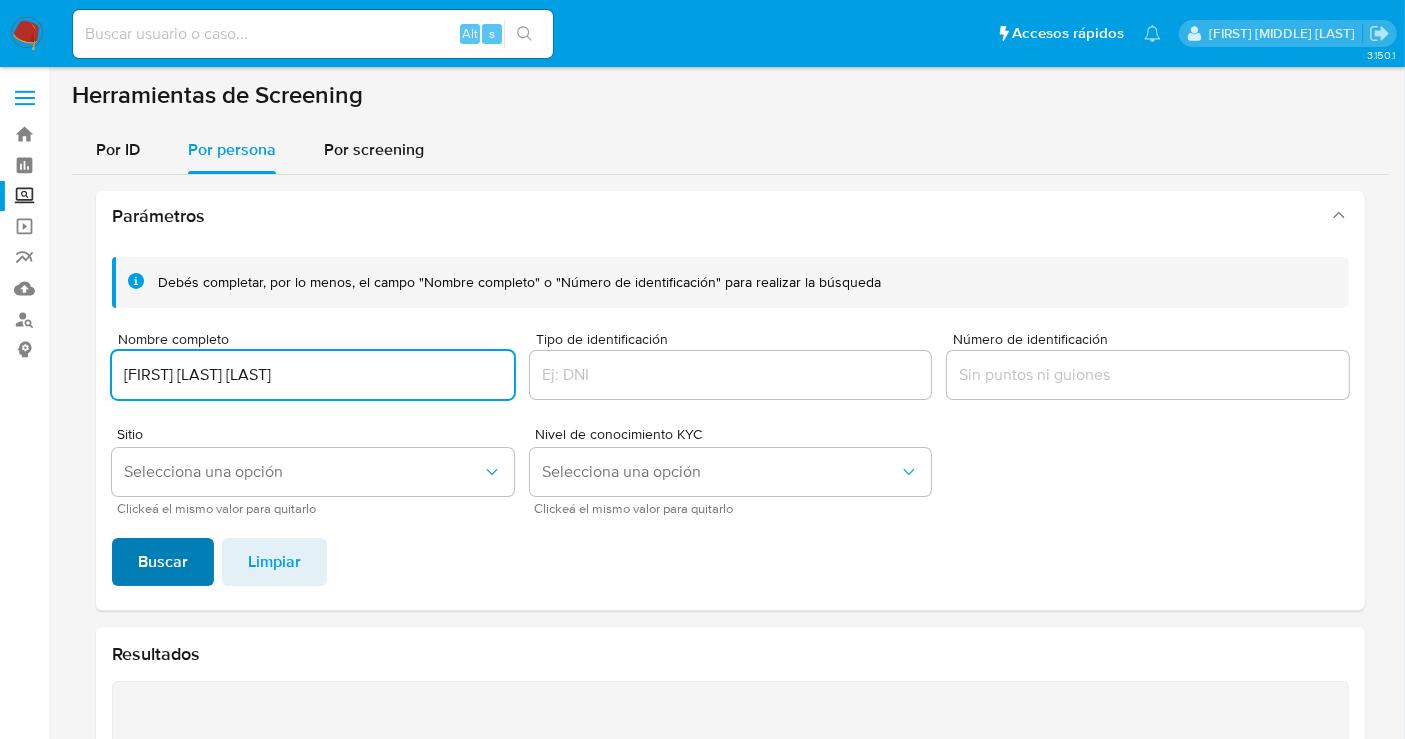 type on "MICAELA SALINAS SILVA" 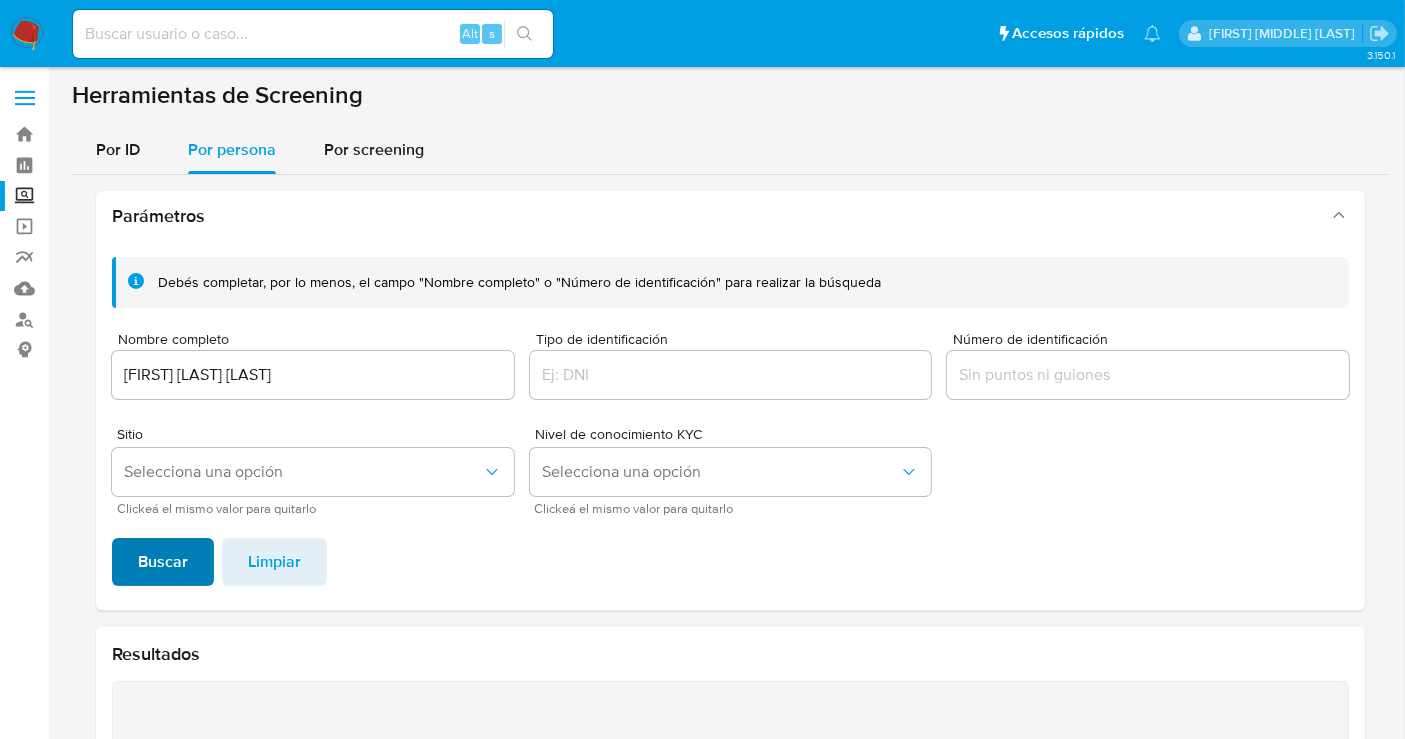 click on "Buscar" at bounding box center (163, 562) 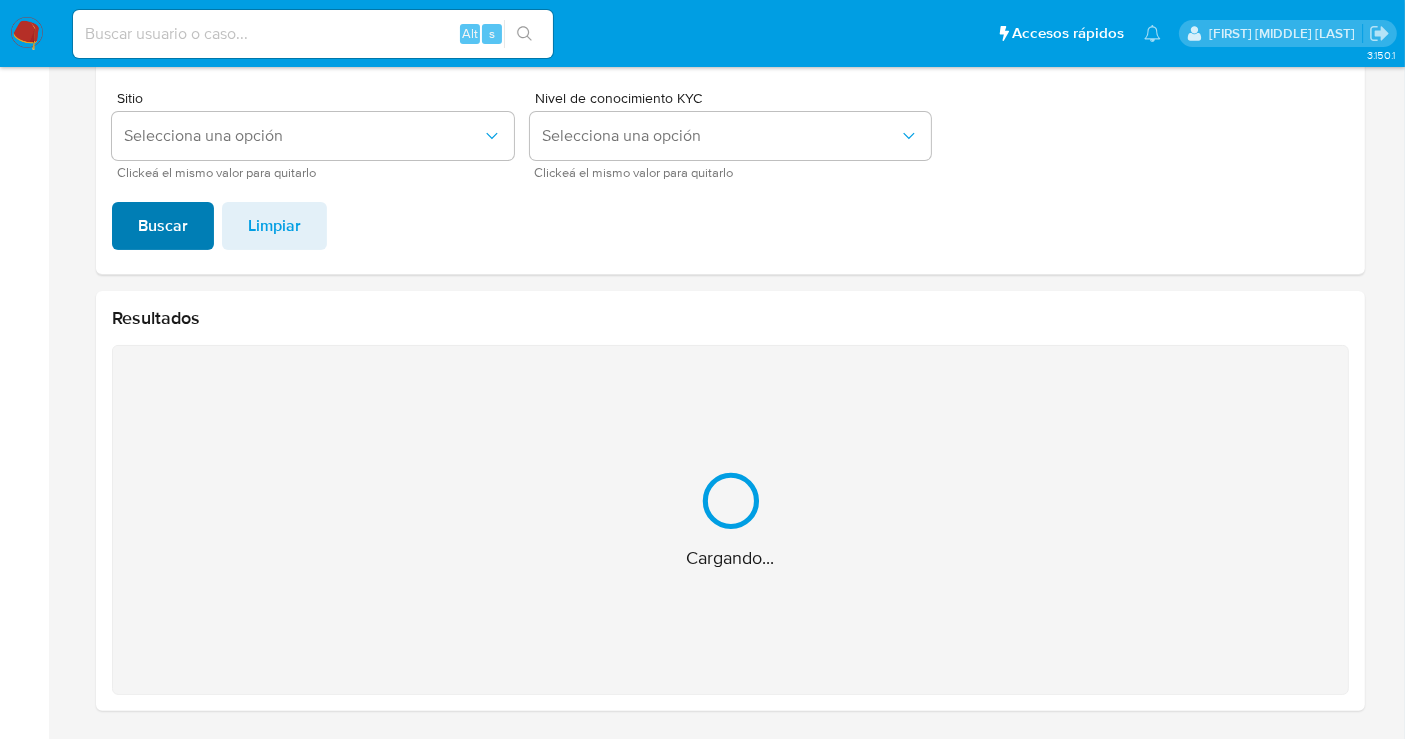 scroll, scrollTop: 17, scrollLeft: 0, axis: vertical 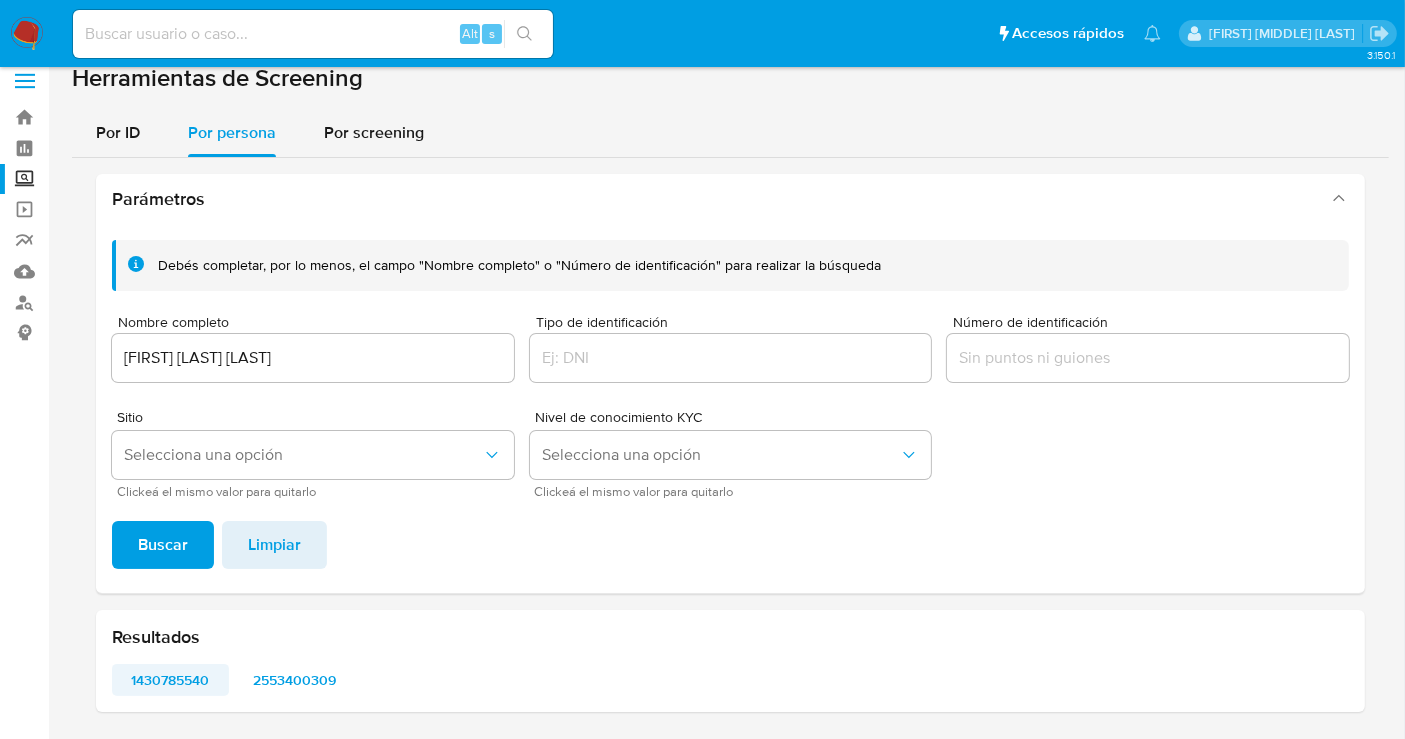 click on "1430785540" at bounding box center [170, 680] 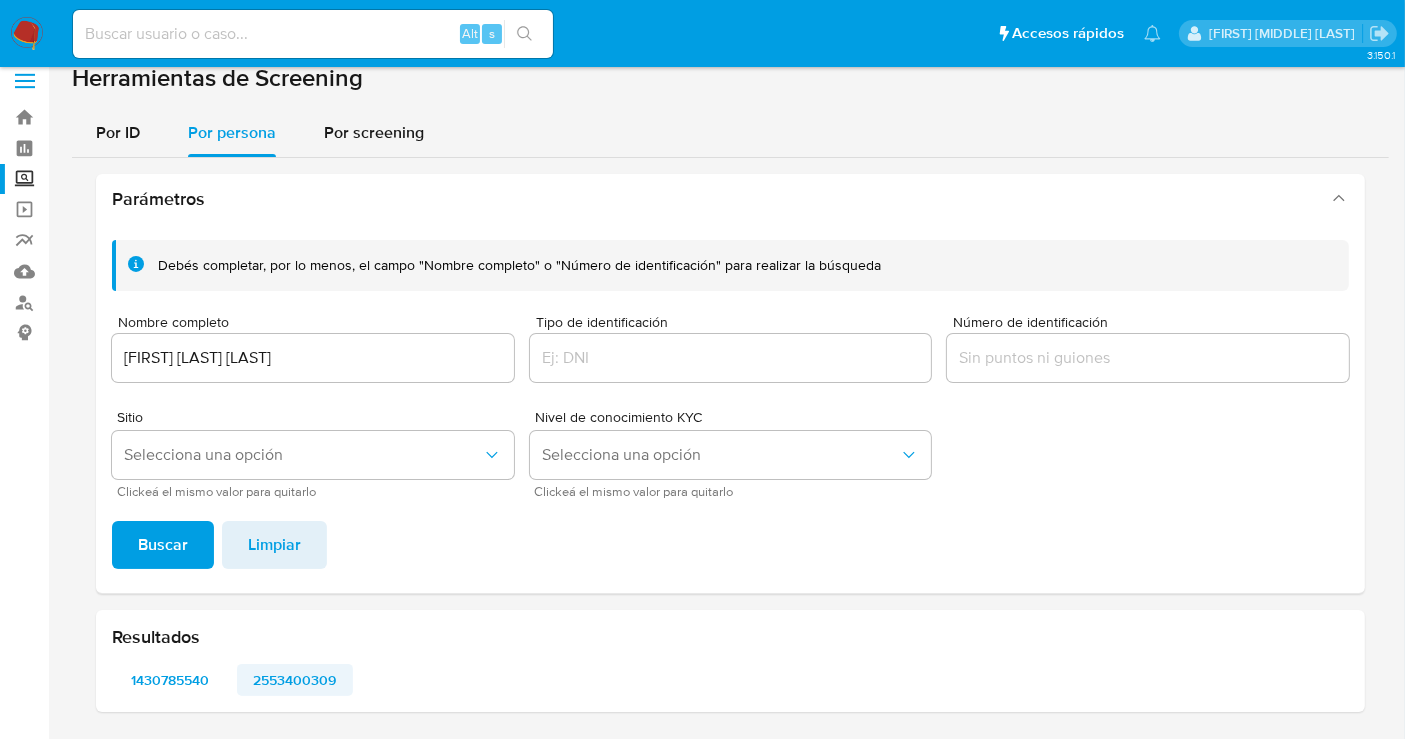 click on "2553400309" at bounding box center [295, 680] 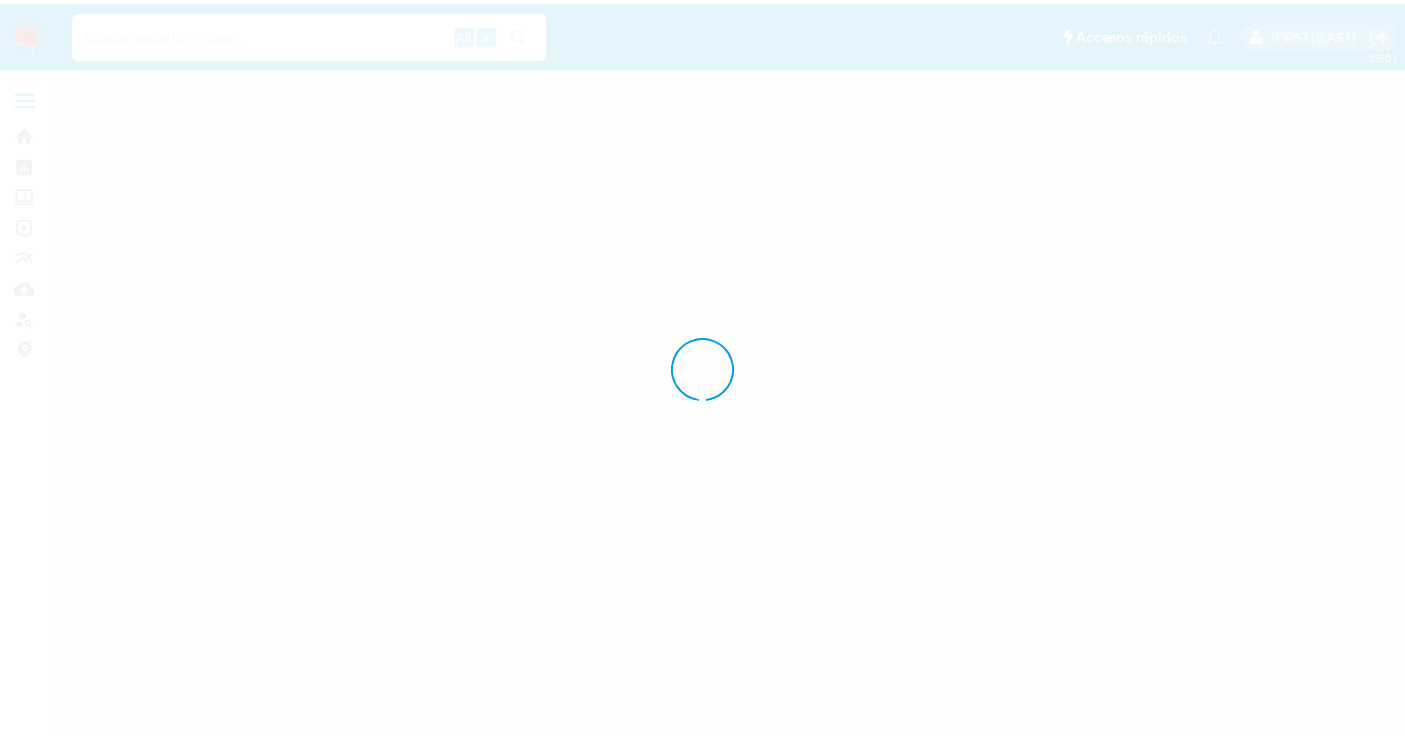 scroll, scrollTop: 0, scrollLeft: 0, axis: both 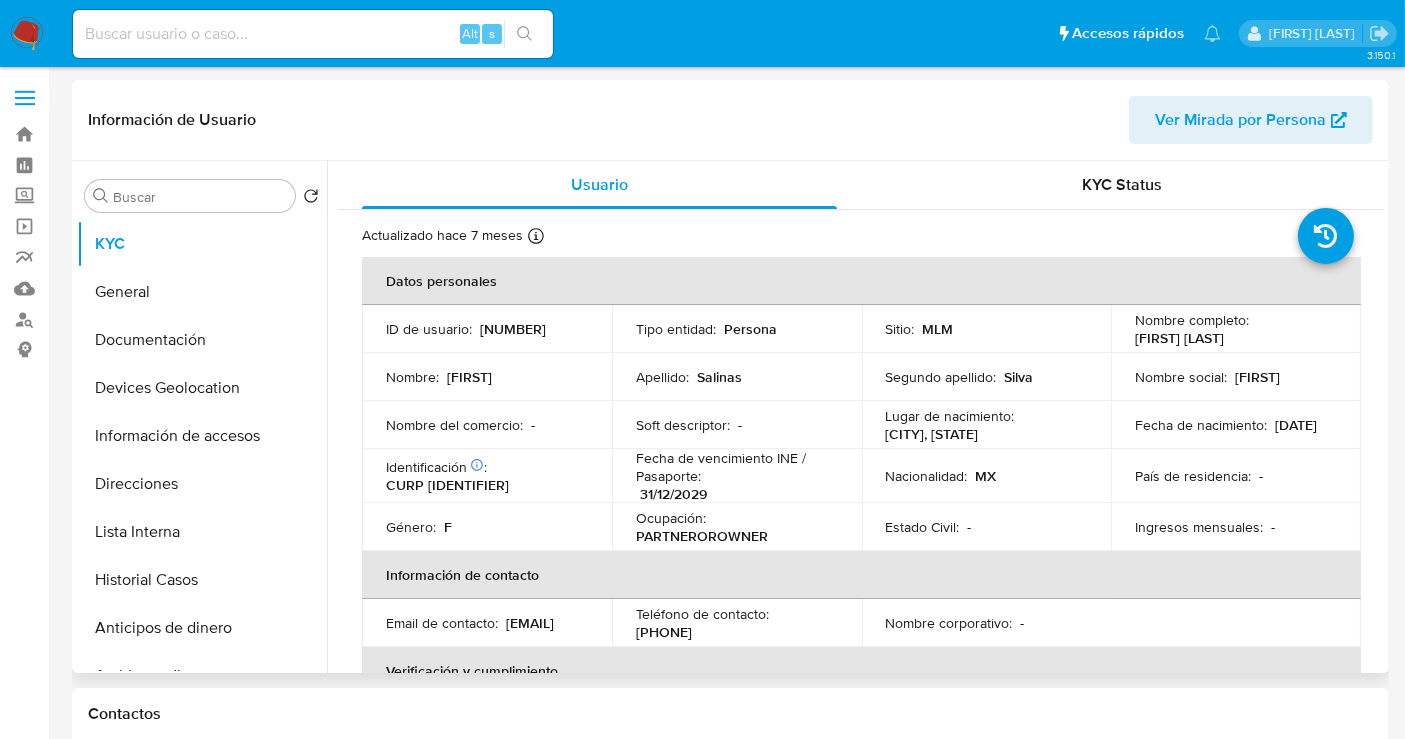 select on "10" 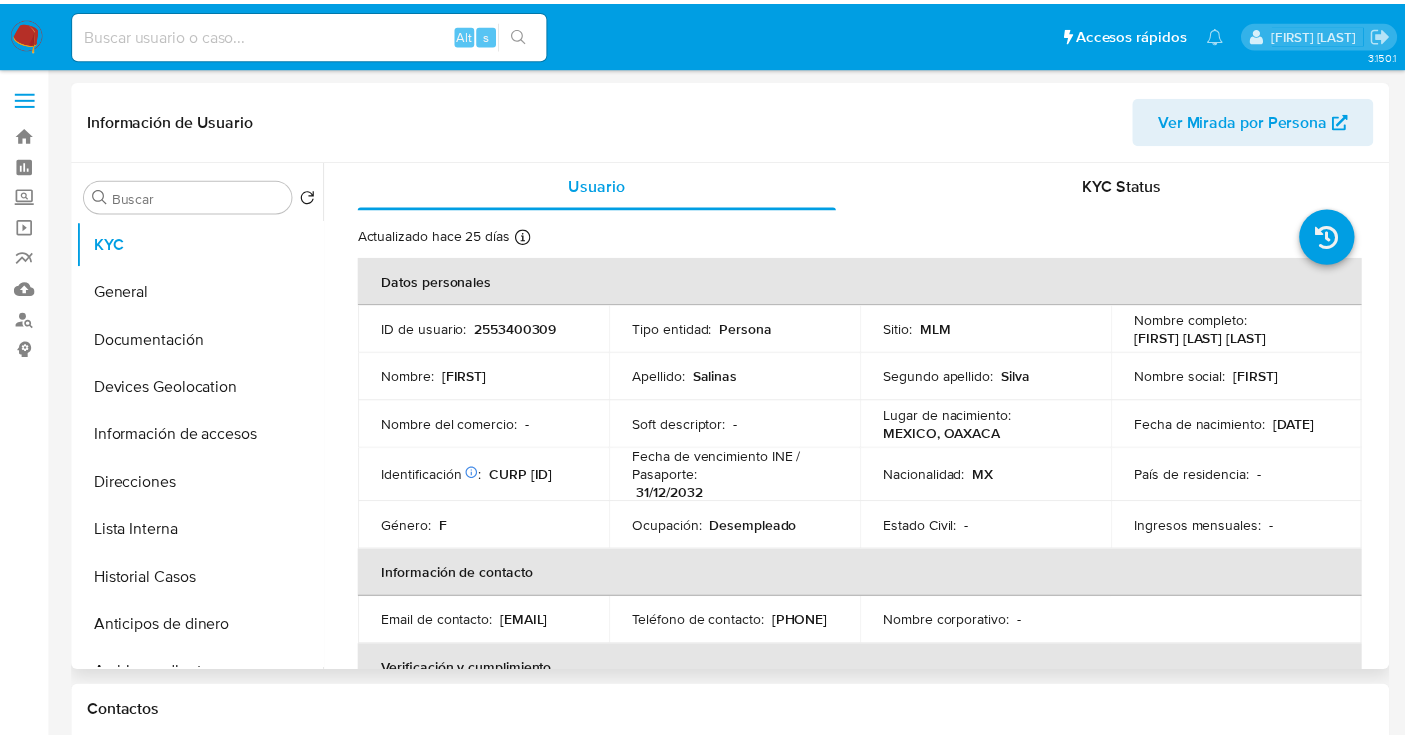 scroll, scrollTop: 0, scrollLeft: 0, axis: both 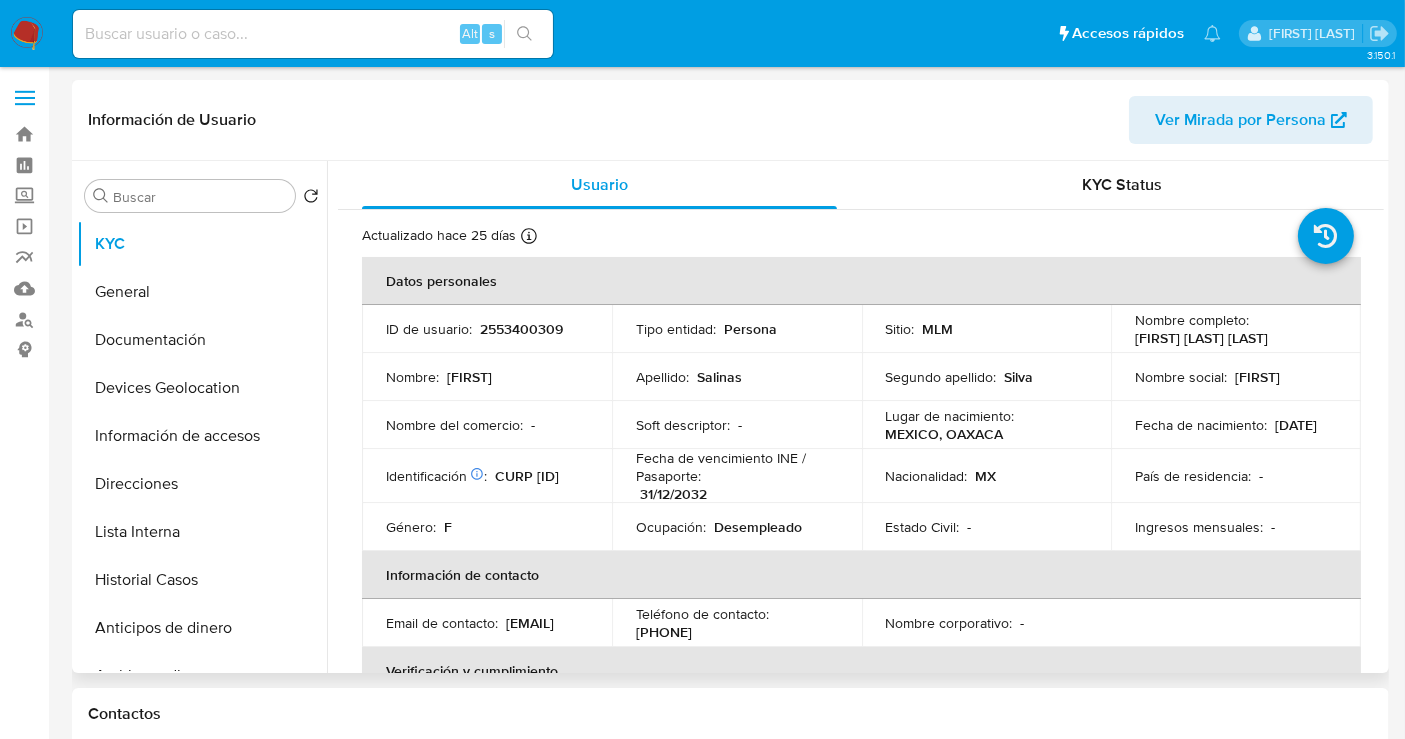 select on "10" 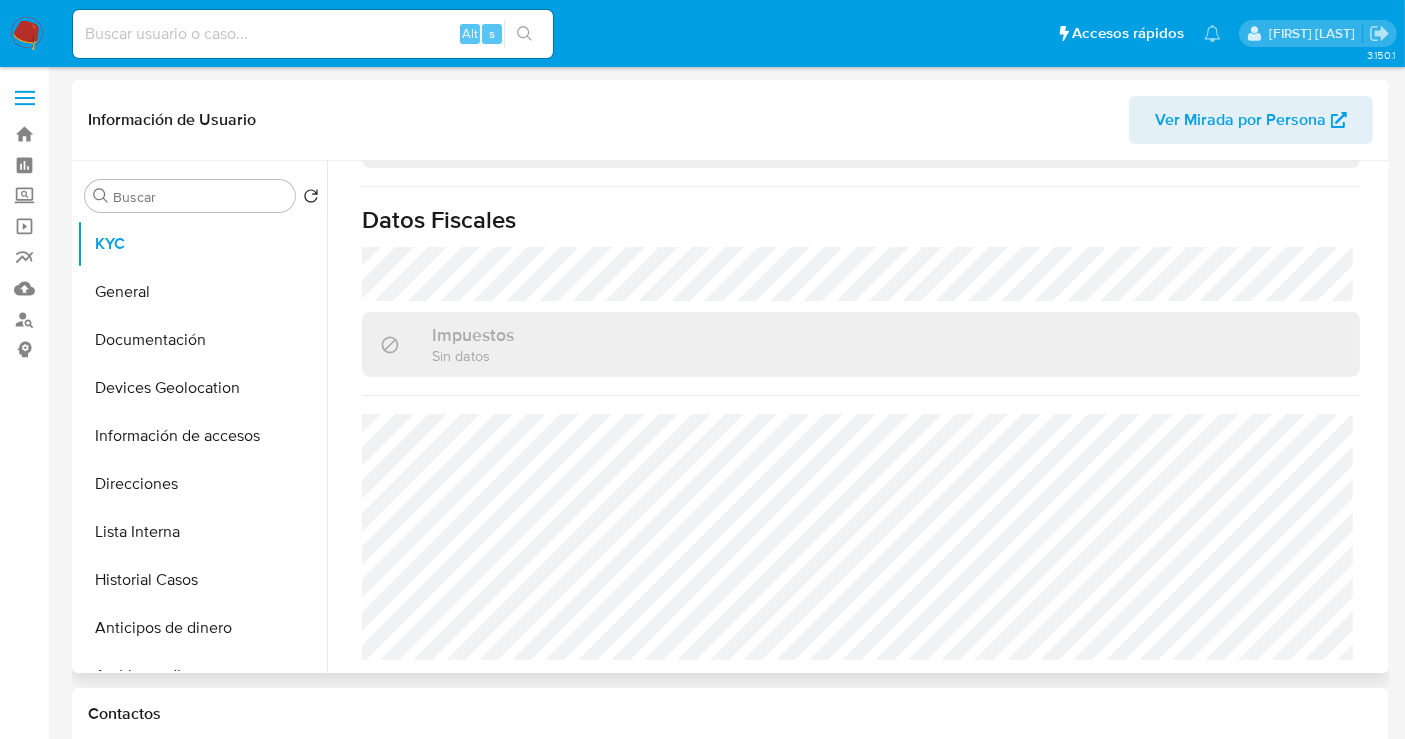 scroll, scrollTop: 1262, scrollLeft: 0, axis: vertical 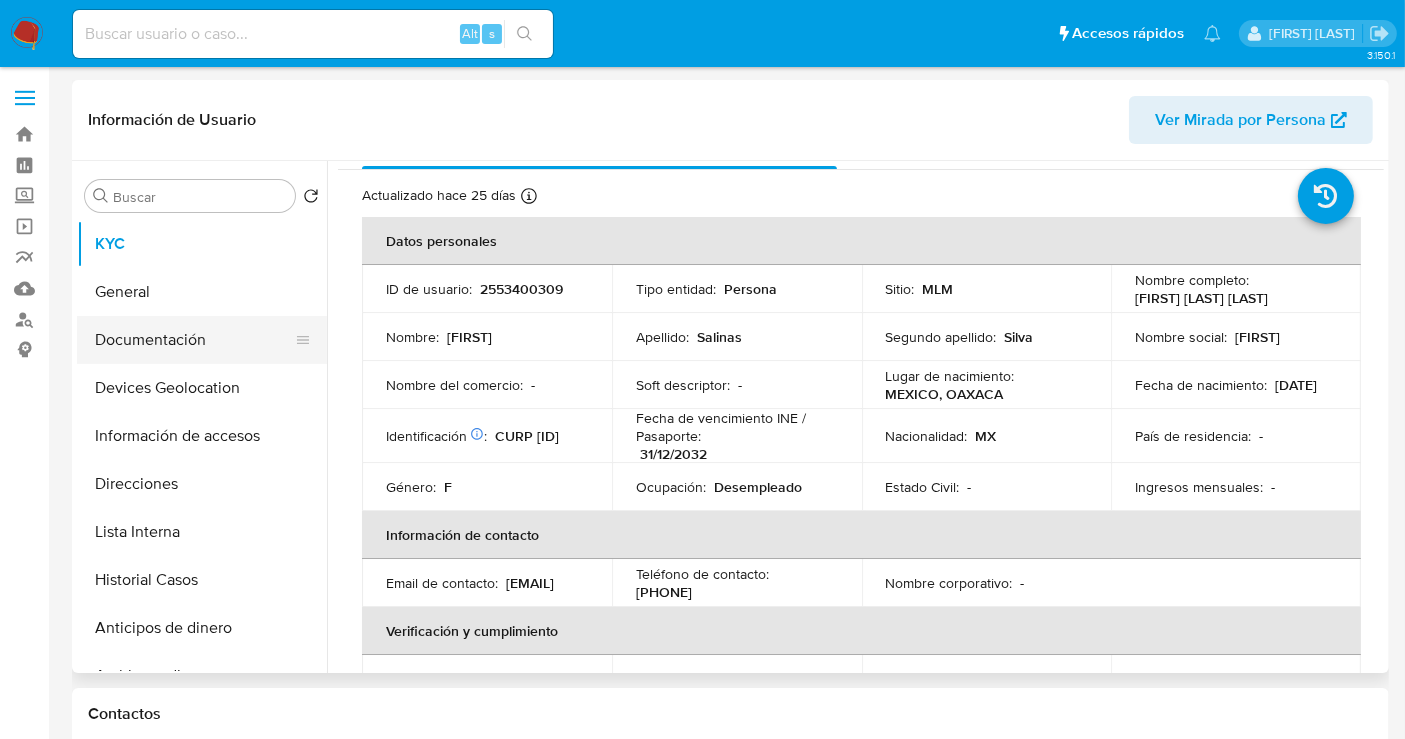 click on "Documentación" at bounding box center (194, 340) 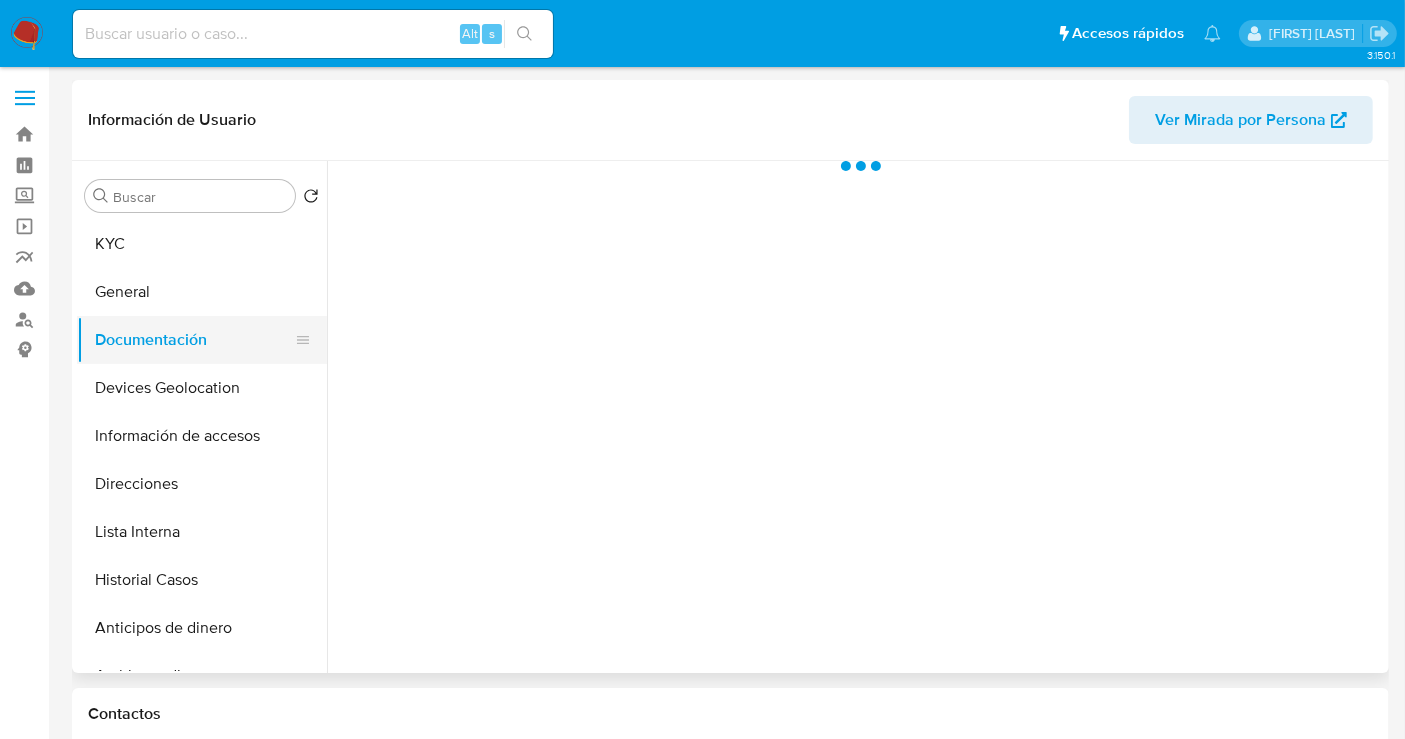 scroll, scrollTop: 0, scrollLeft: 0, axis: both 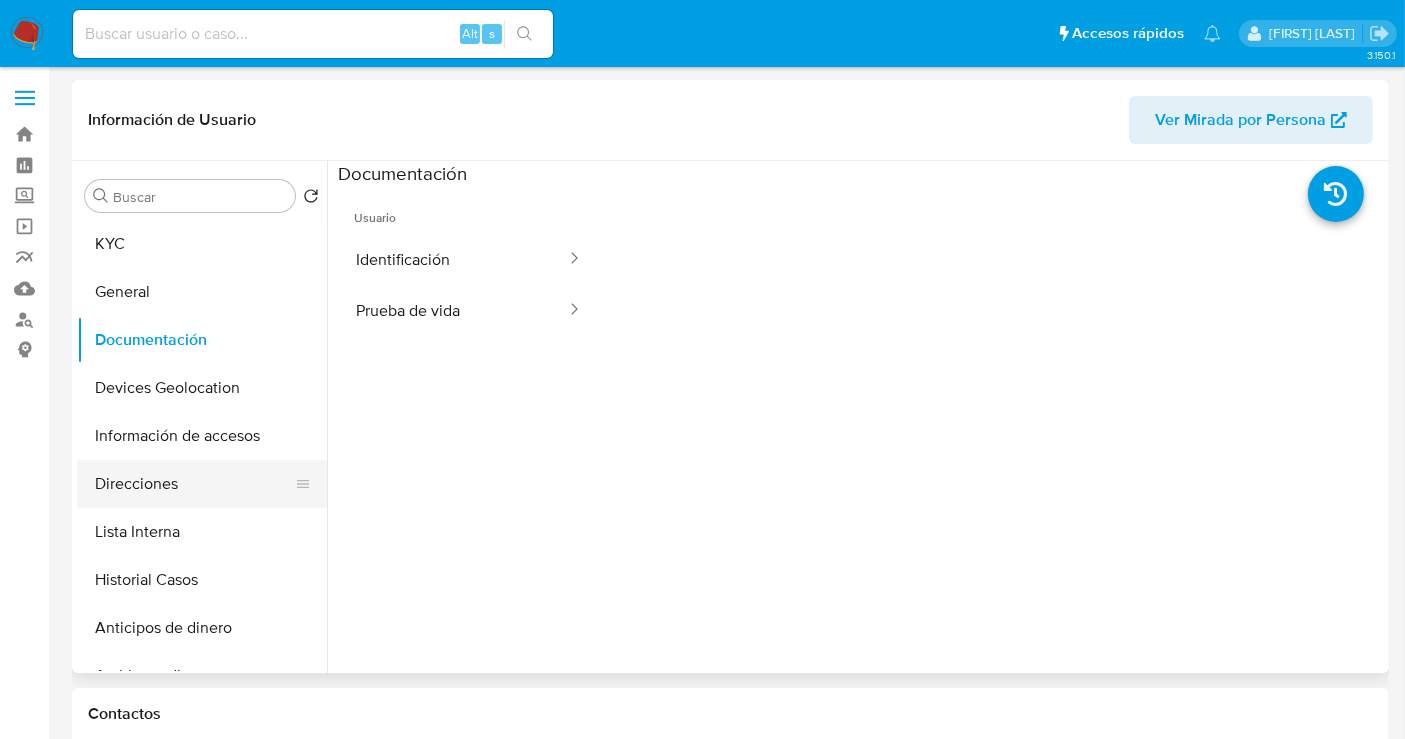 click on "Direcciones" at bounding box center [194, 484] 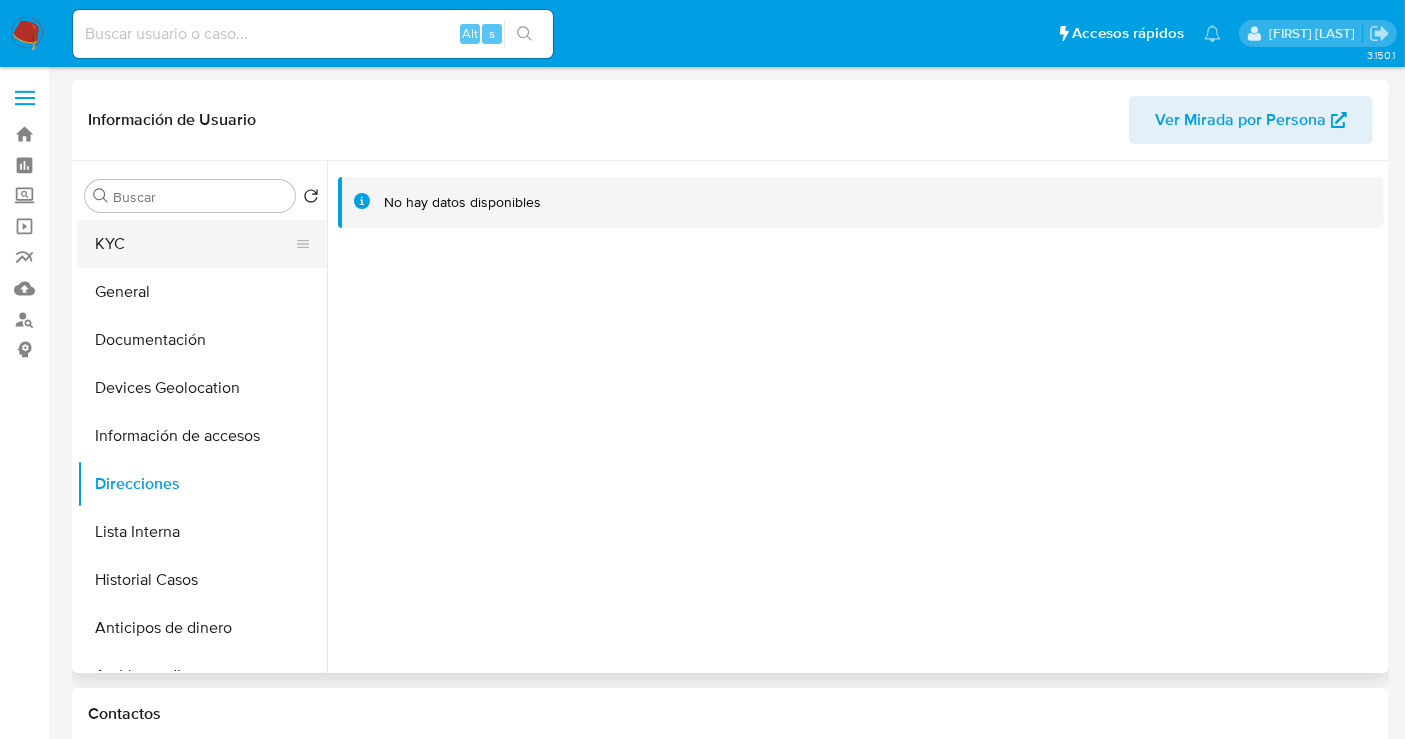click on "KYC" at bounding box center (194, 244) 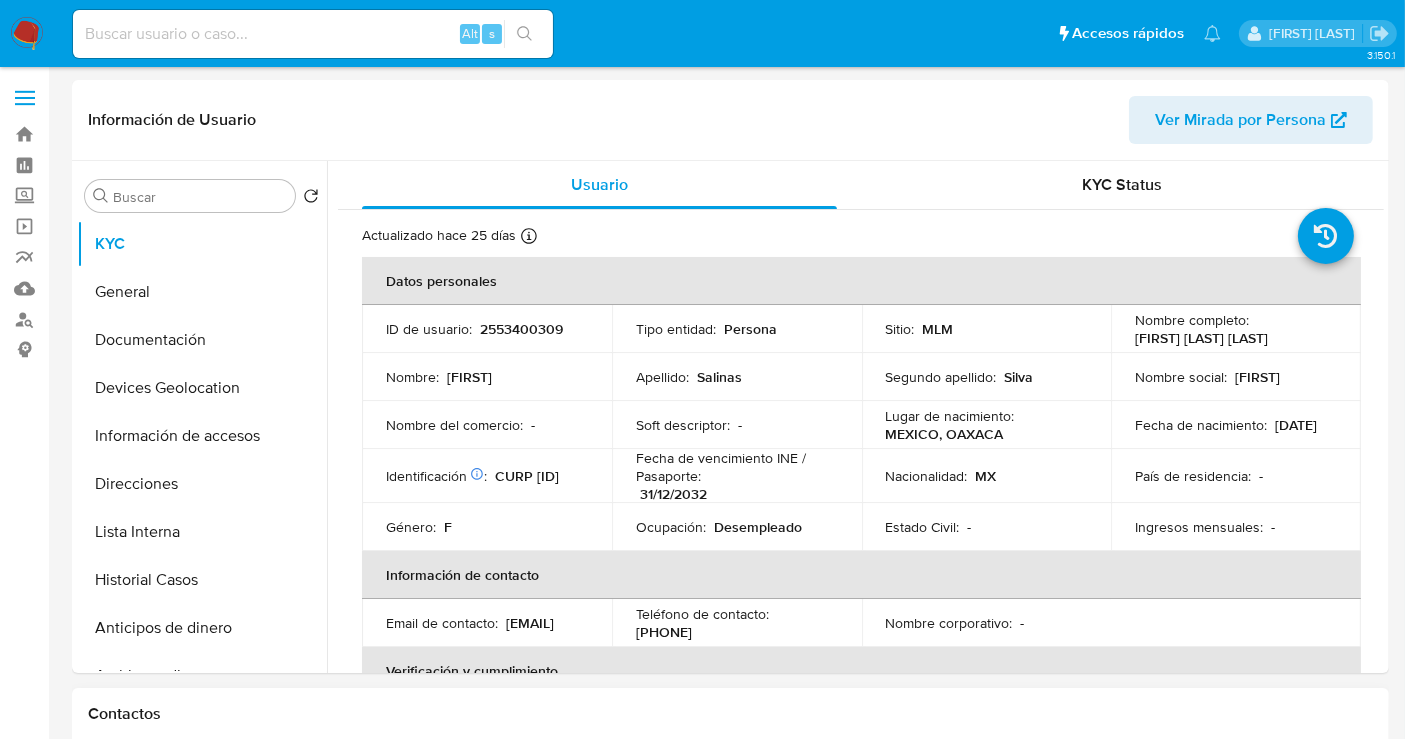 type 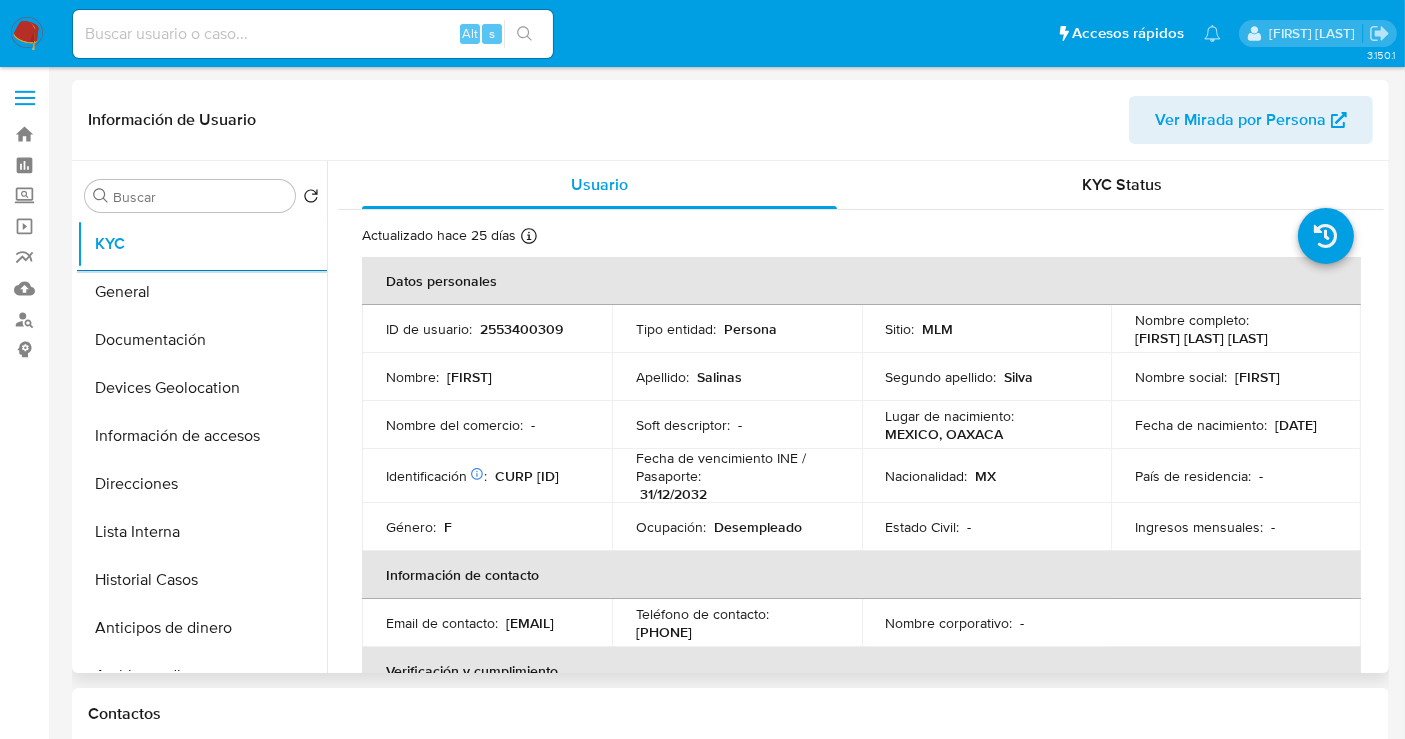 click on "2553400309" at bounding box center (521, 329) 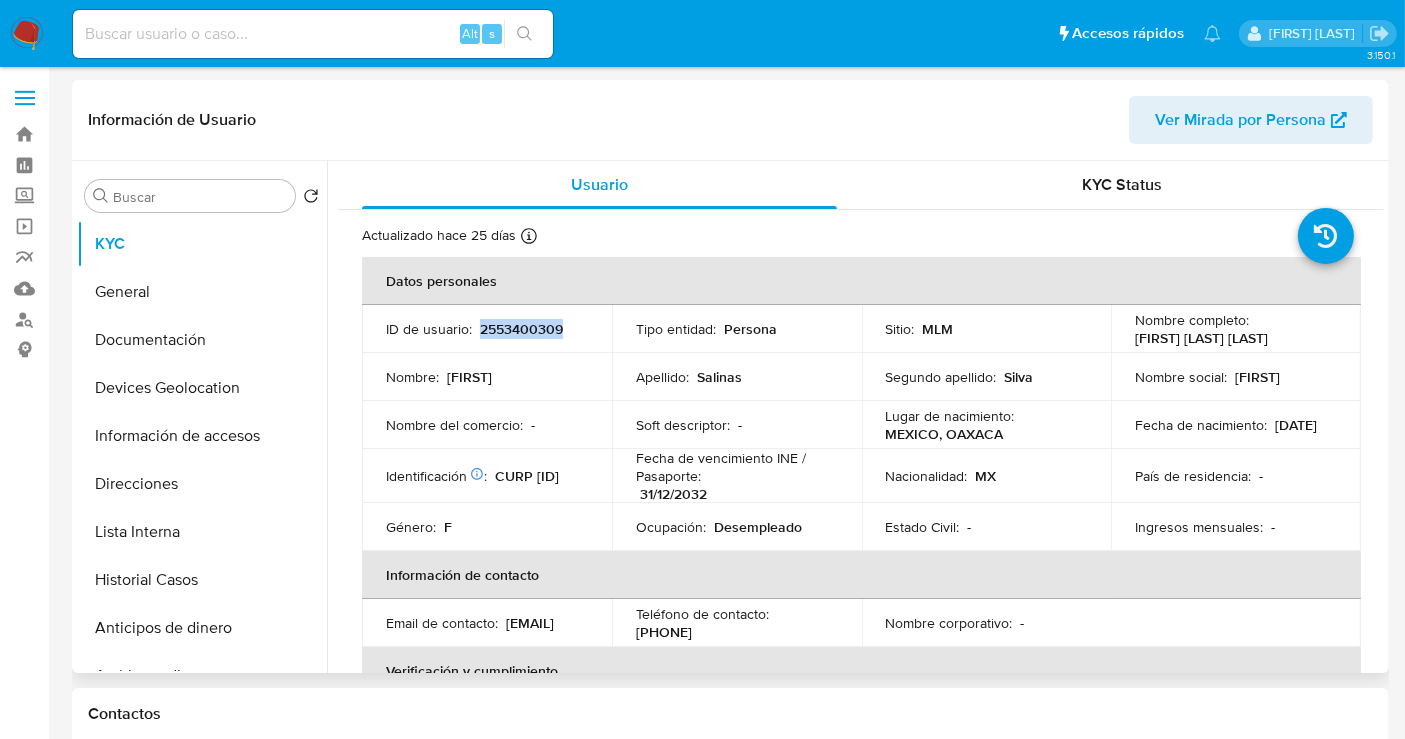 click on "2553400309" at bounding box center (521, 329) 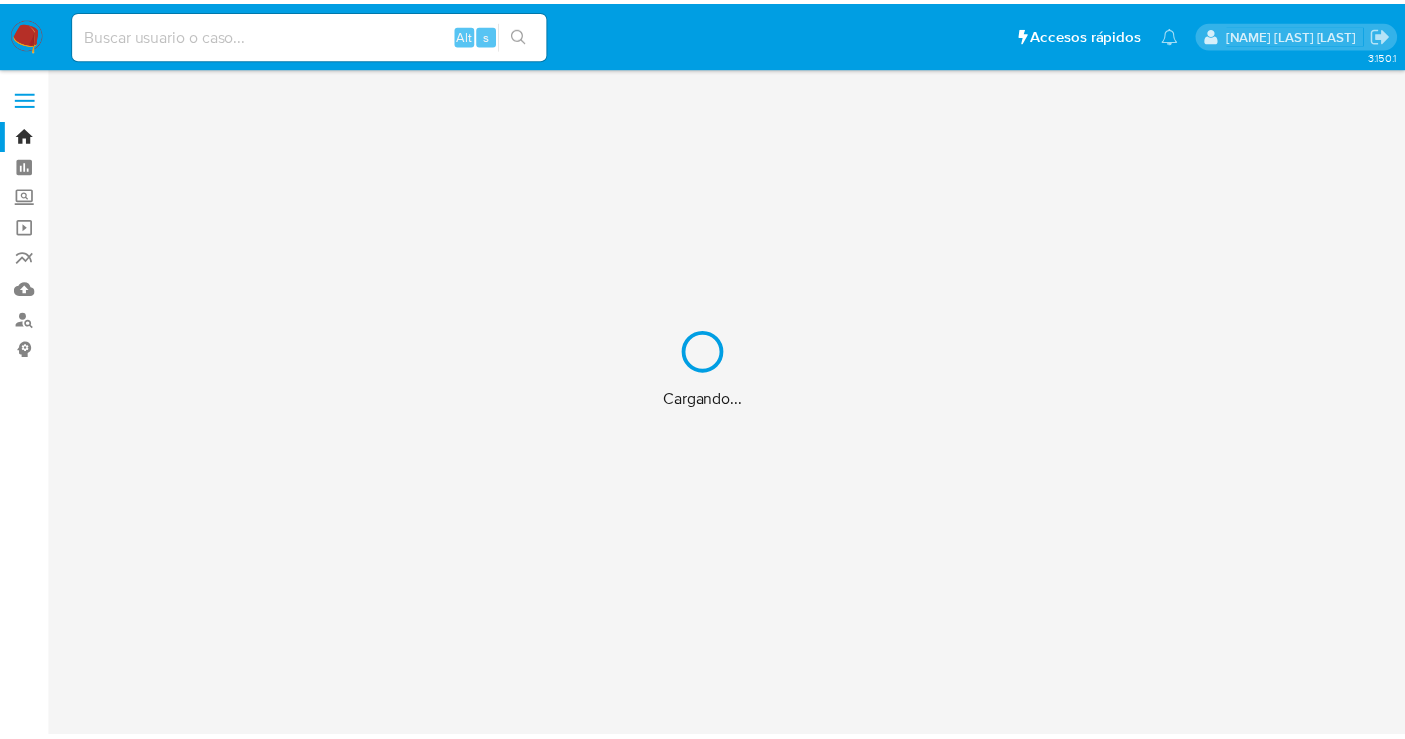 scroll, scrollTop: 0, scrollLeft: 0, axis: both 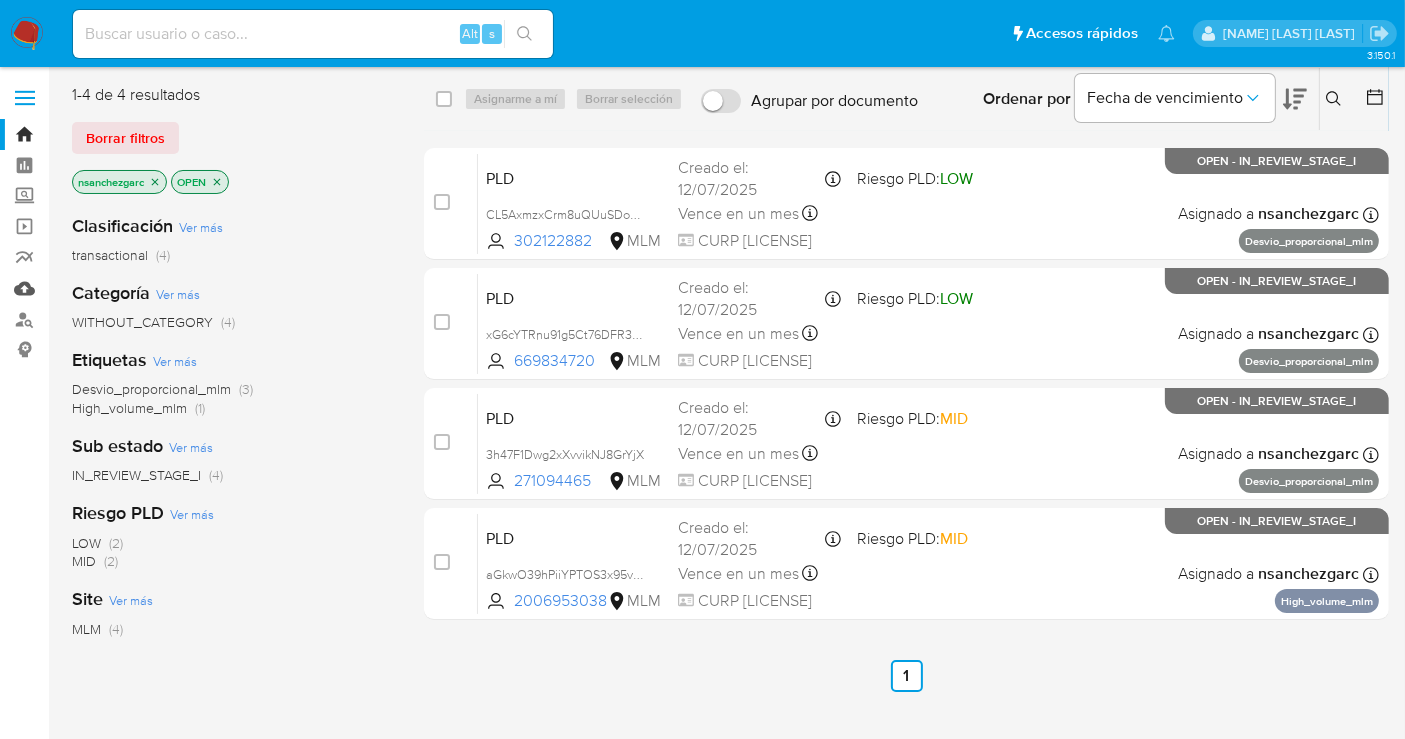 click on "Mulan" at bounding box center [119, 288] 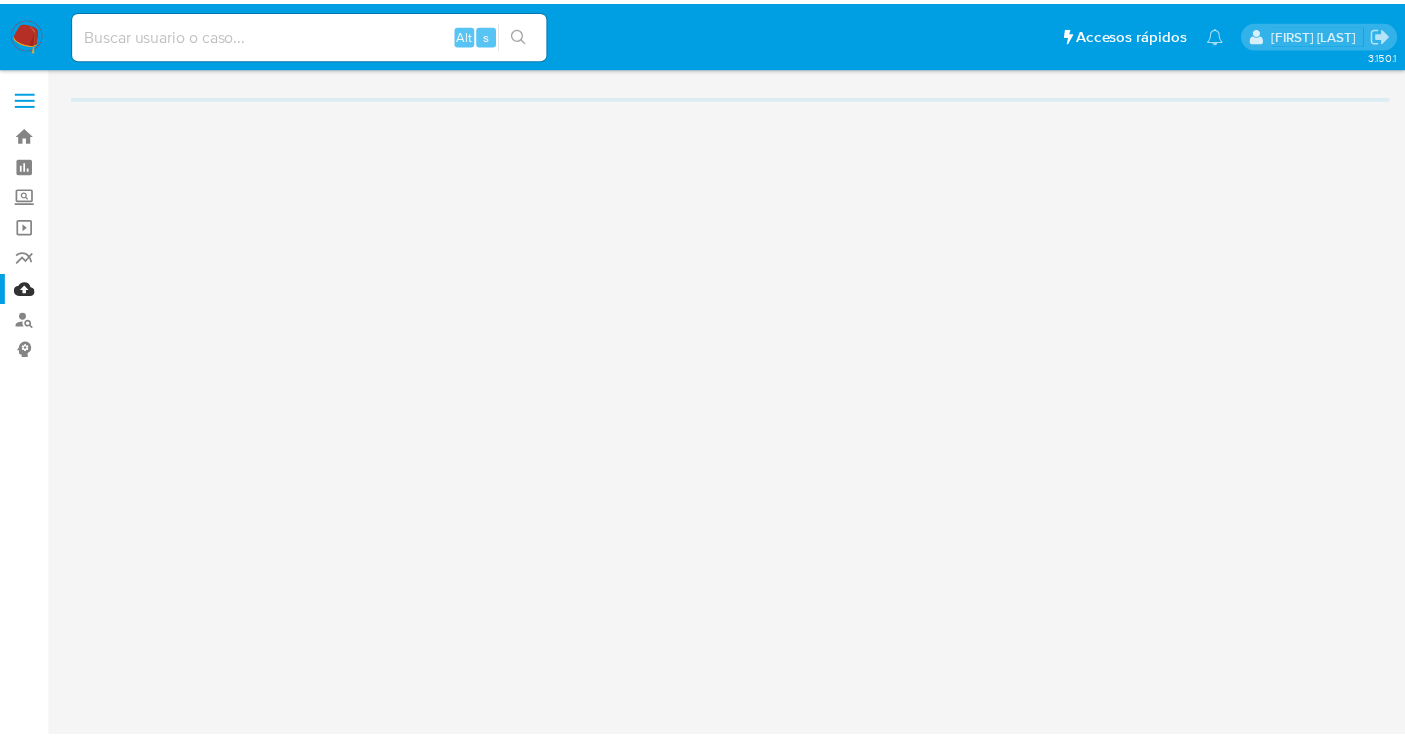 scroll, scrollTop: 0, scrollLeft: 0, axis: both 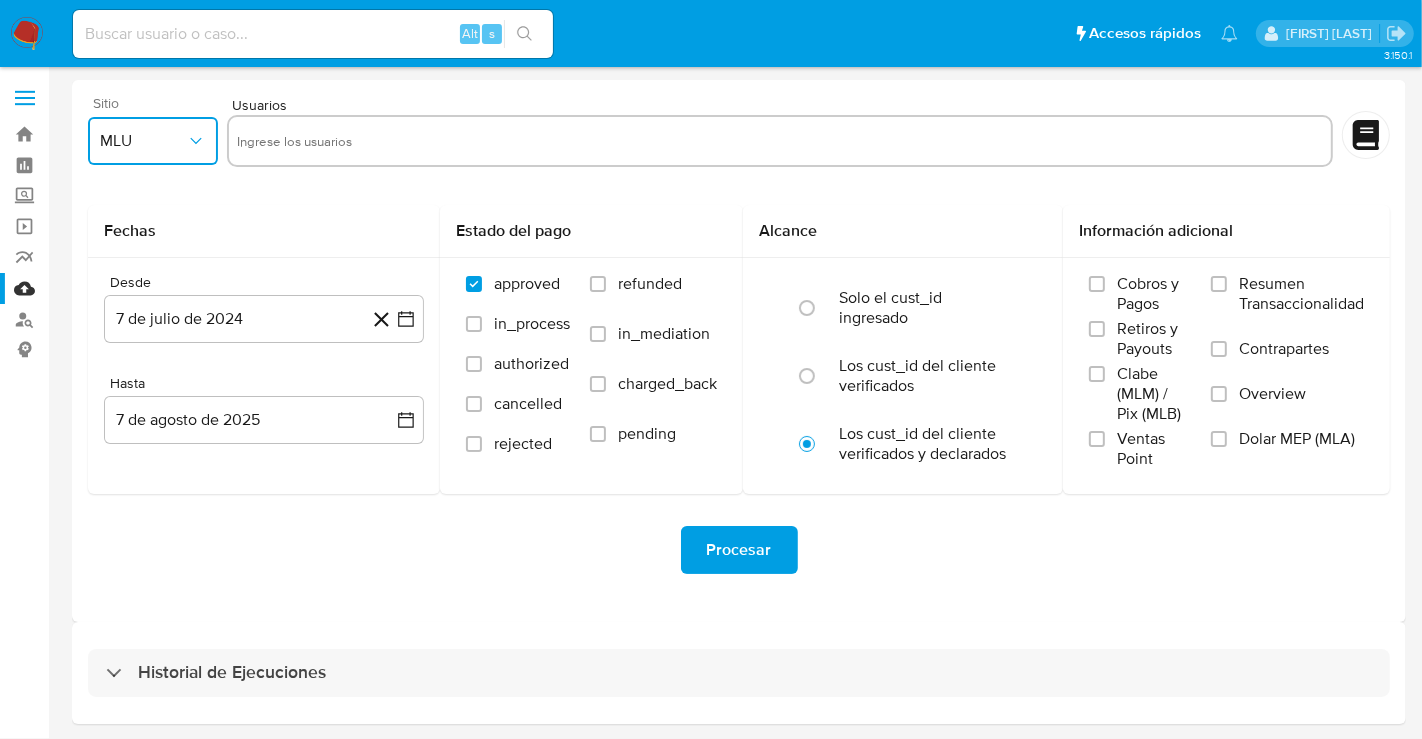 click on "MLU" at bounding box center (143, 141) 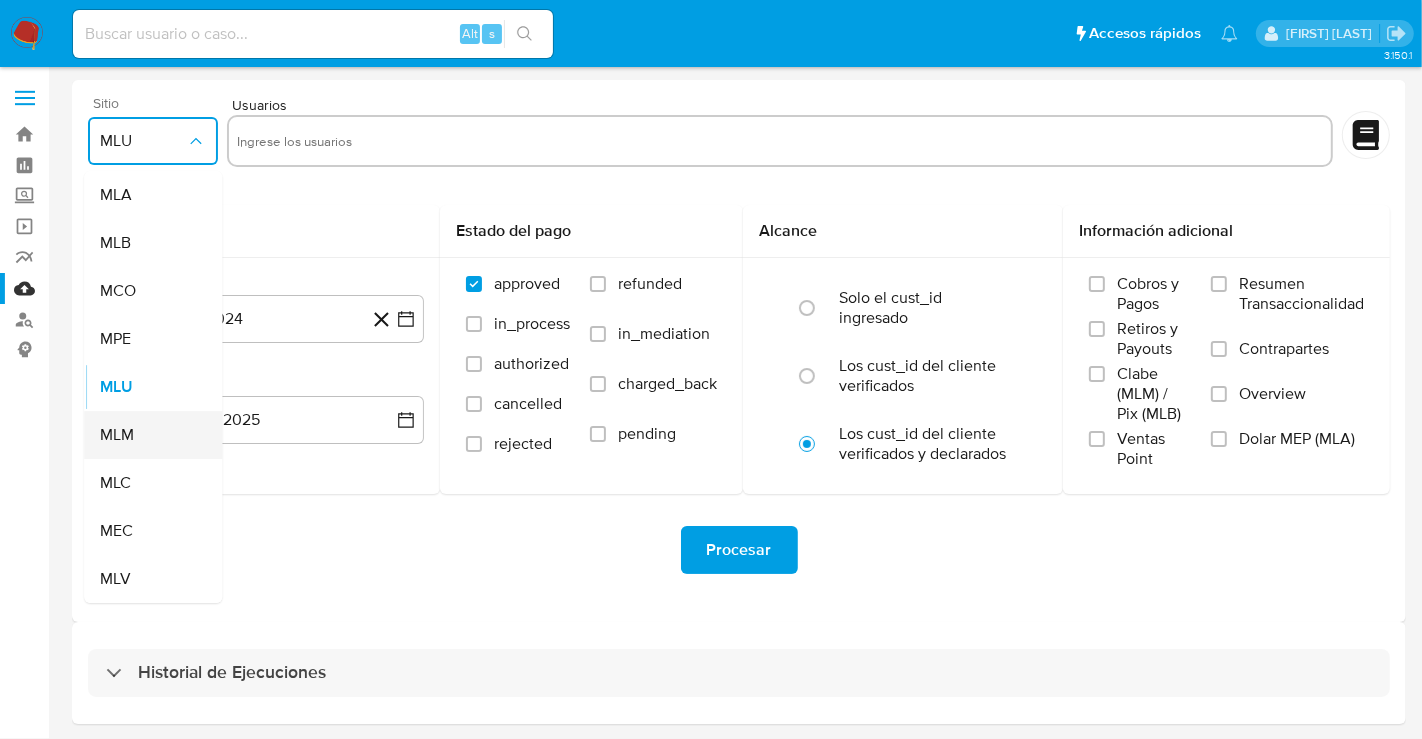 click on "MLM" at bounding box center [117, 435] 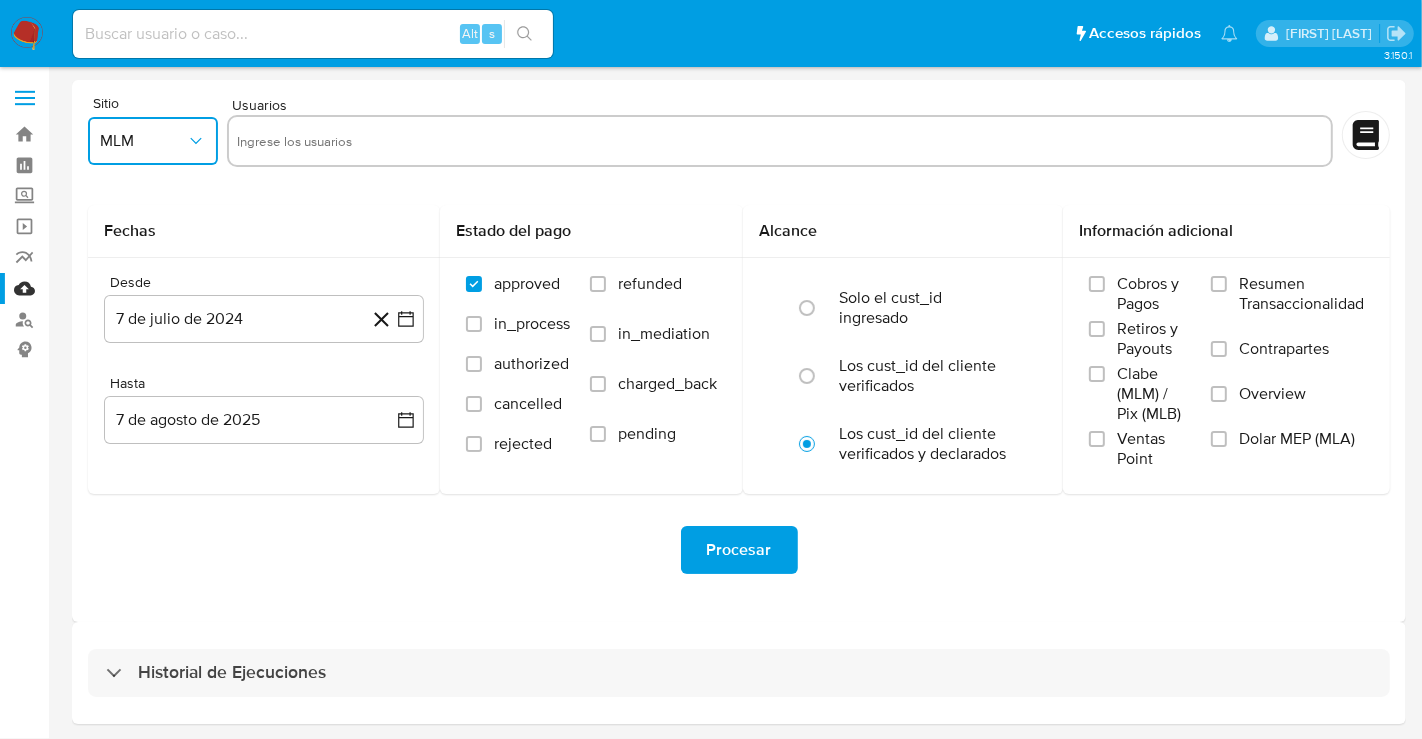 click at bounding box center (780, 141) 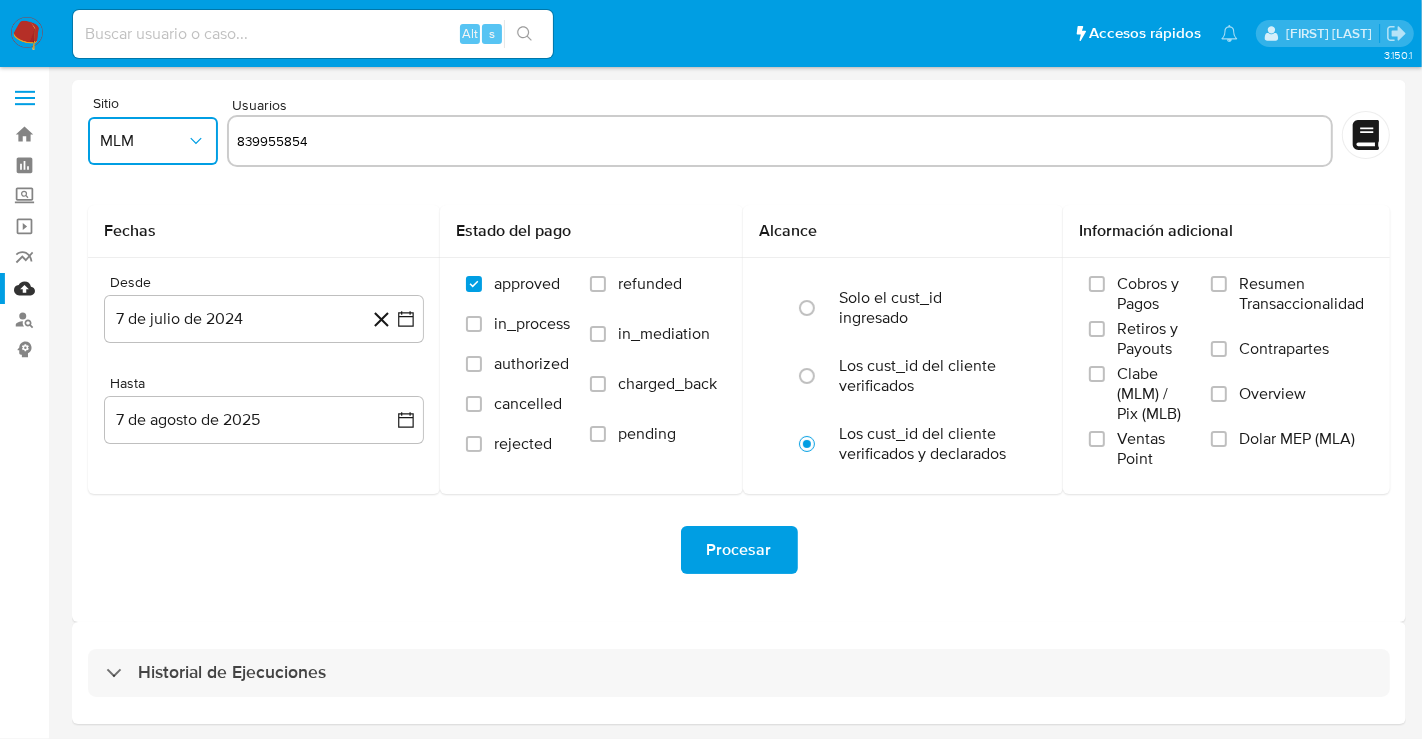 type on "839955854" 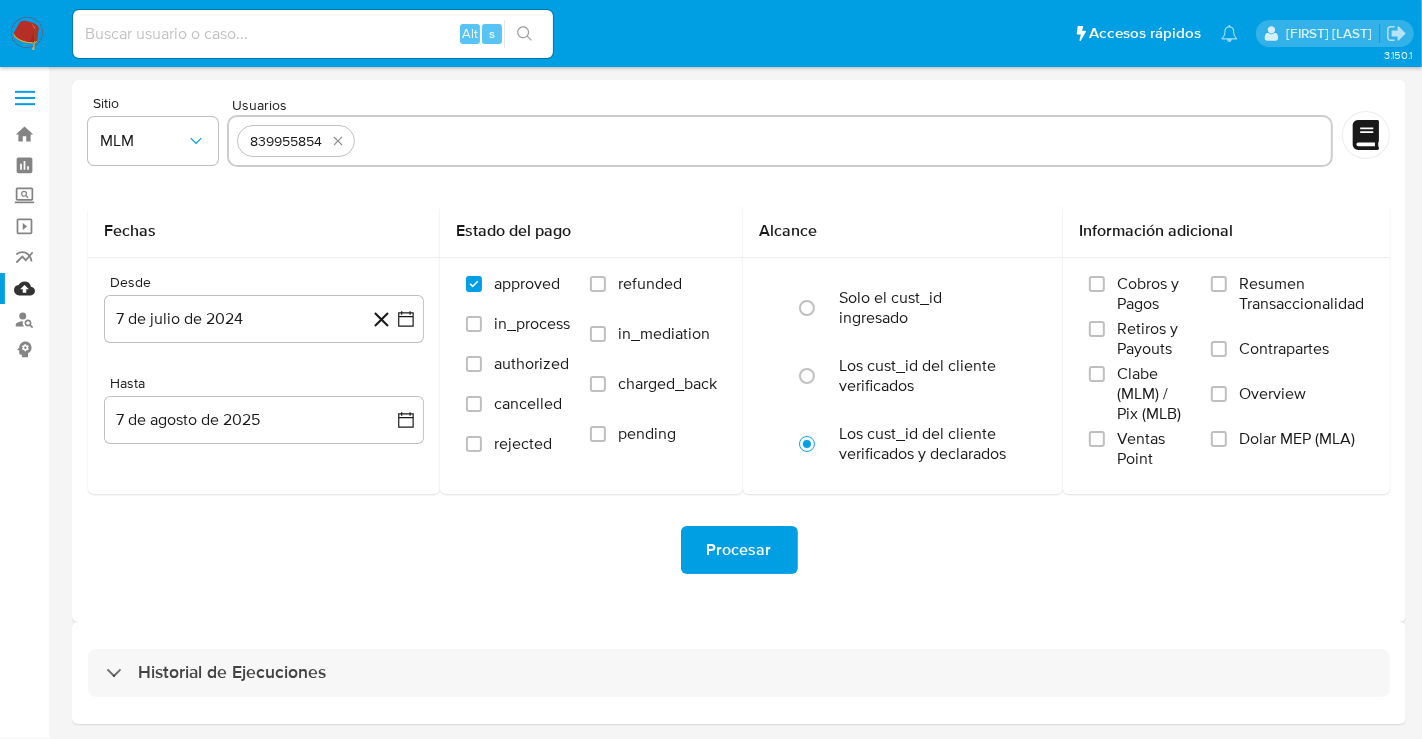 paste on "1273565295" 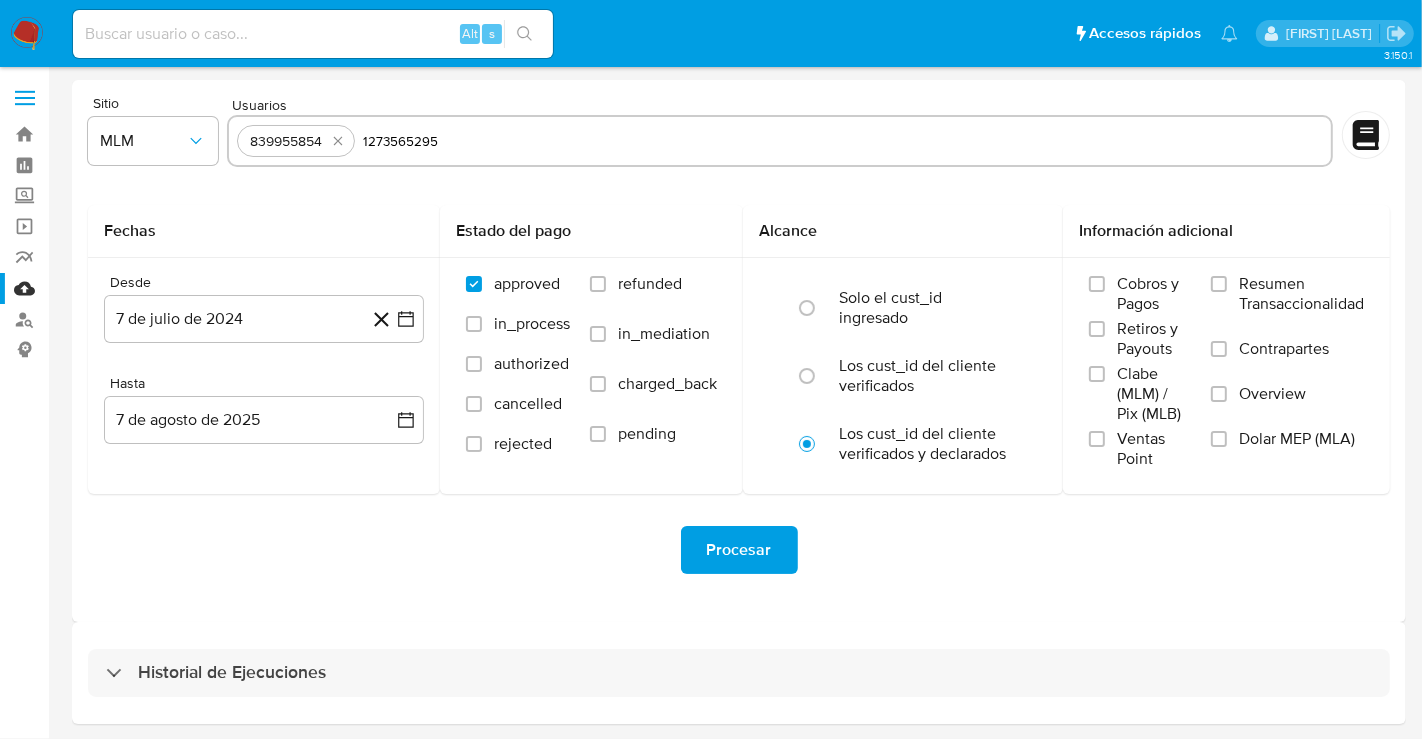 type on "1273565295" 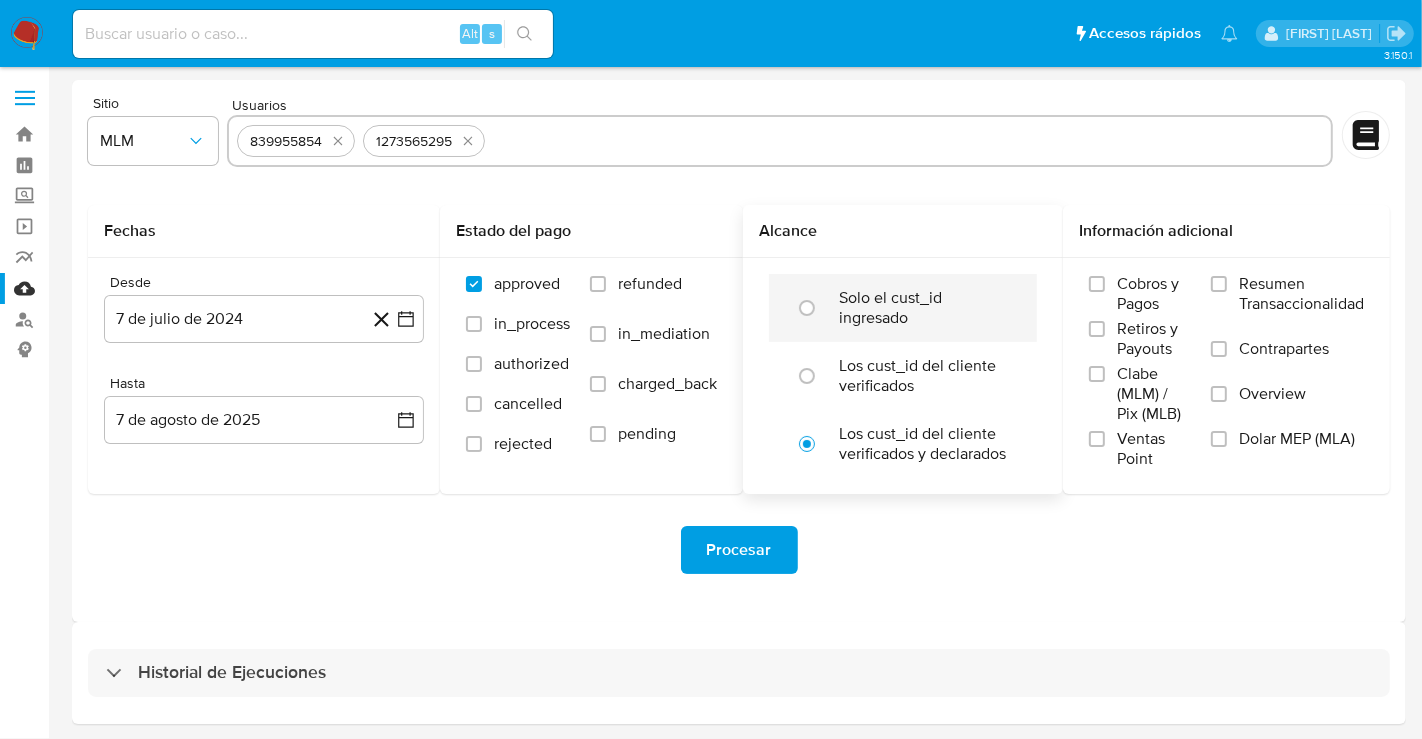 paste on "1309650709" 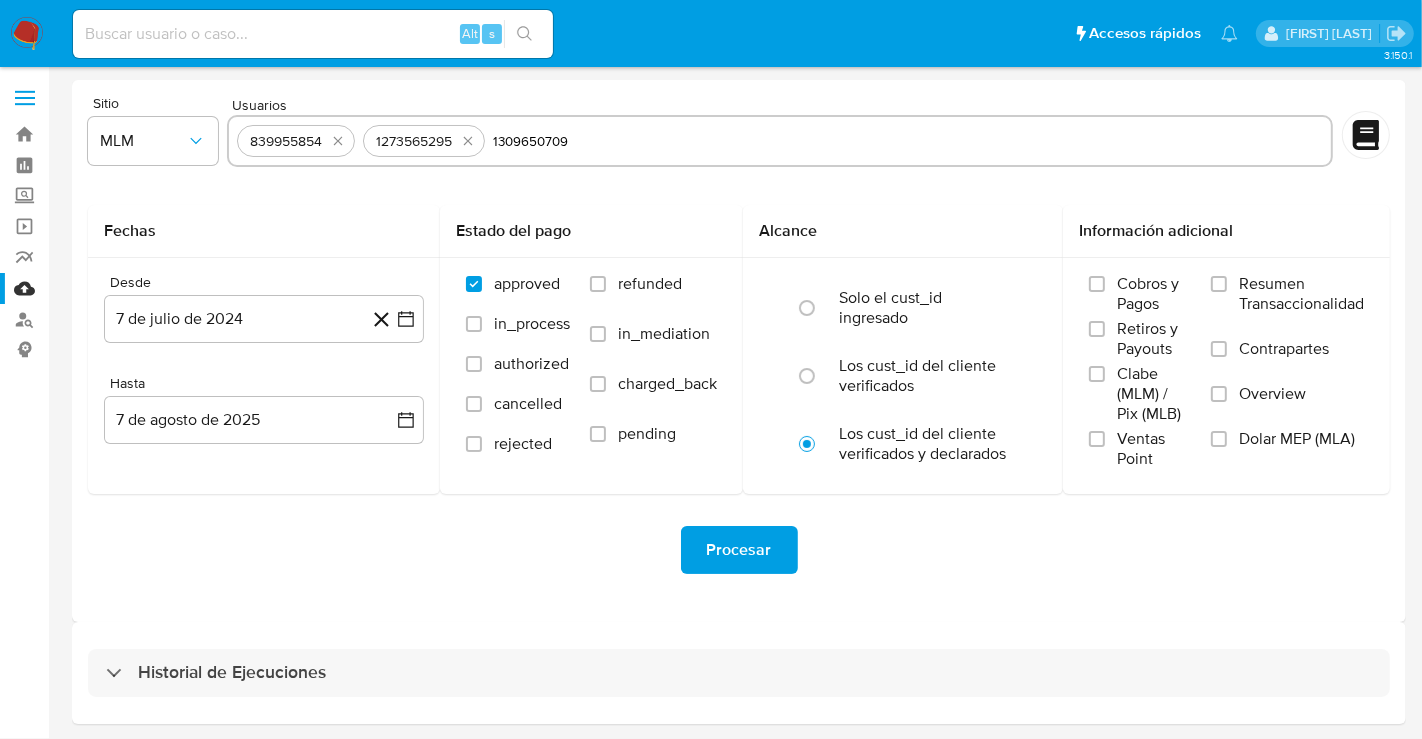 type on "1309650709" 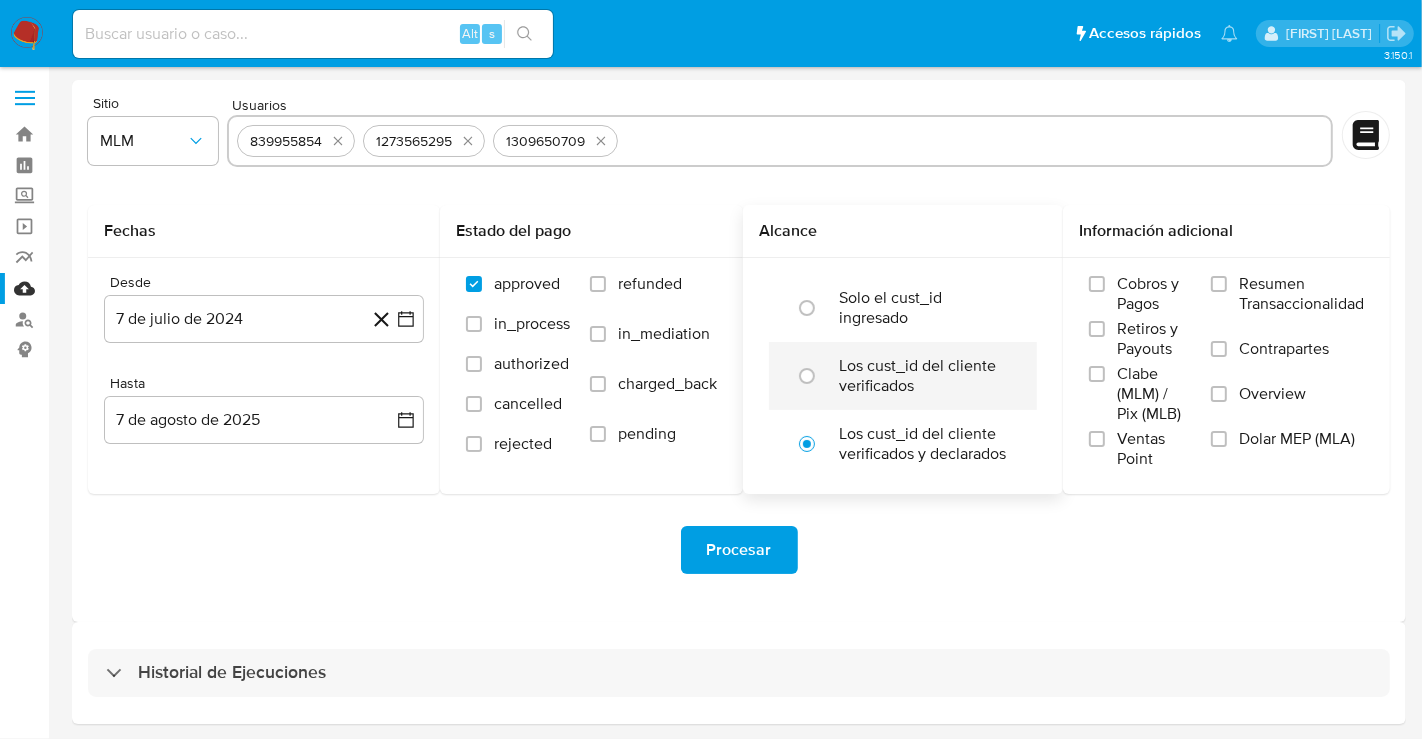 paste on "1322122579" 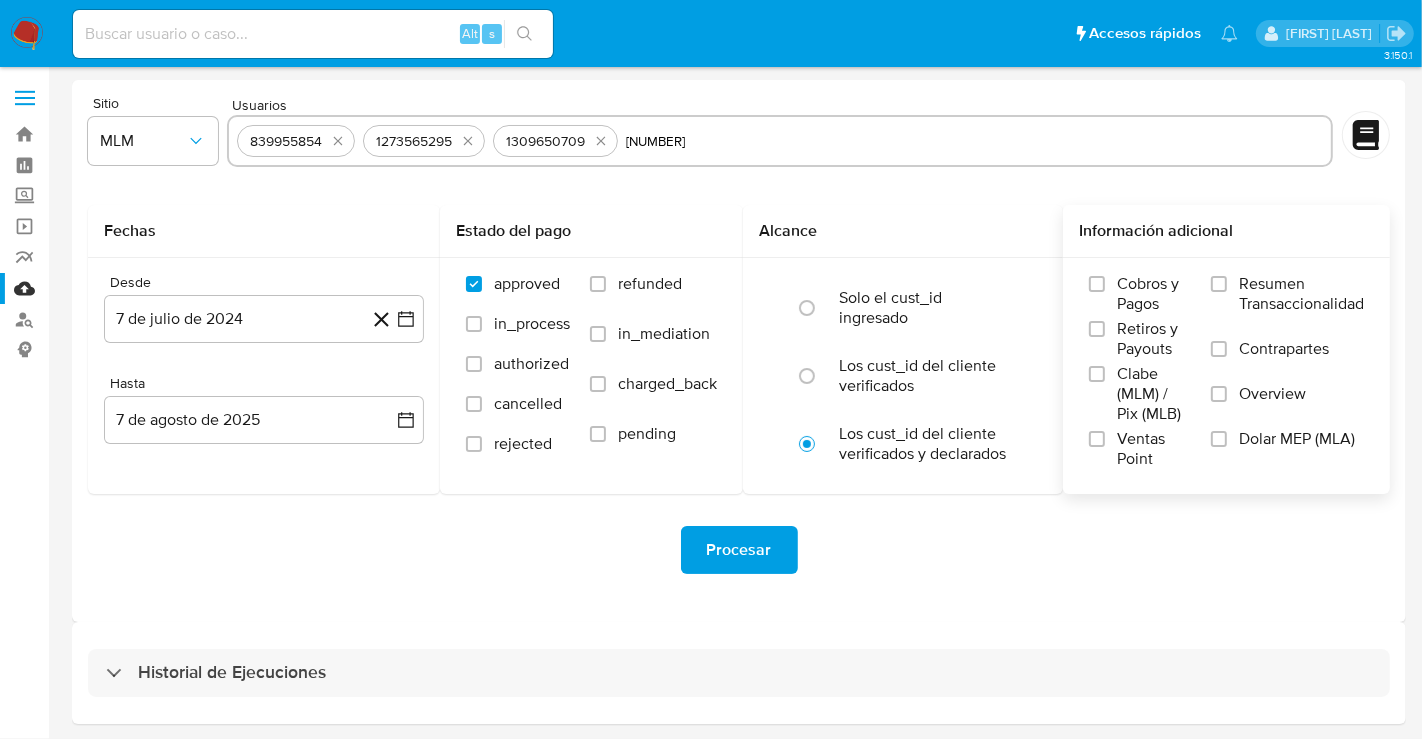 type on "1322122579" 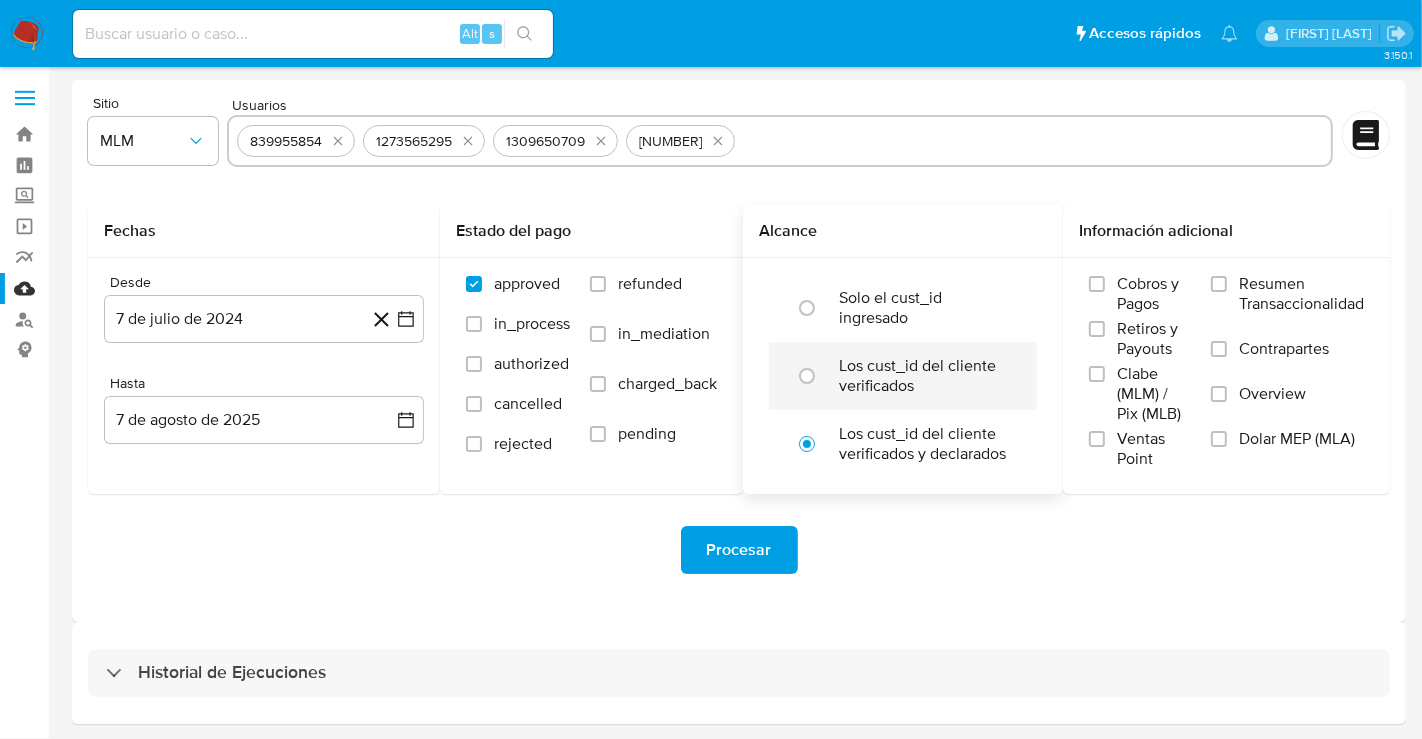 paste on "1425976954" 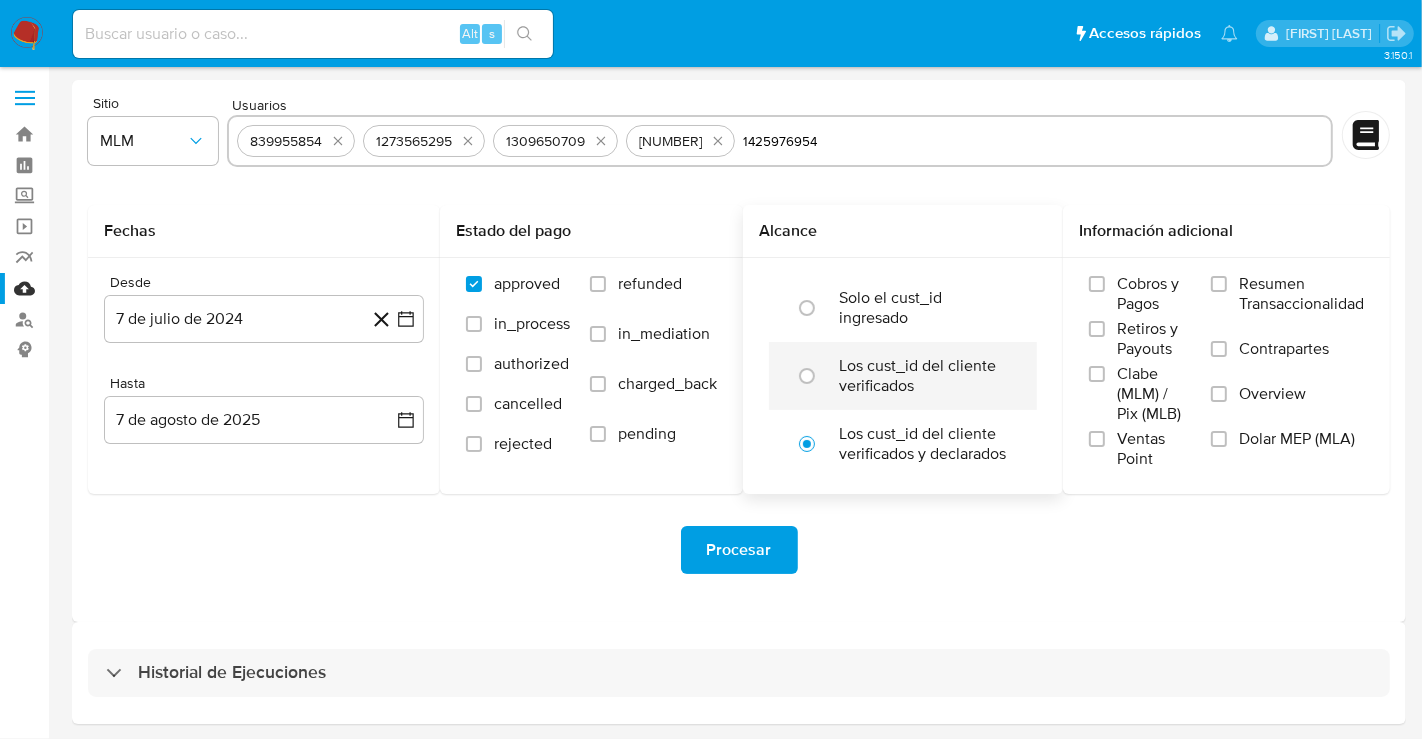 type on "1425976954" 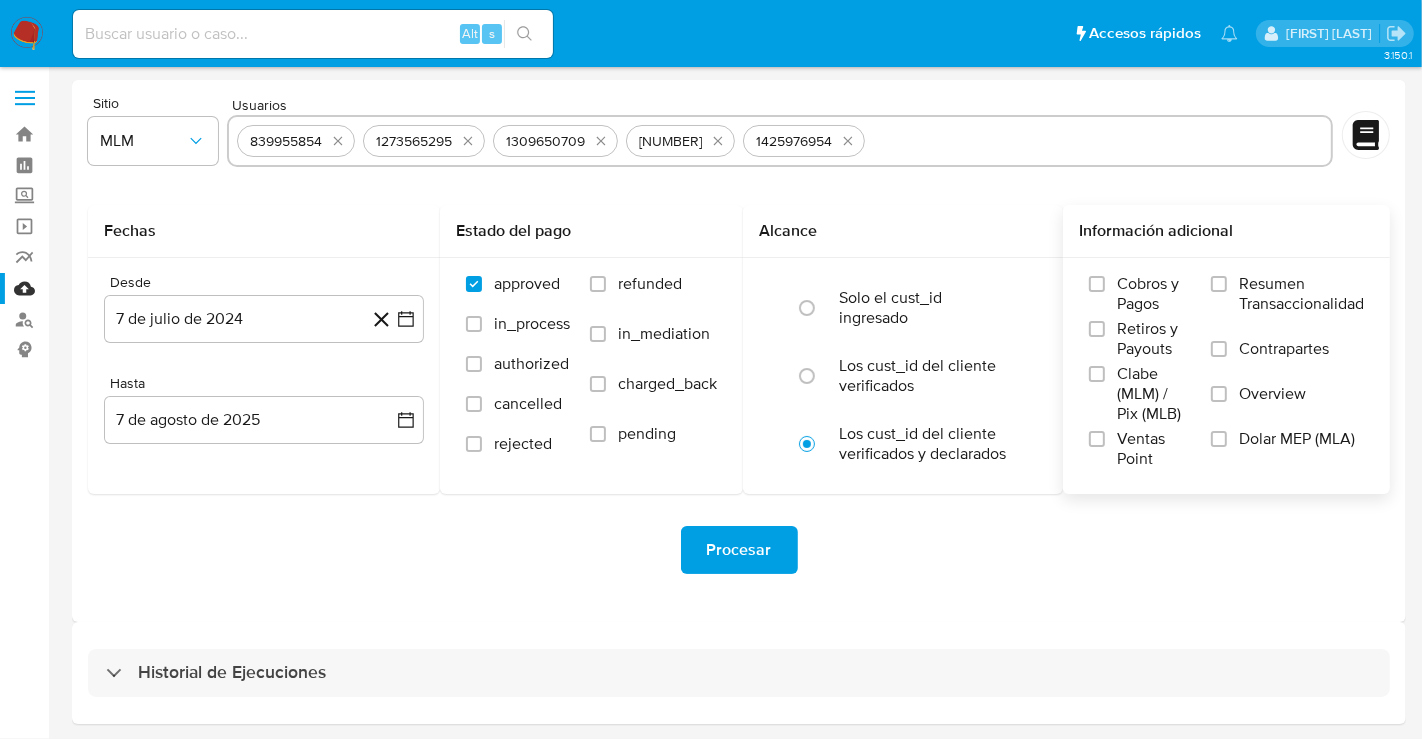 paste on "1450190263" 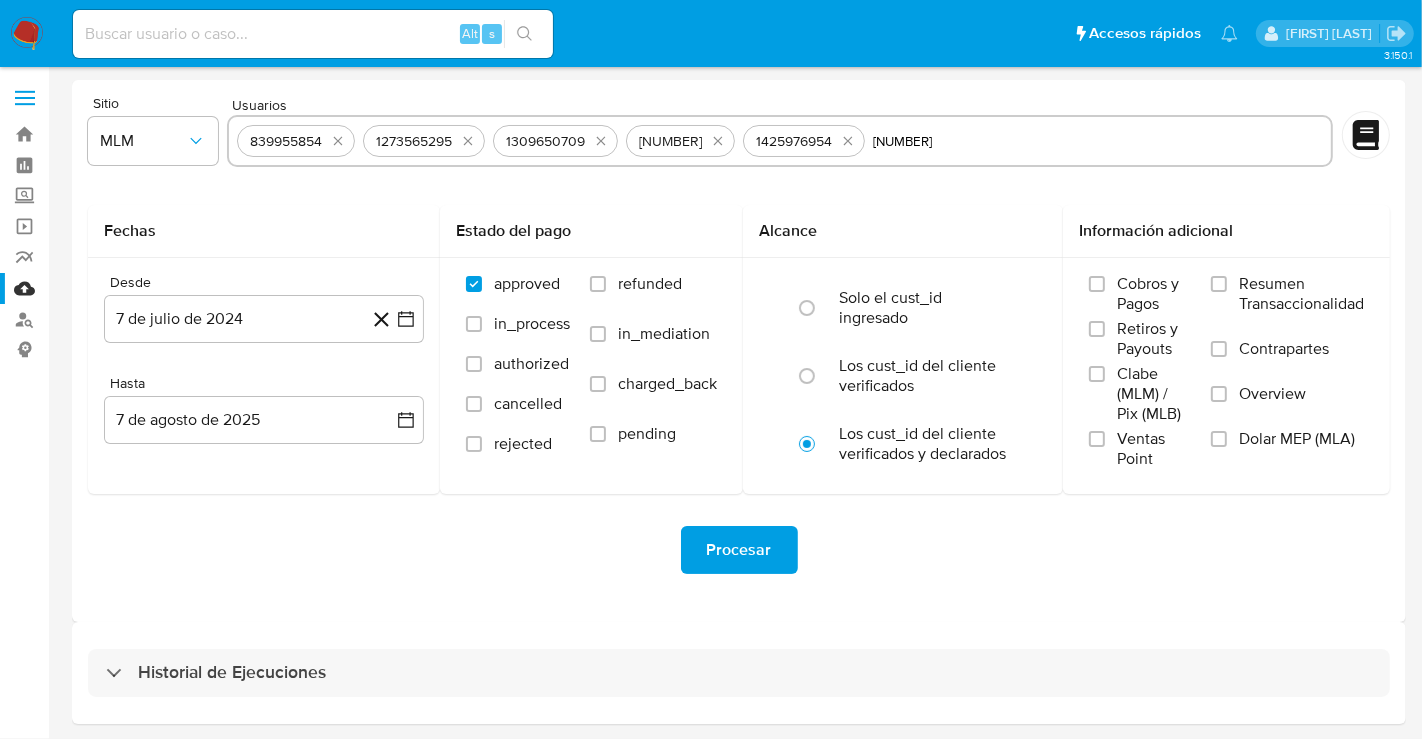 type on "1450190263" 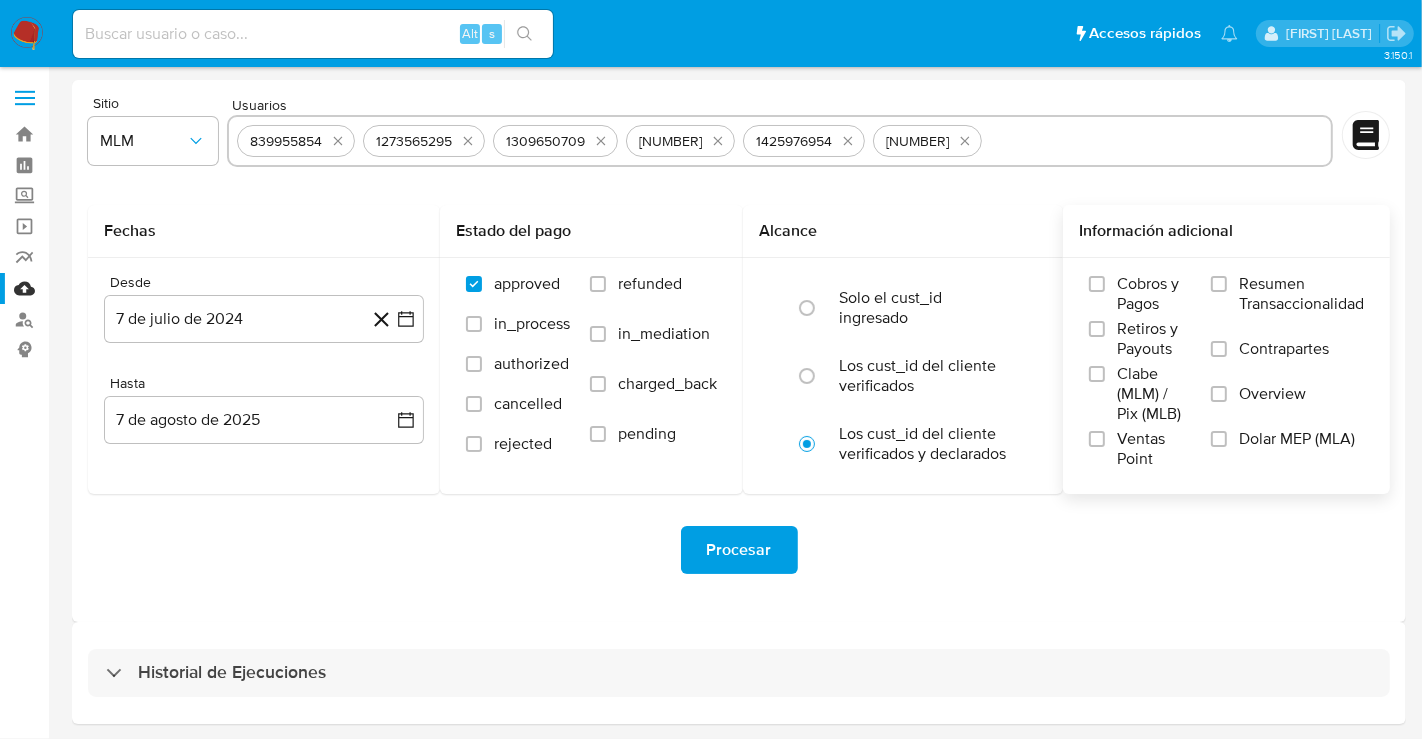 paste on "1509910177" 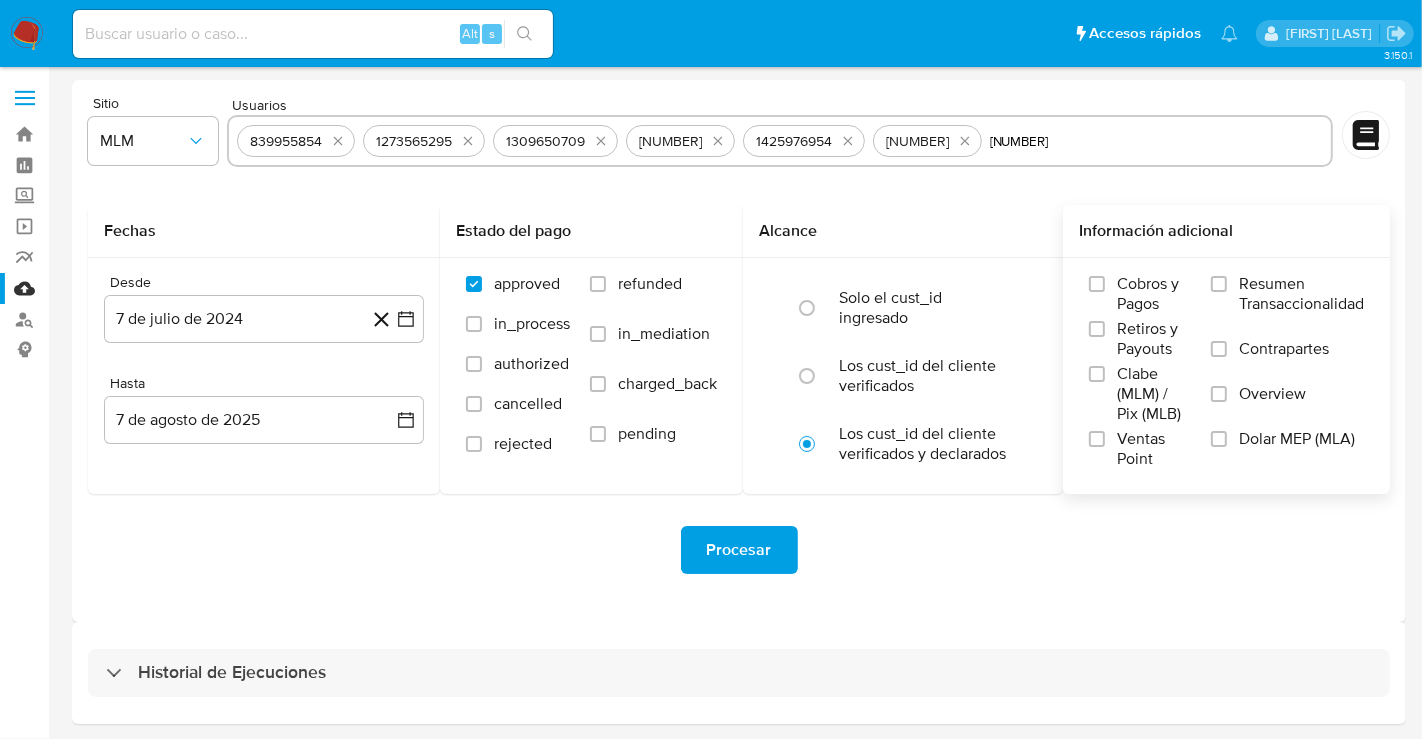 type on "1509910177" 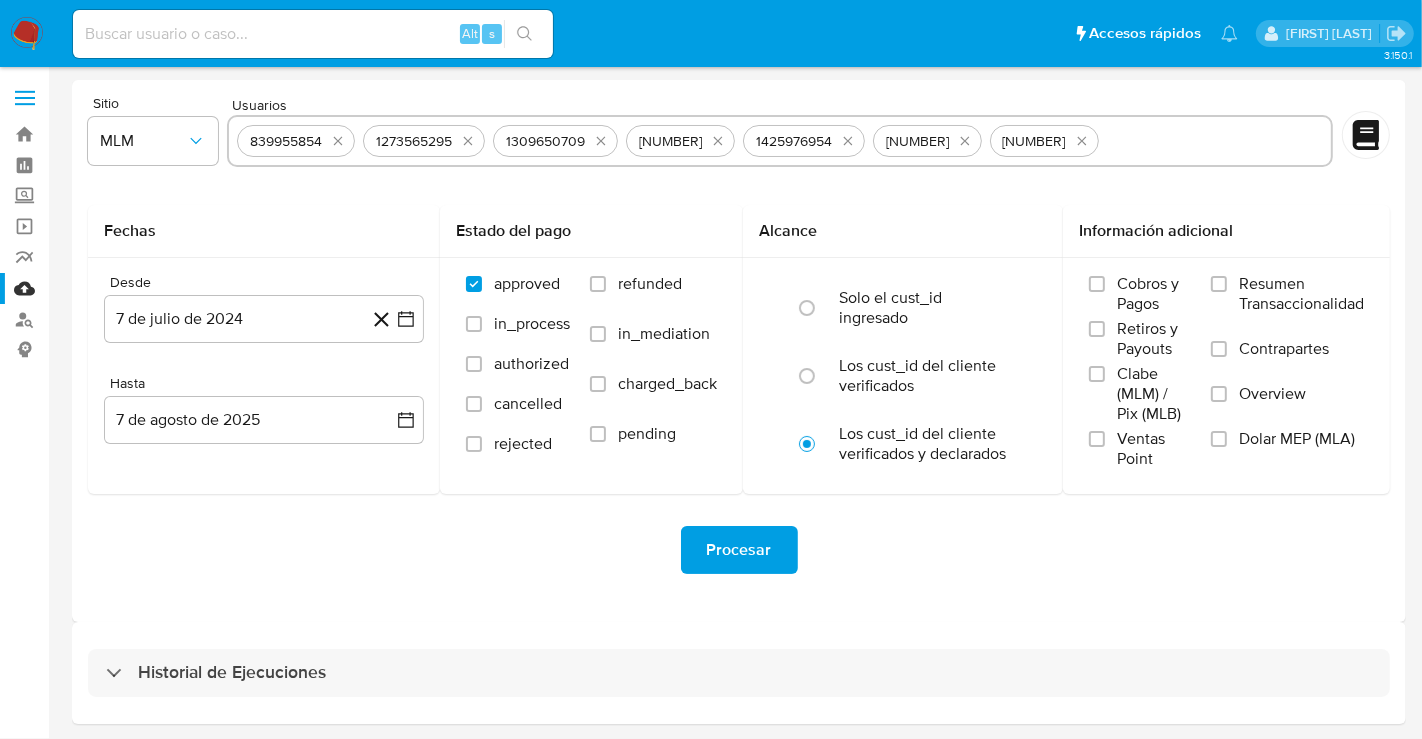 paste on "1644626651" 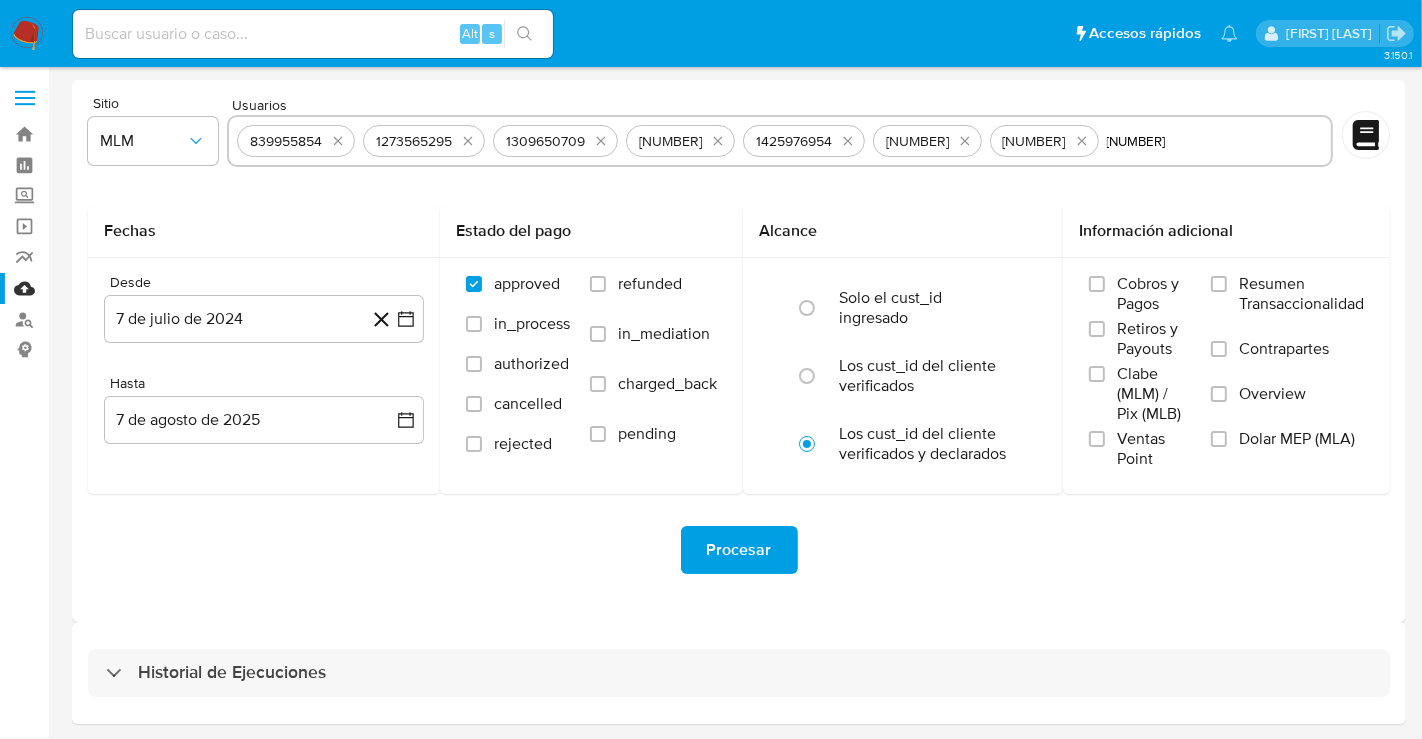 type on "1644626651" 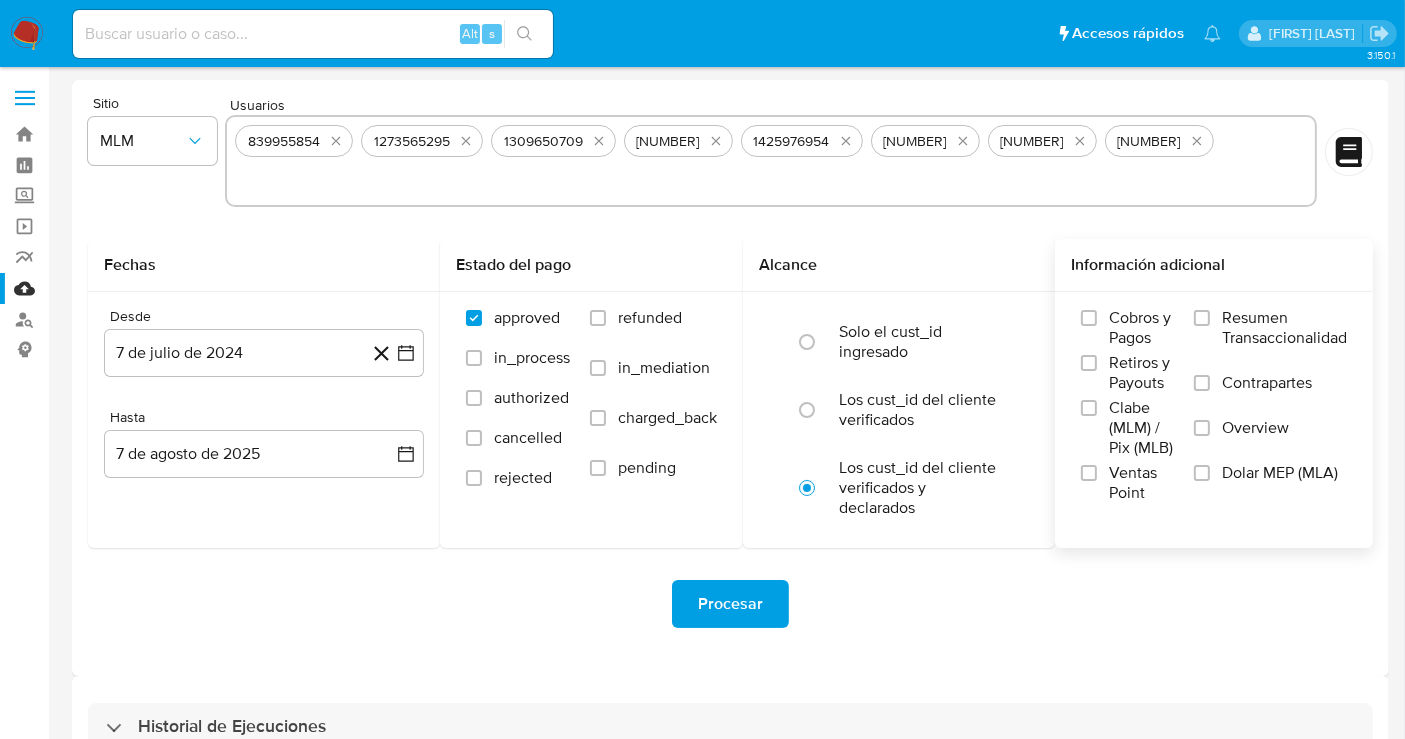 paste on "2182526123" 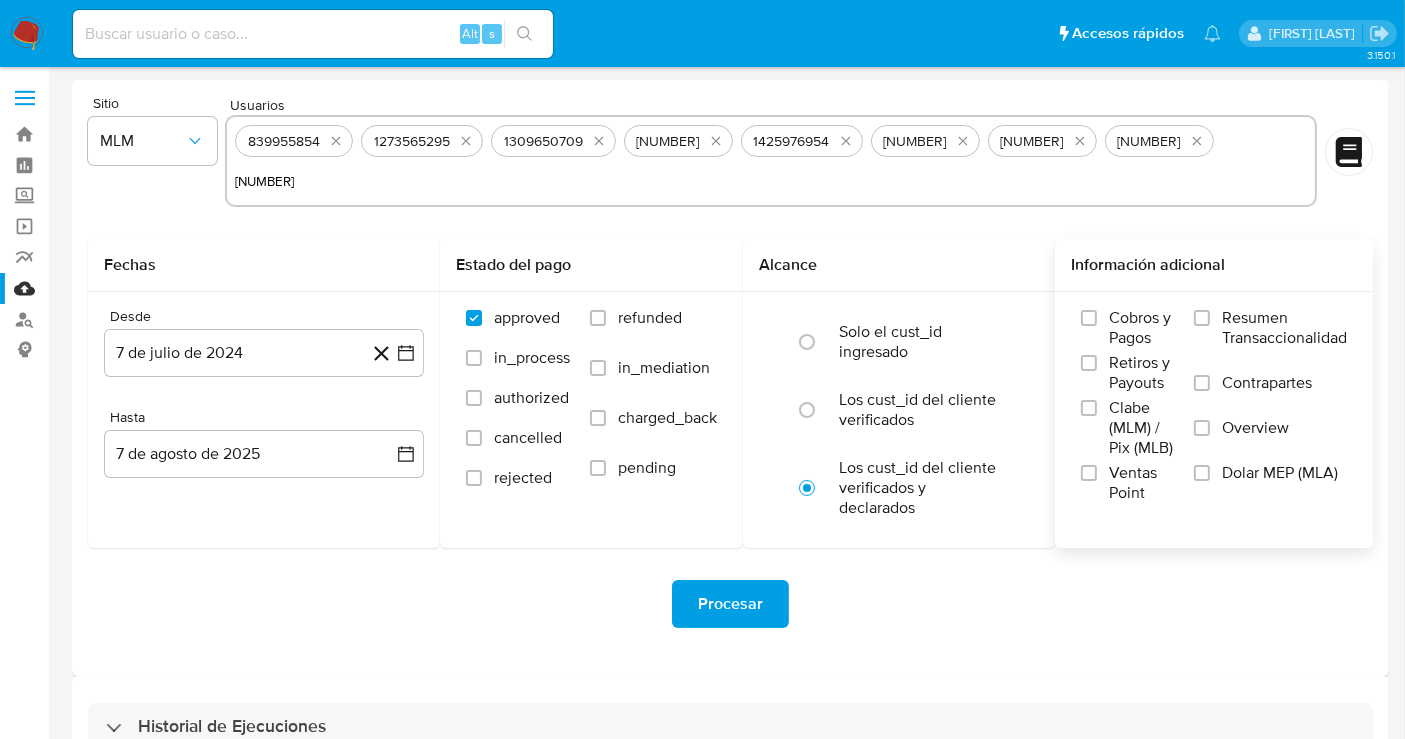 type on "2182526123" 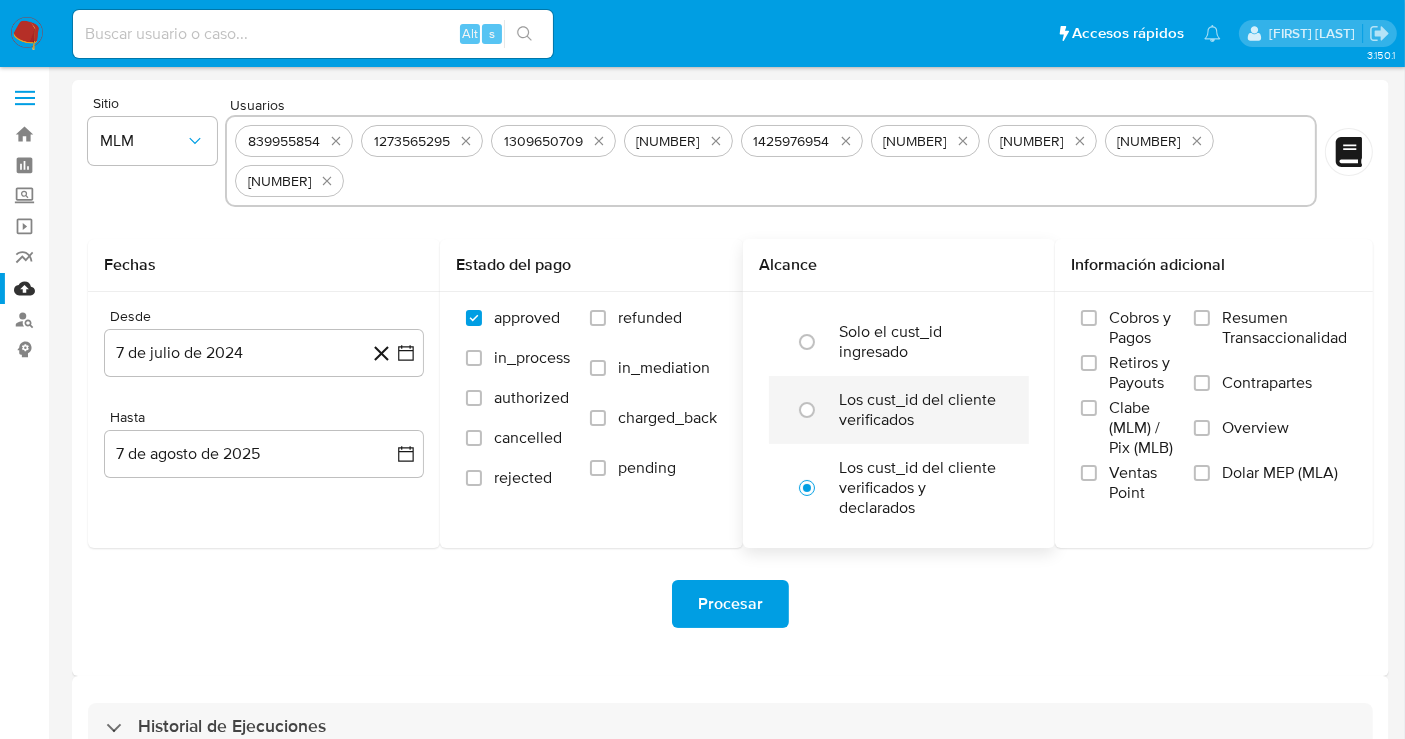 paste on "2264565824" 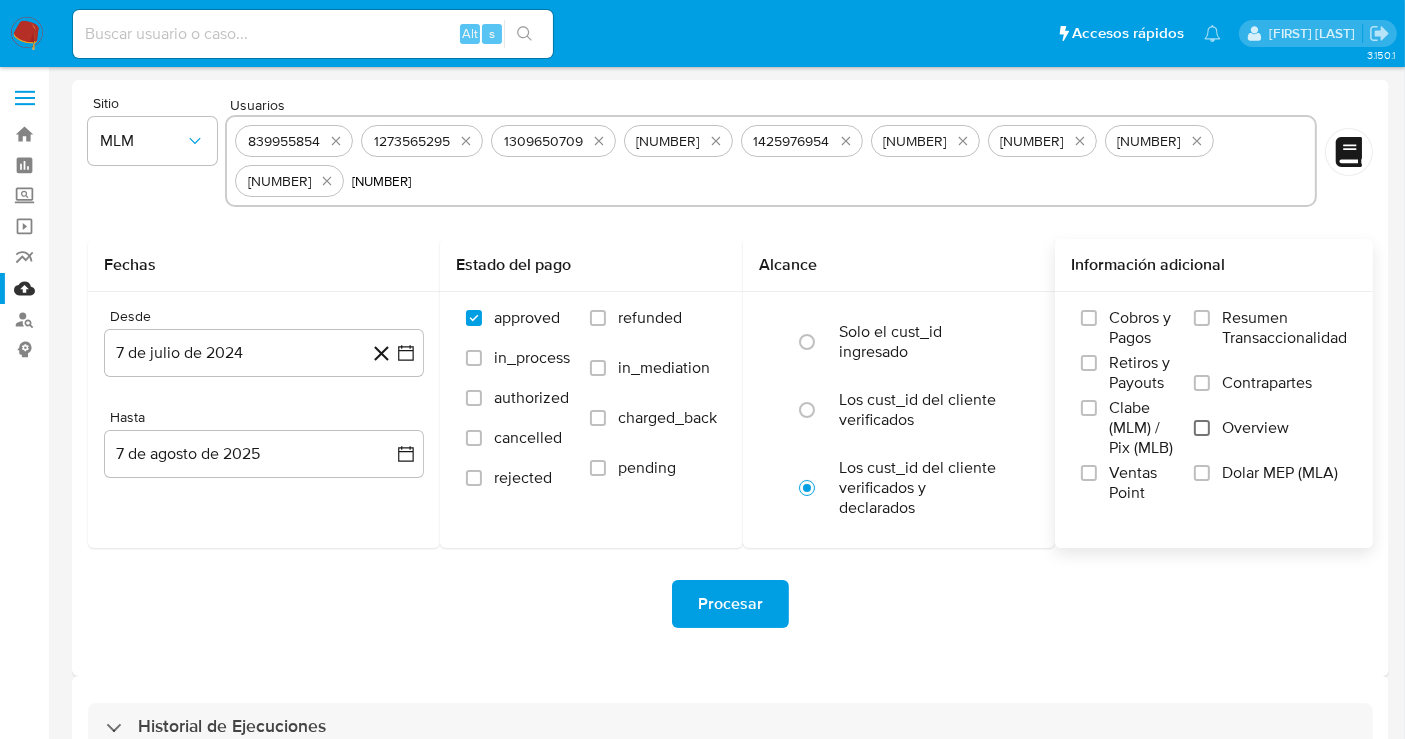 type on "2264565824" 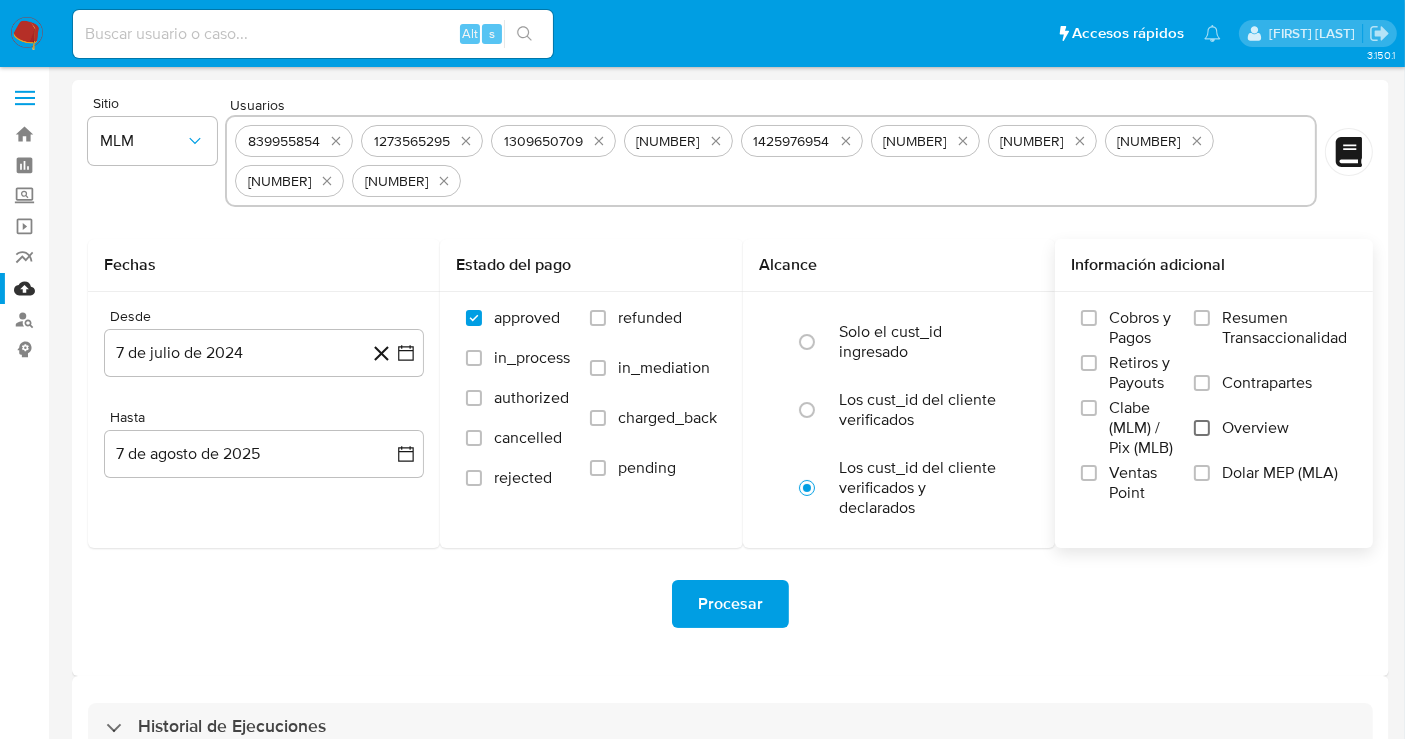 click on "Overview" at bounding box center (1202, 428) 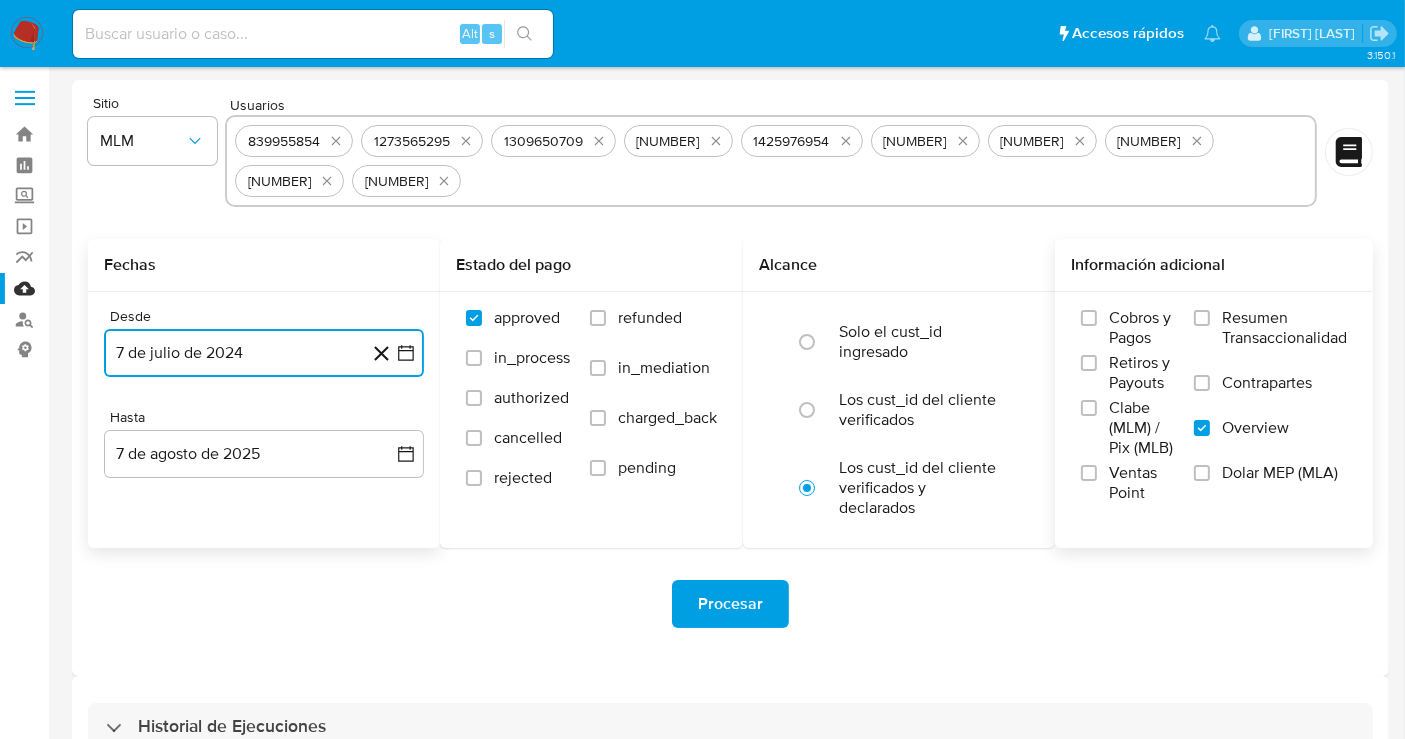 click on "7 de julio de 2024" at bounding box center [264, 353] 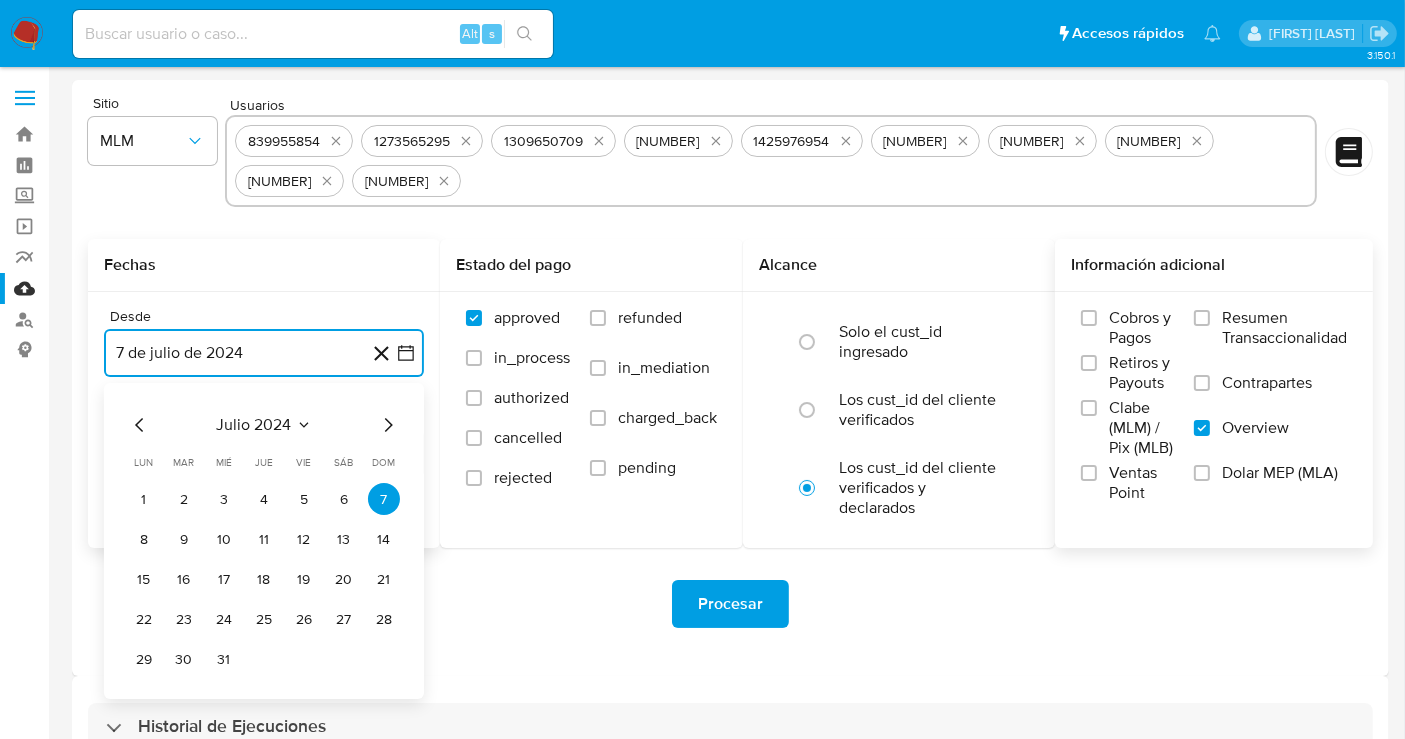 click 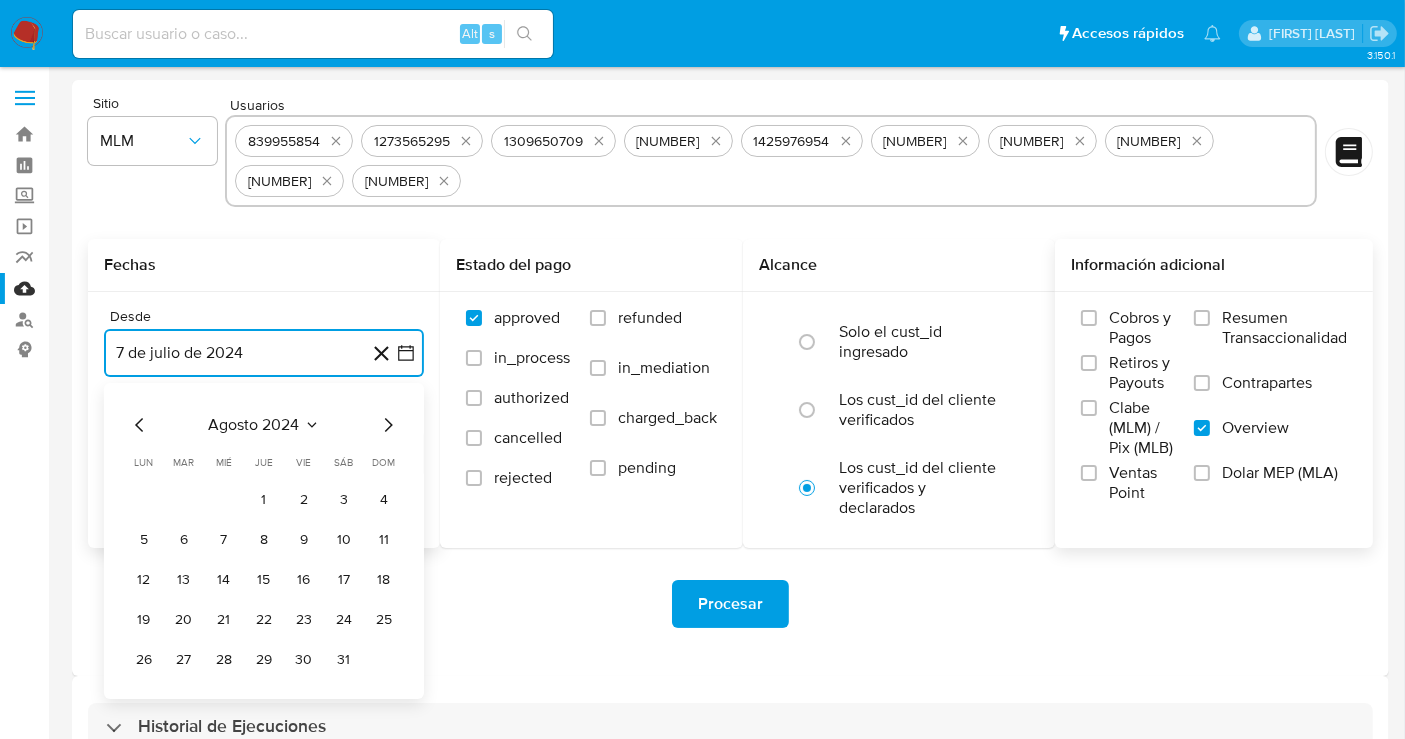 click 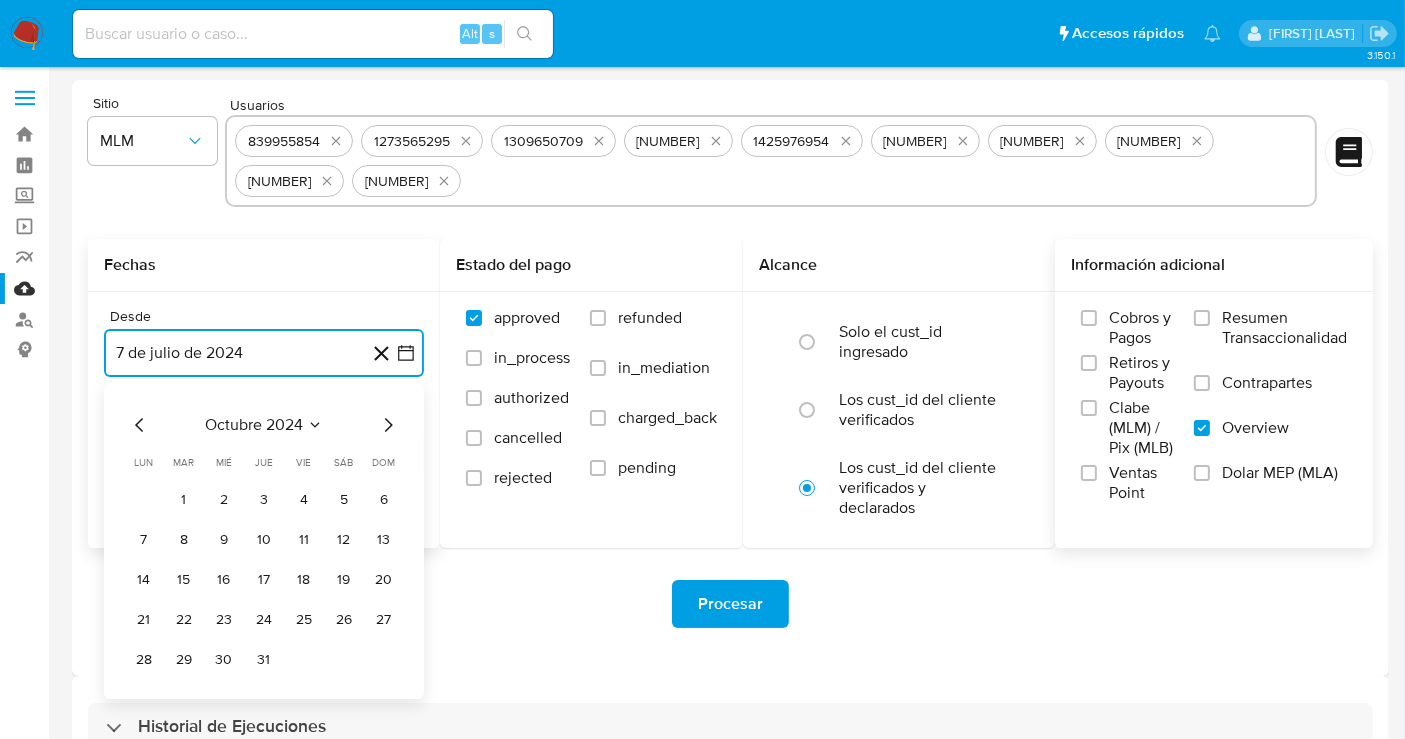 click 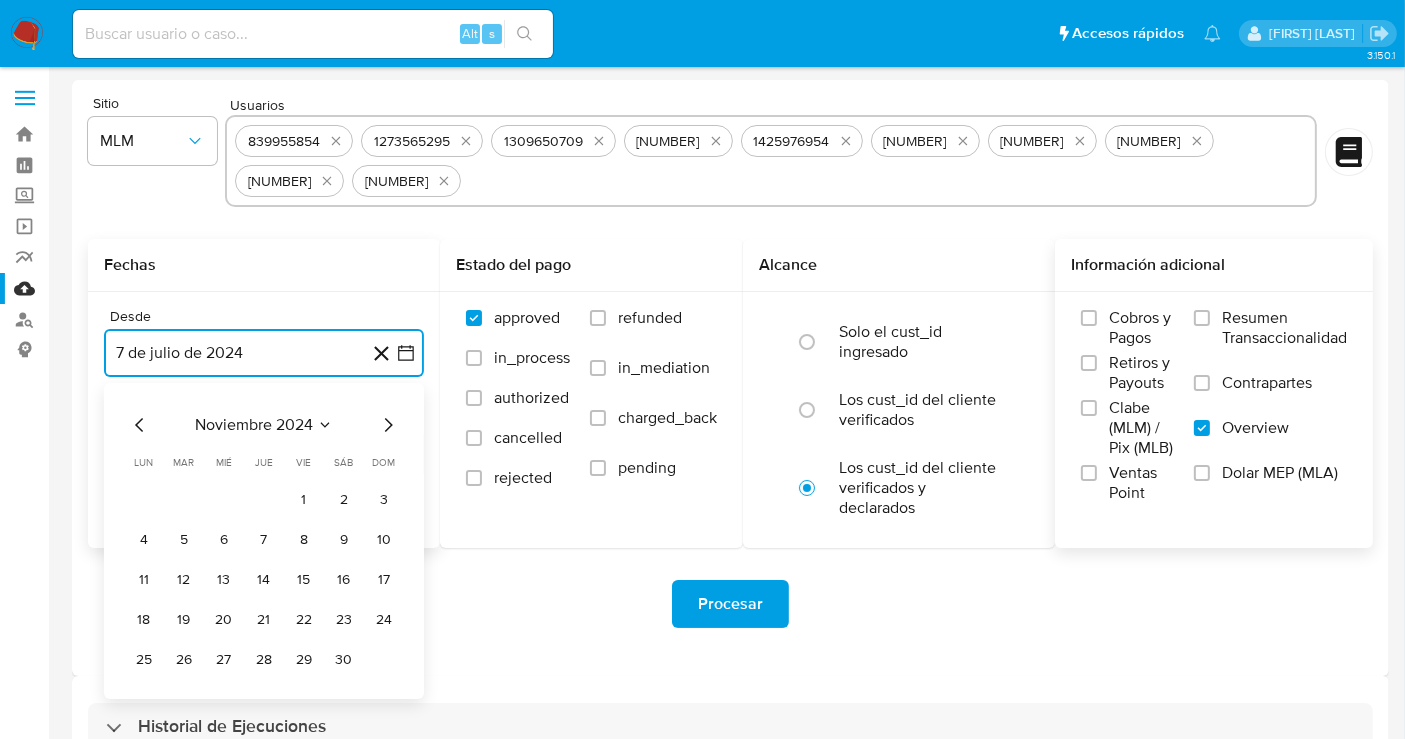 click 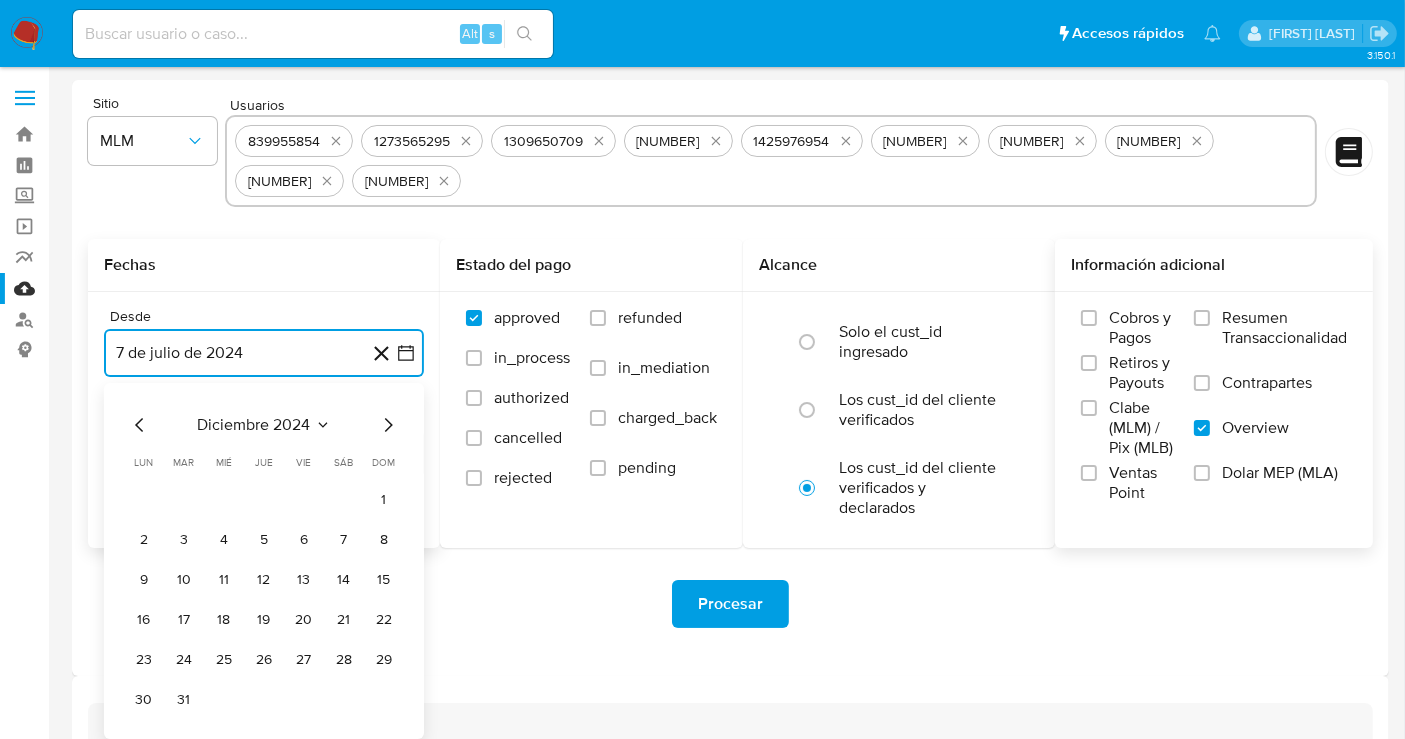 click 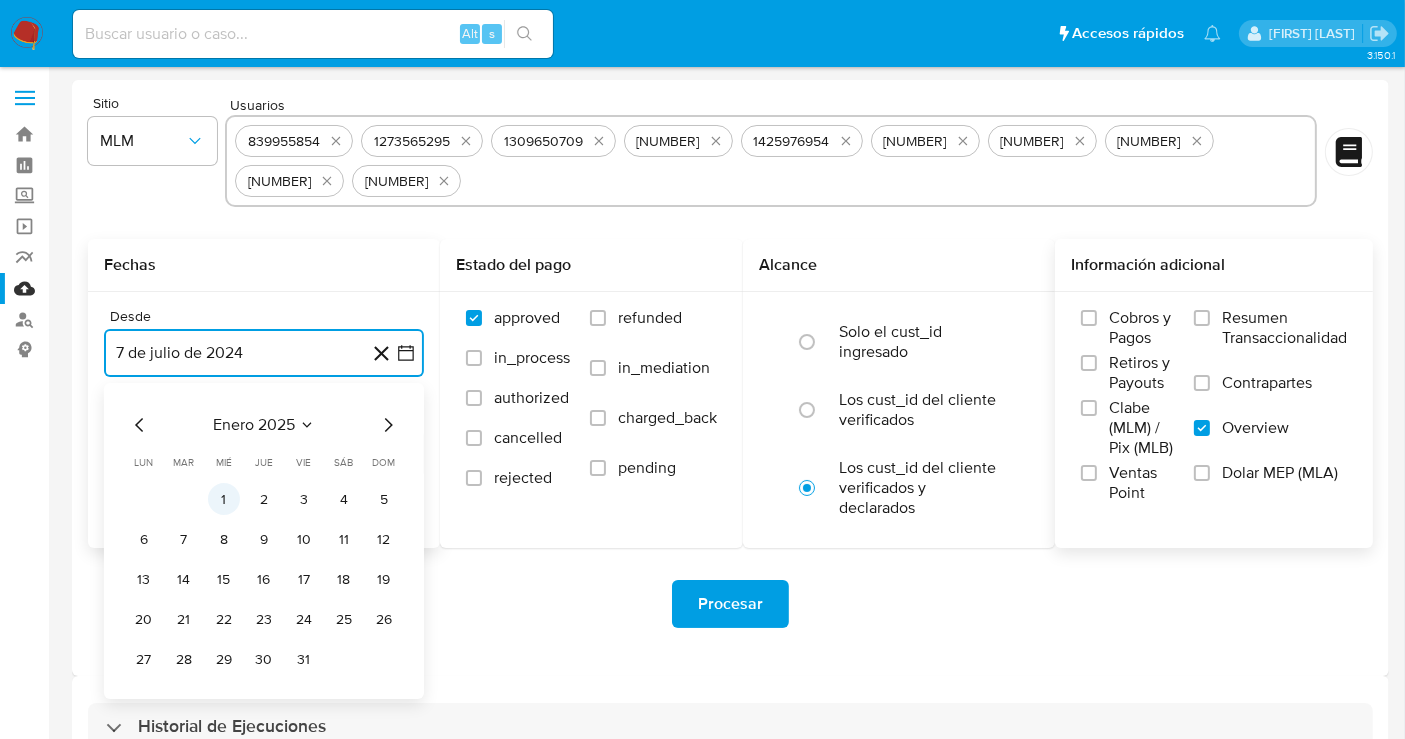 click on "1" at bounding box center (224, 499) 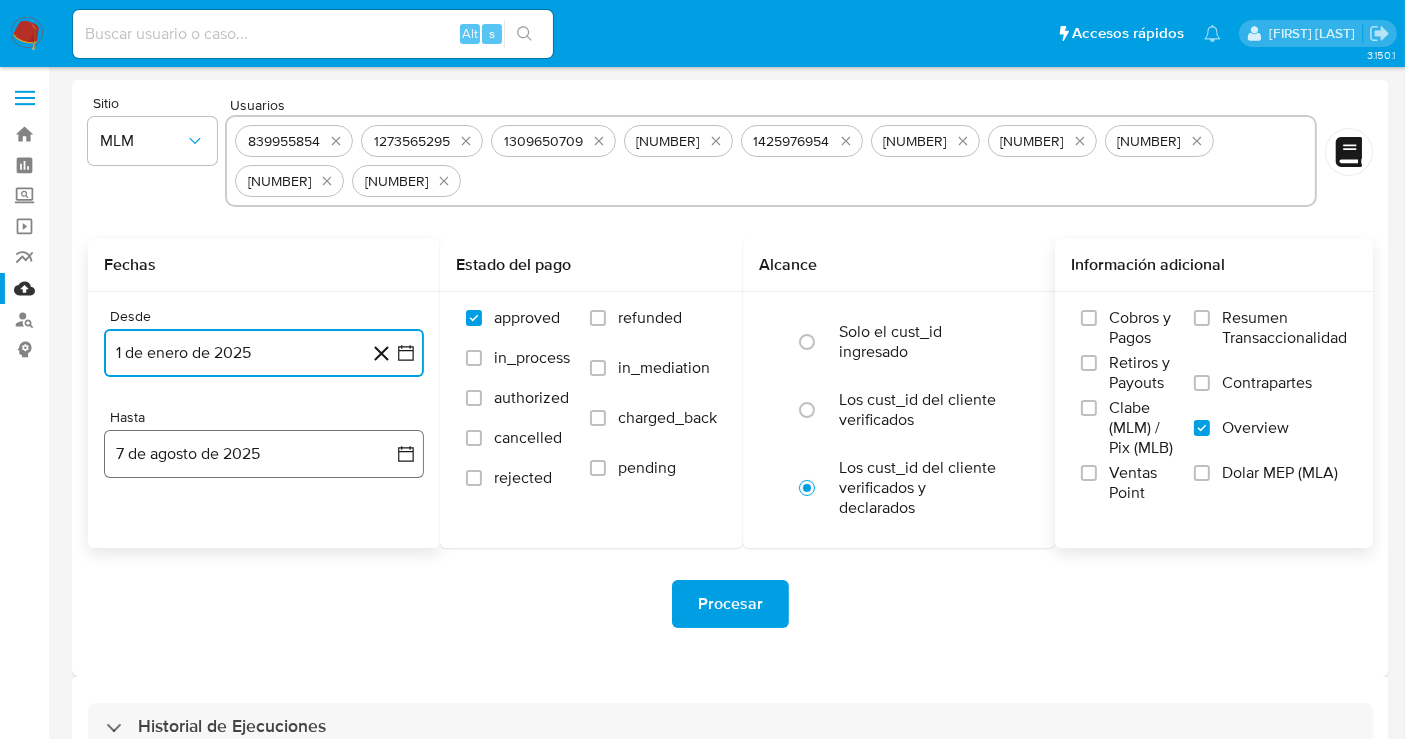 click on "7 de agosto de 2025" at bounding box center (264, 454) 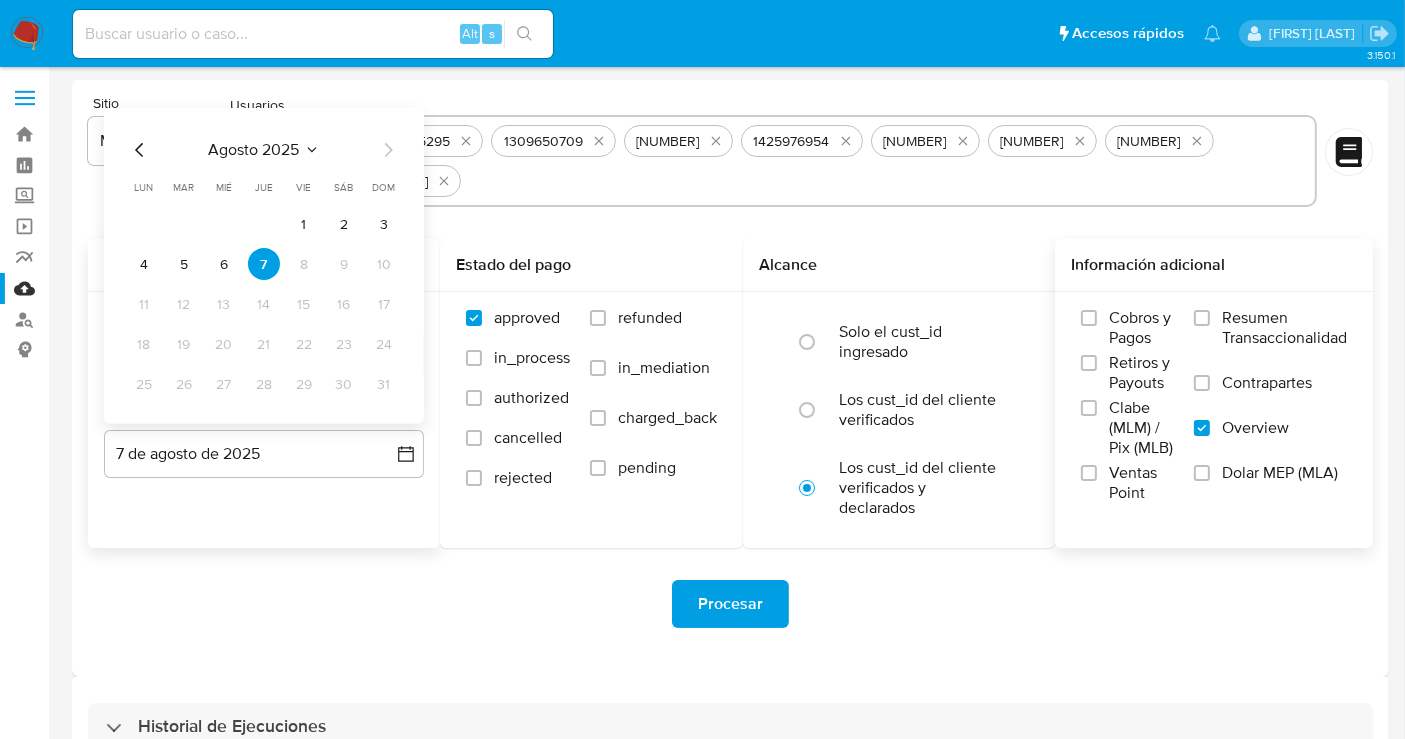 click 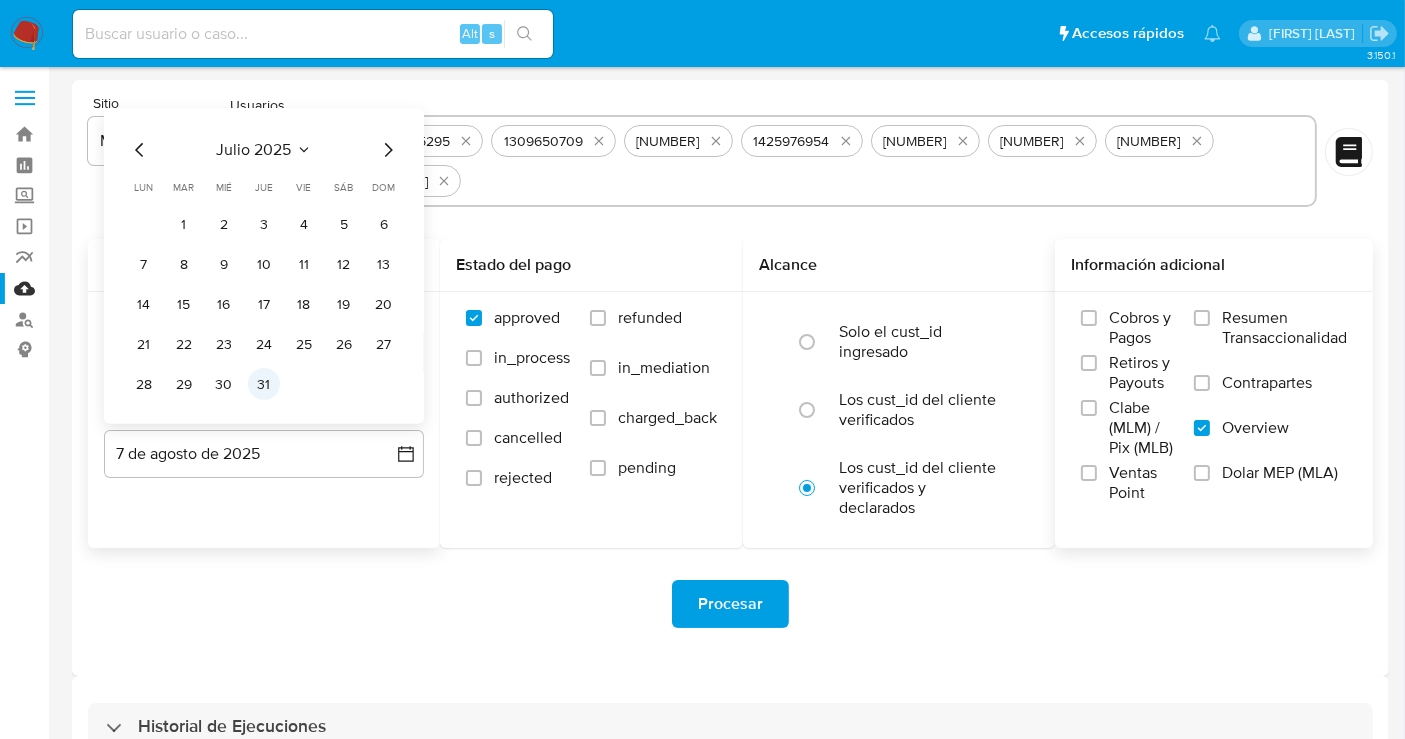 click on "31" at bounding box center (264, 384) 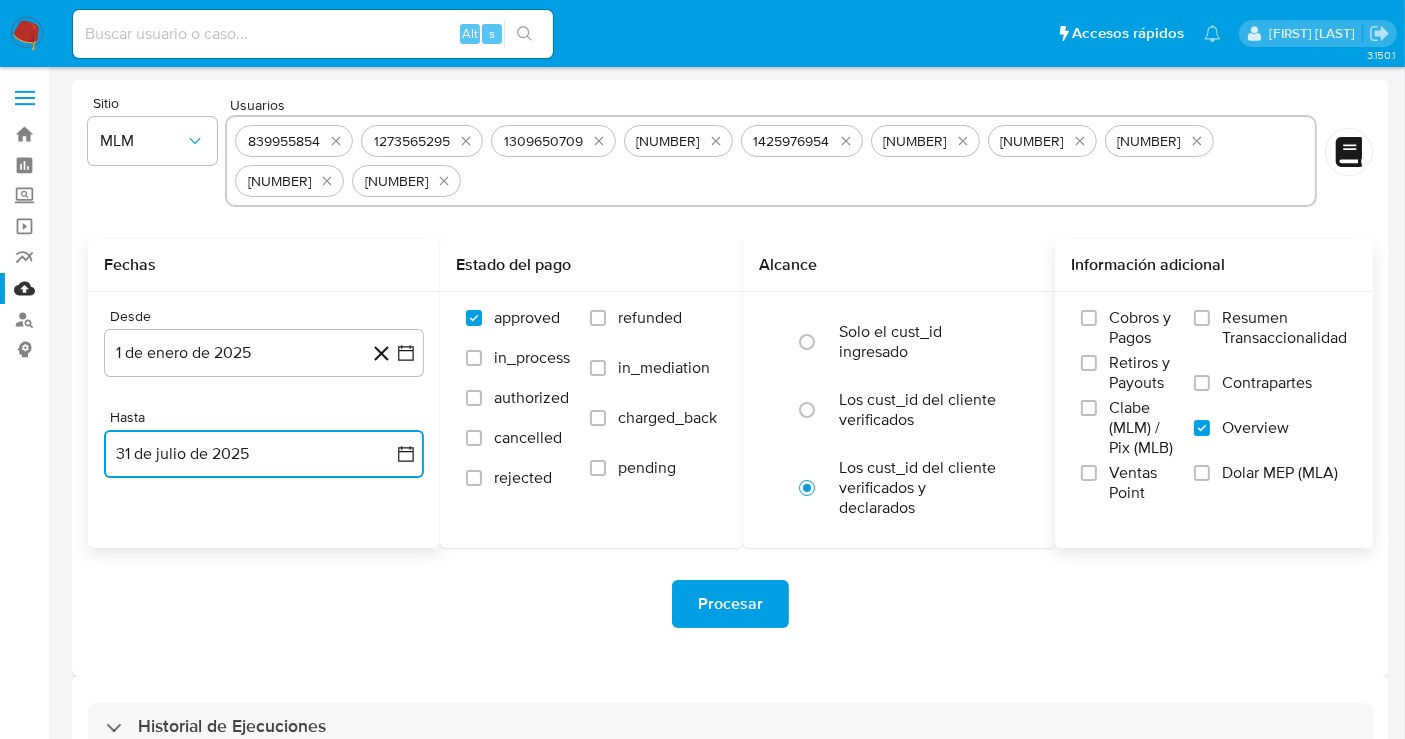 type 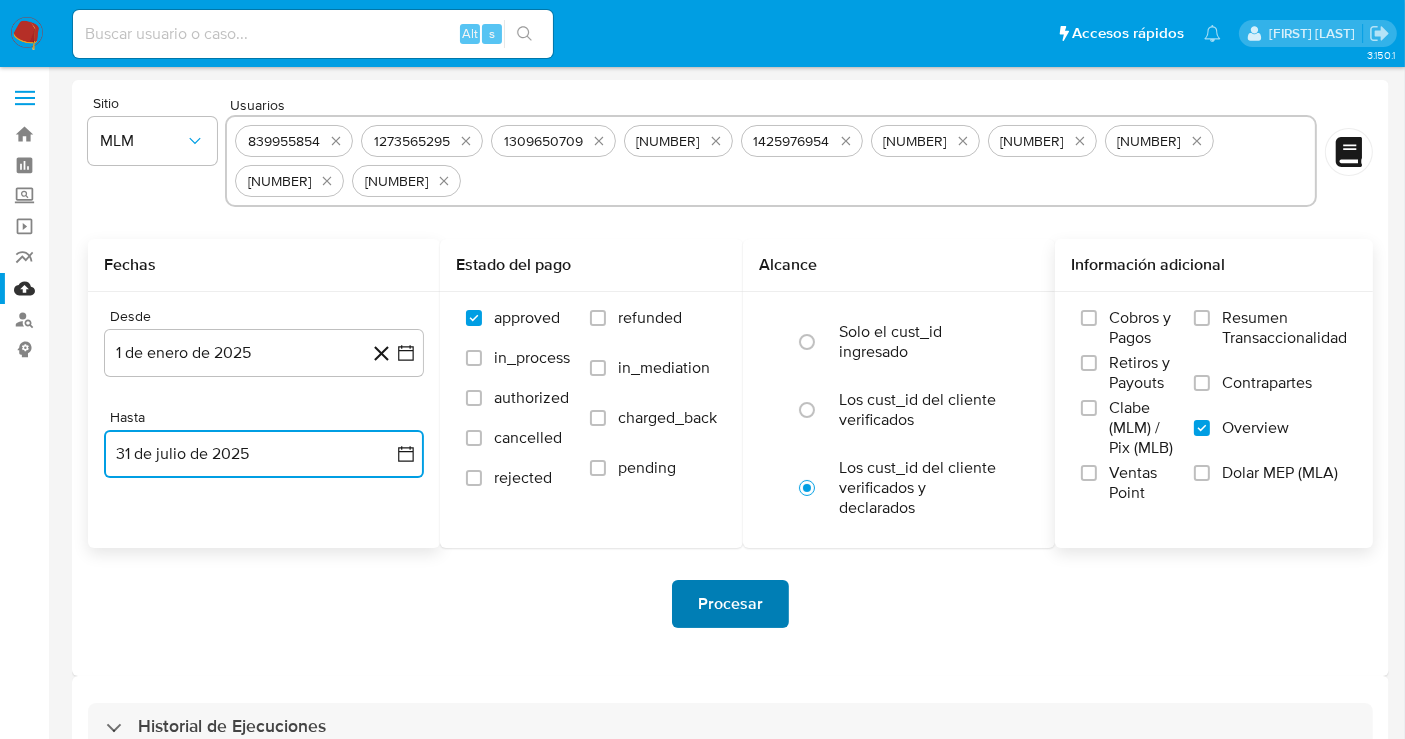 click on "Procesar" at bounding box center (730, 604) 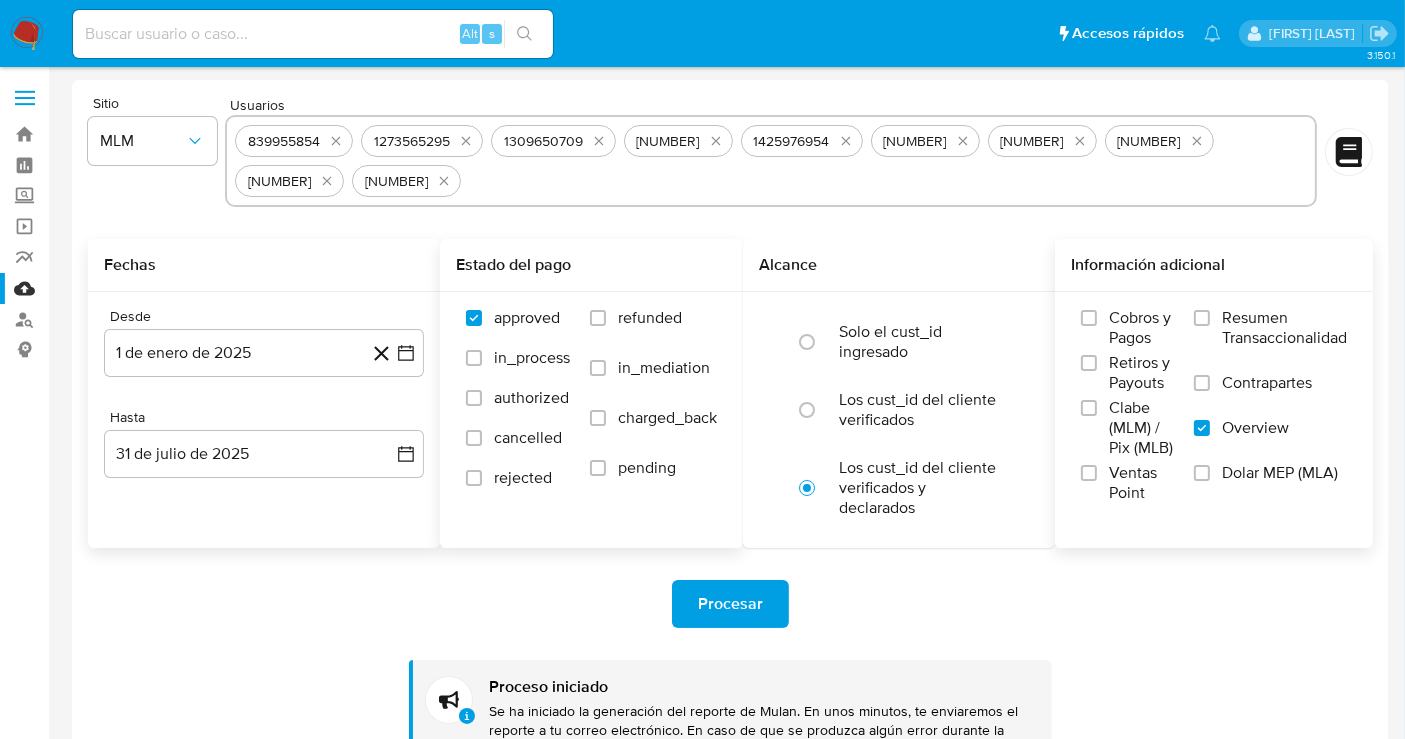 type 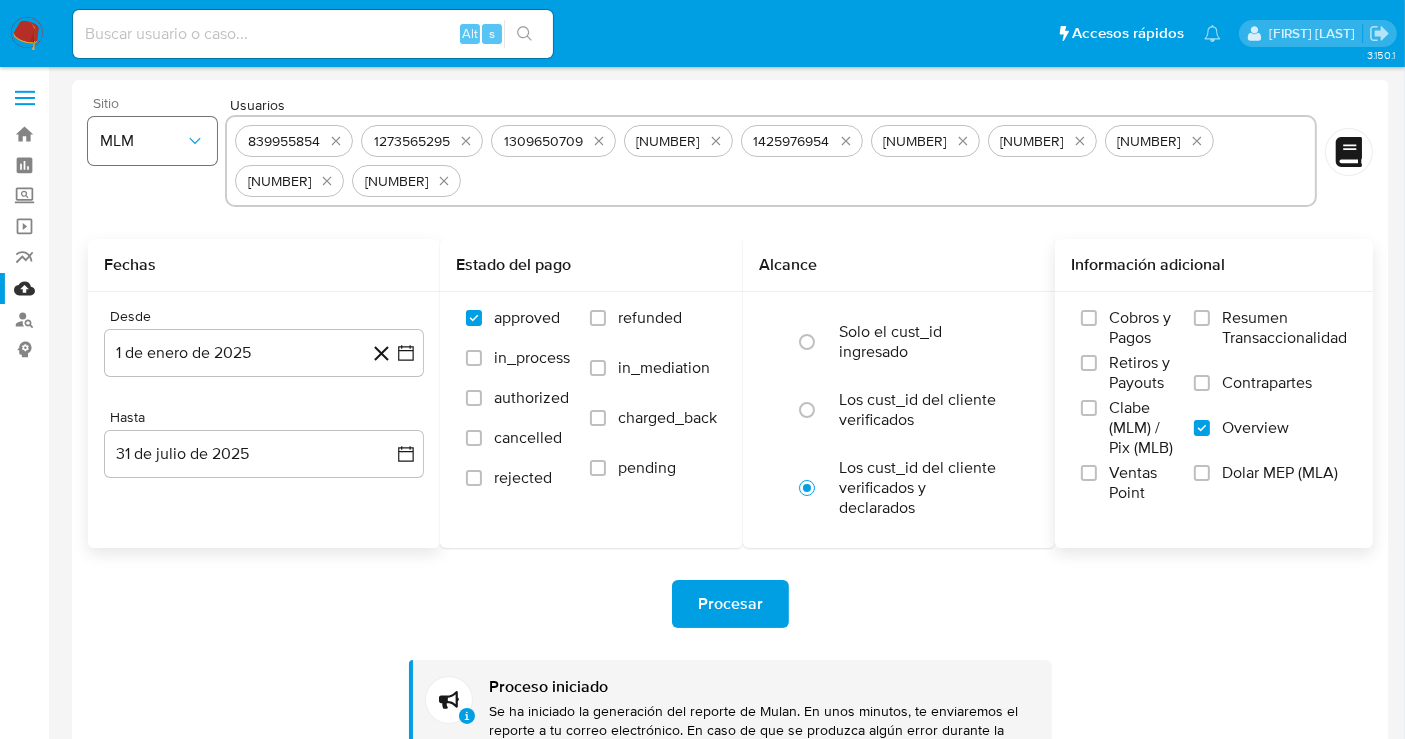 drag, startPoint x: 560, startPoint y: 186, endPoint x: 215, endPoint y: 125, distance: 350.35126 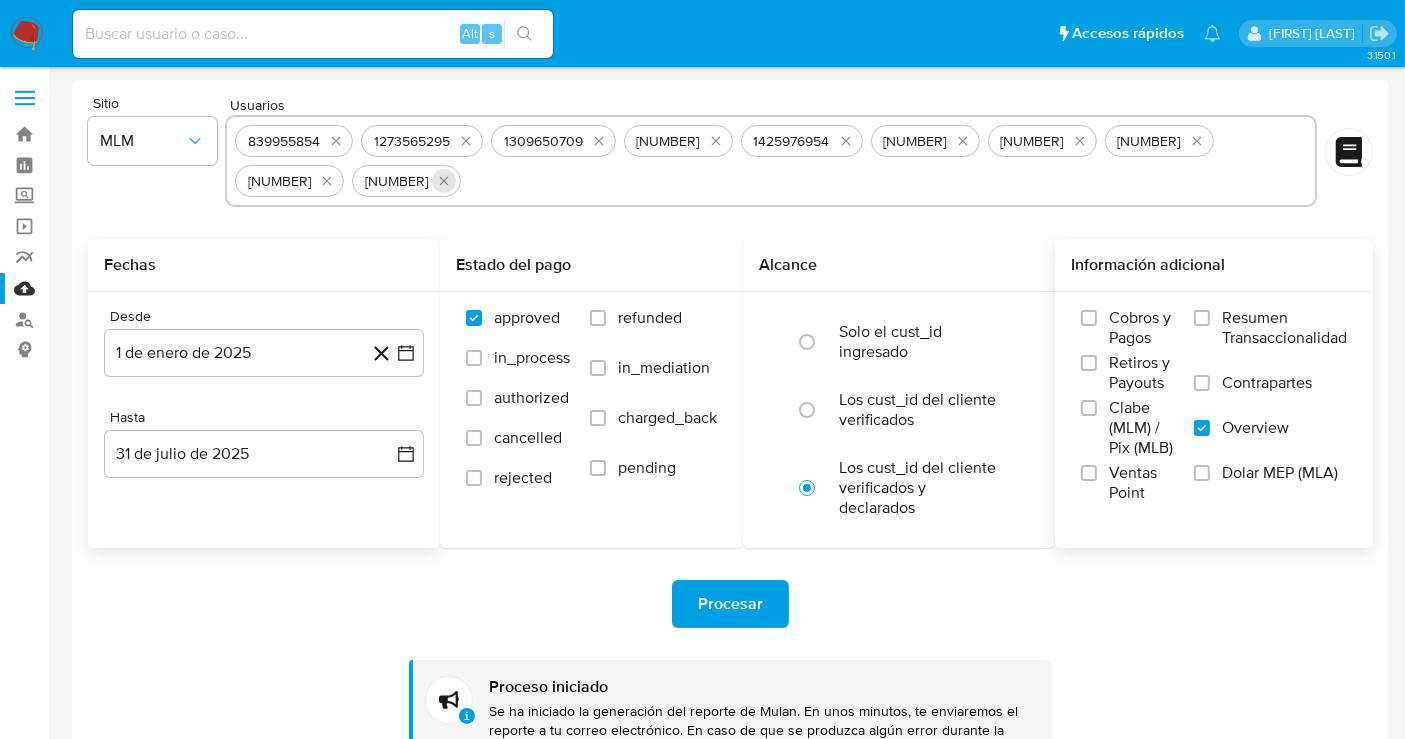 click 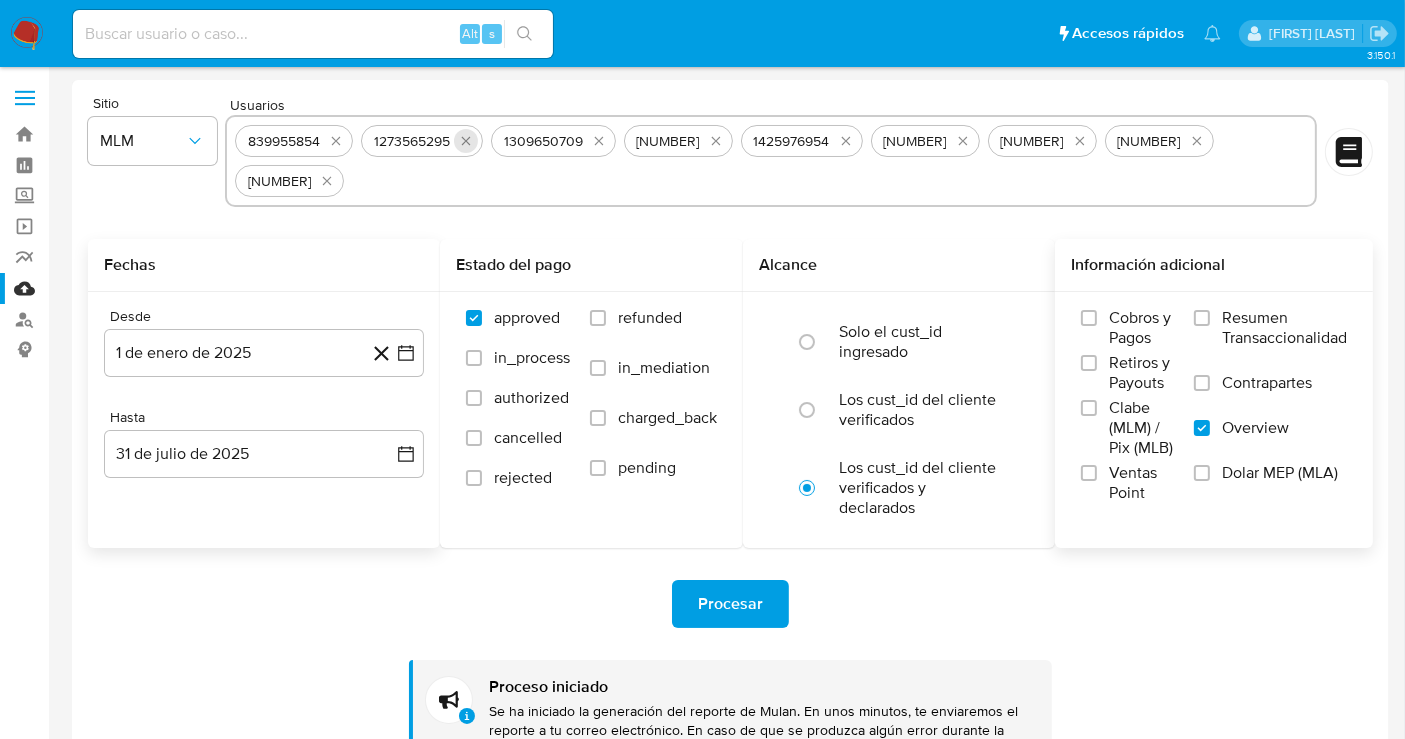 click 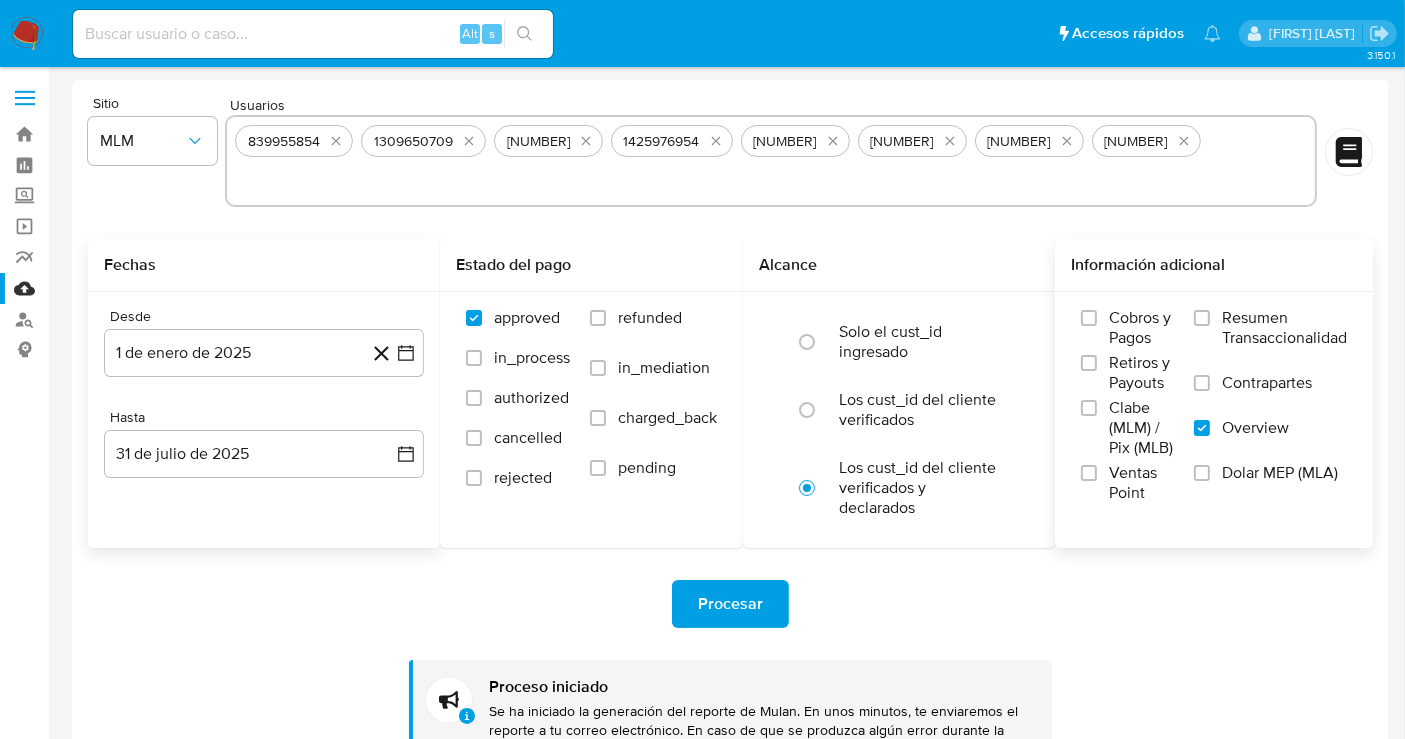 click 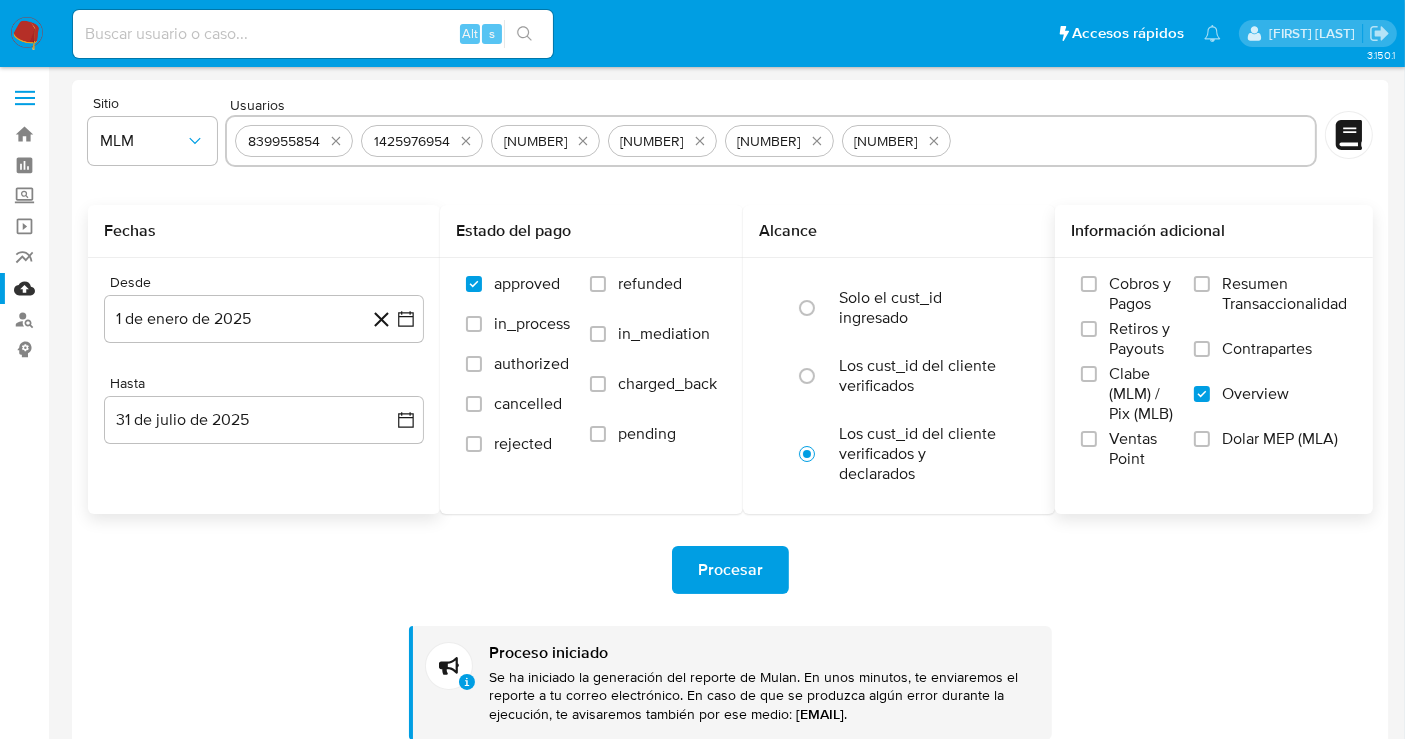click 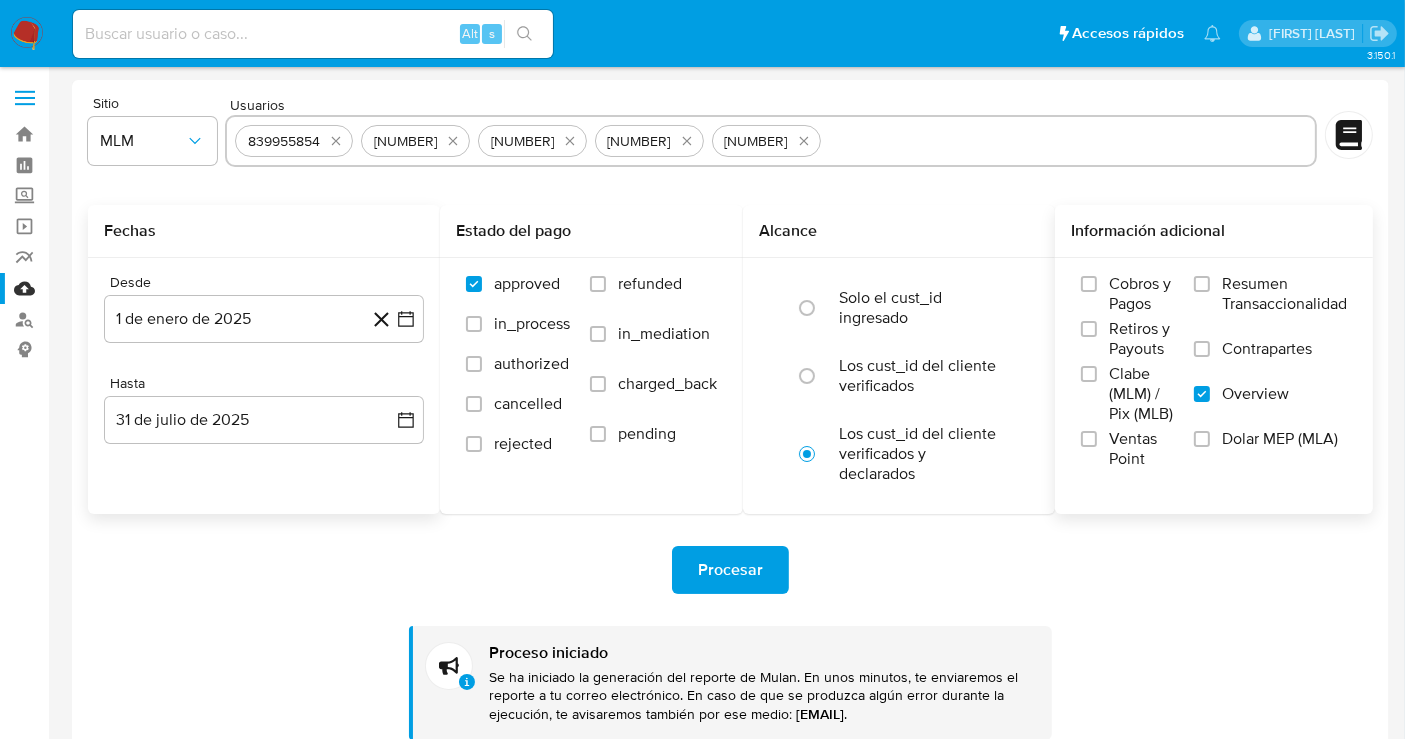 click 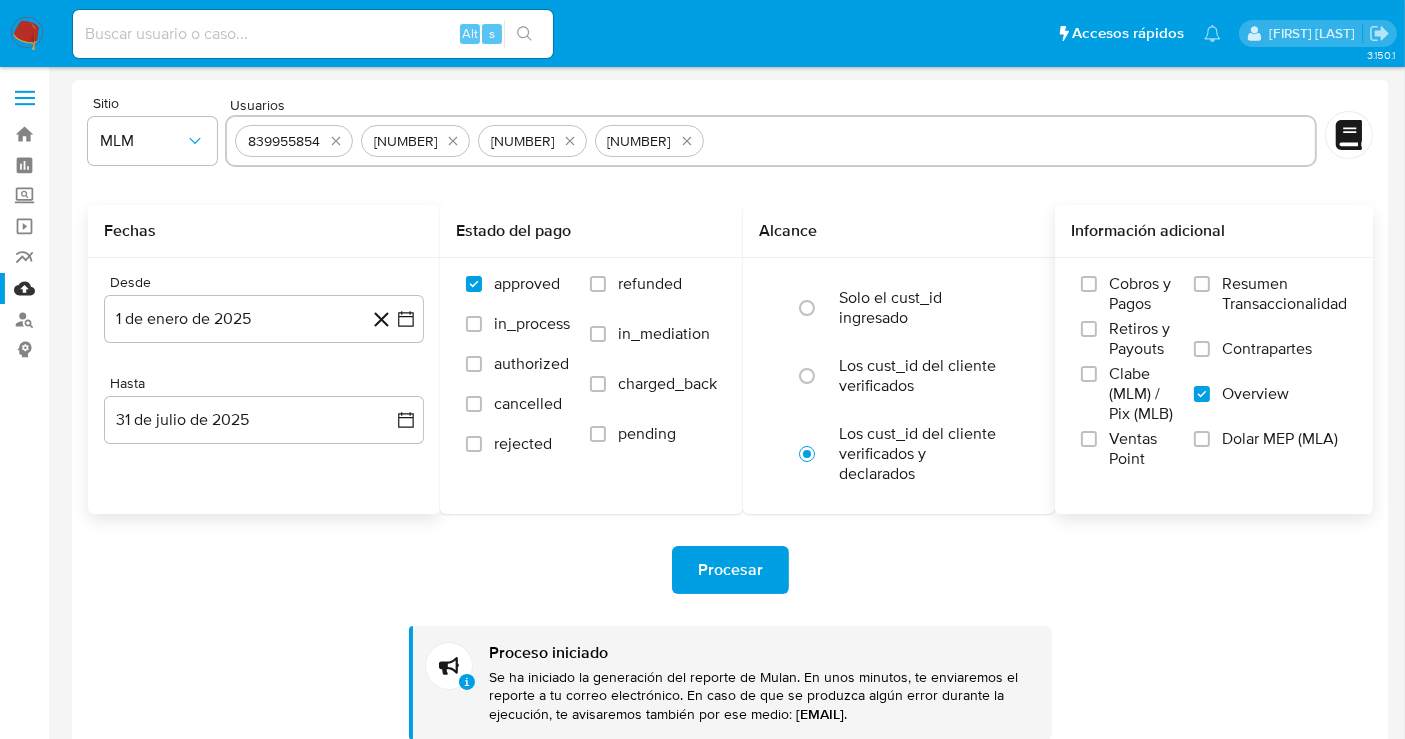 click 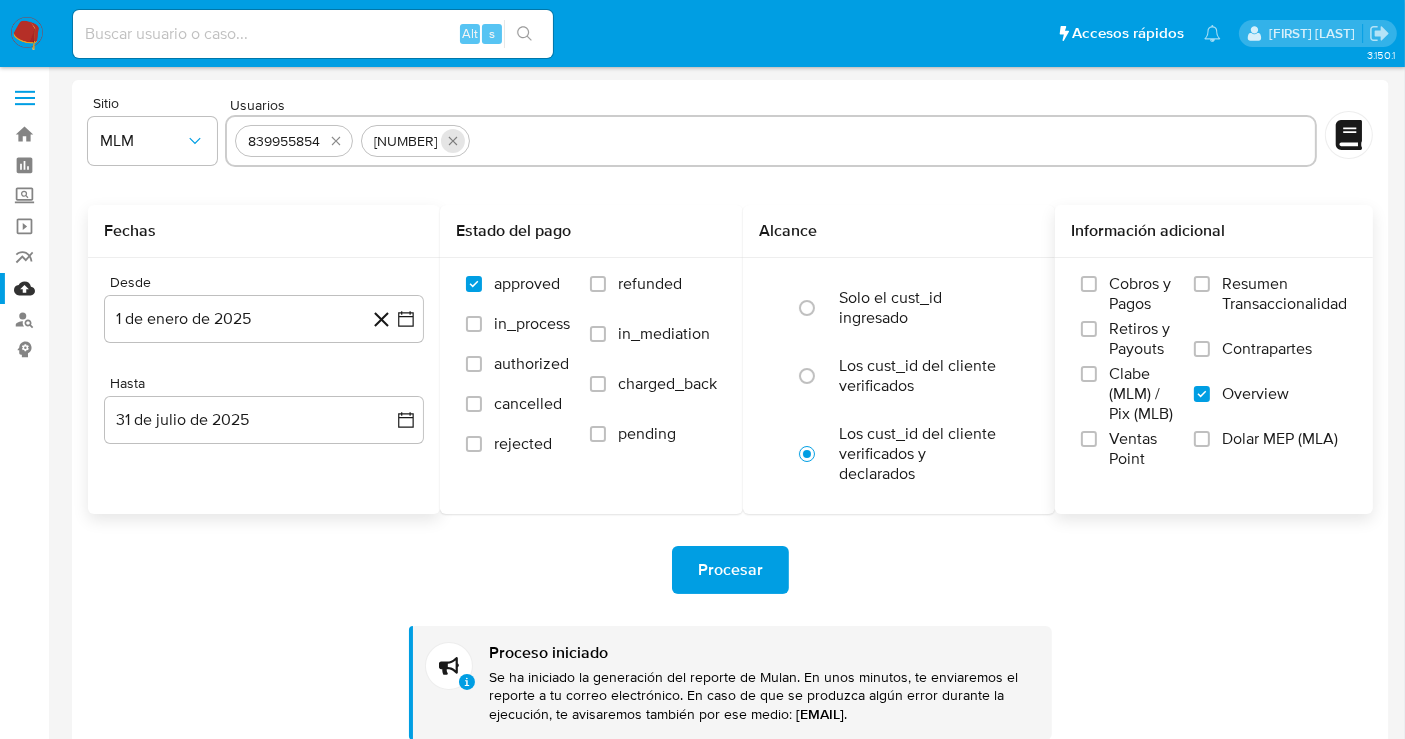 click 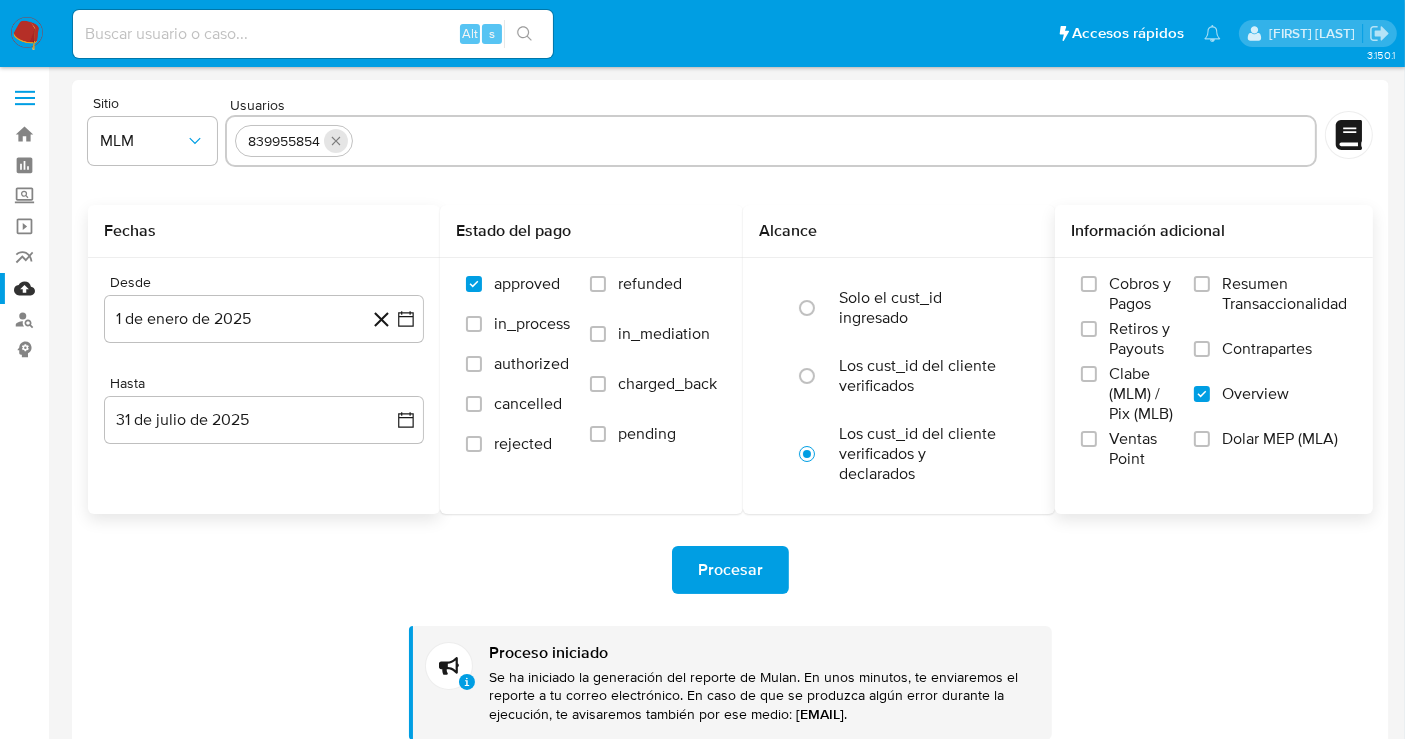 click 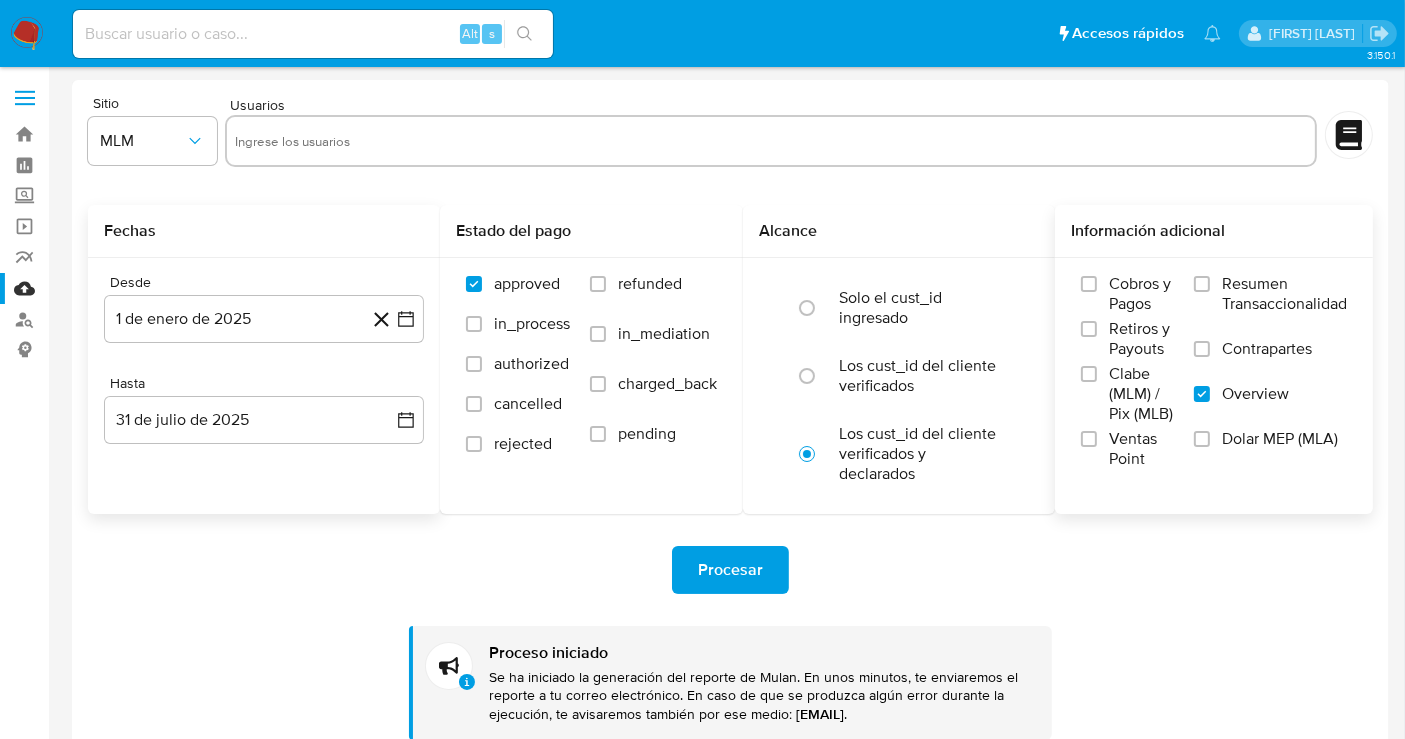 click at bounding box center (771, 141) 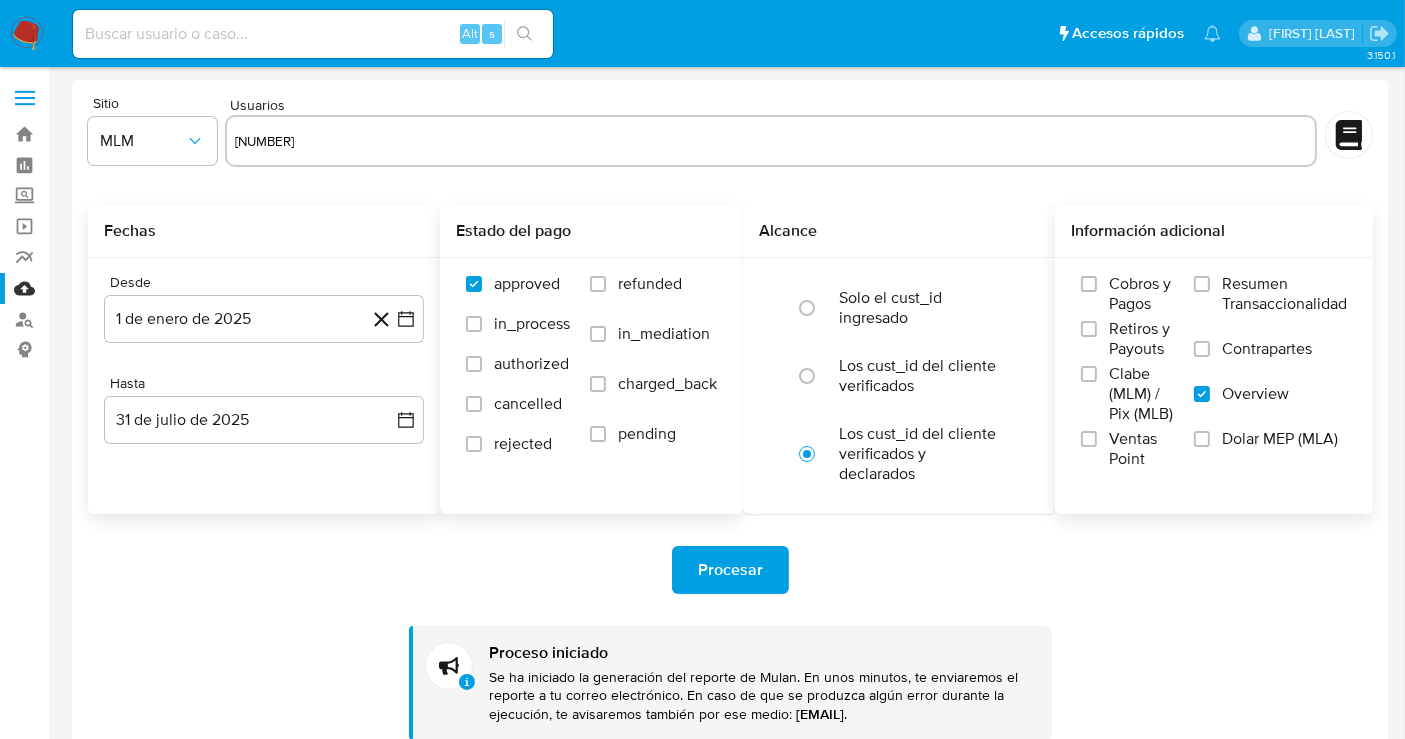 type on "2356013961" 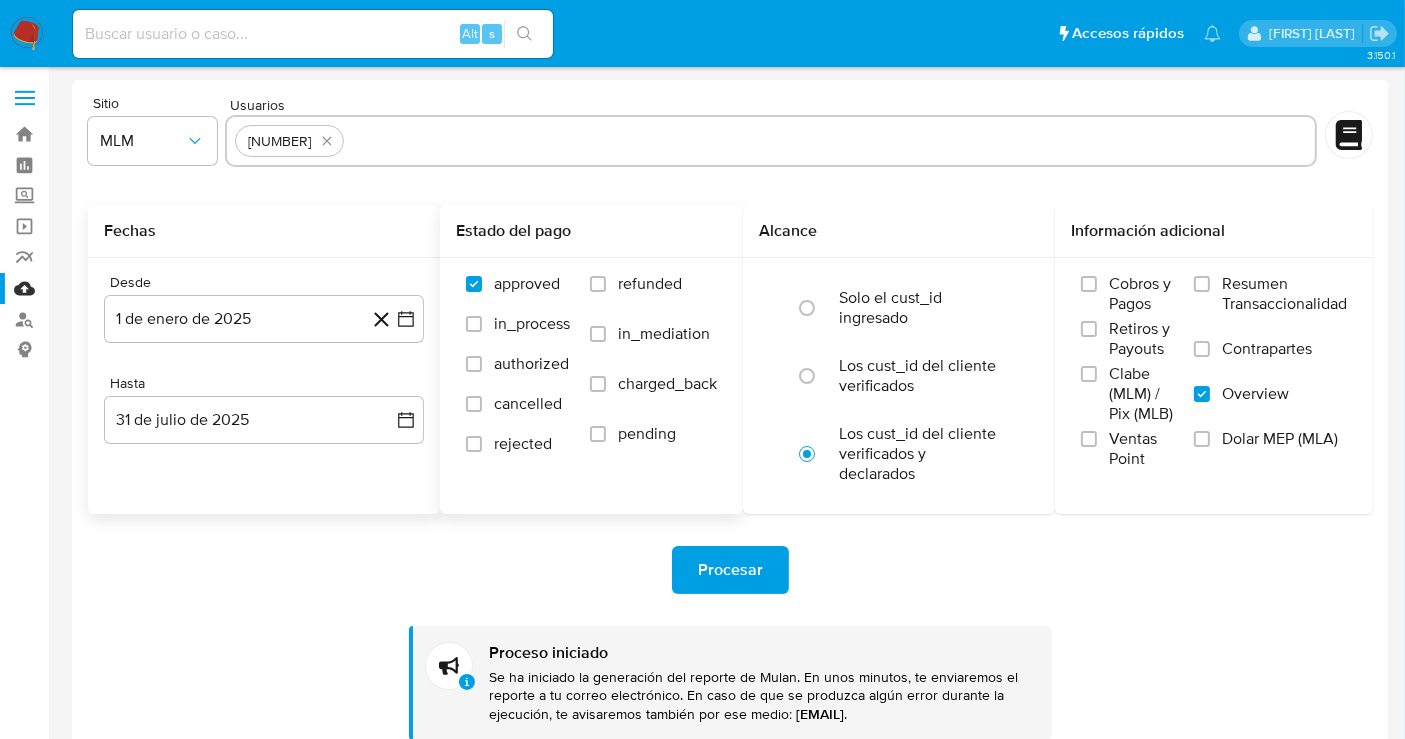 paste on "2385035432" 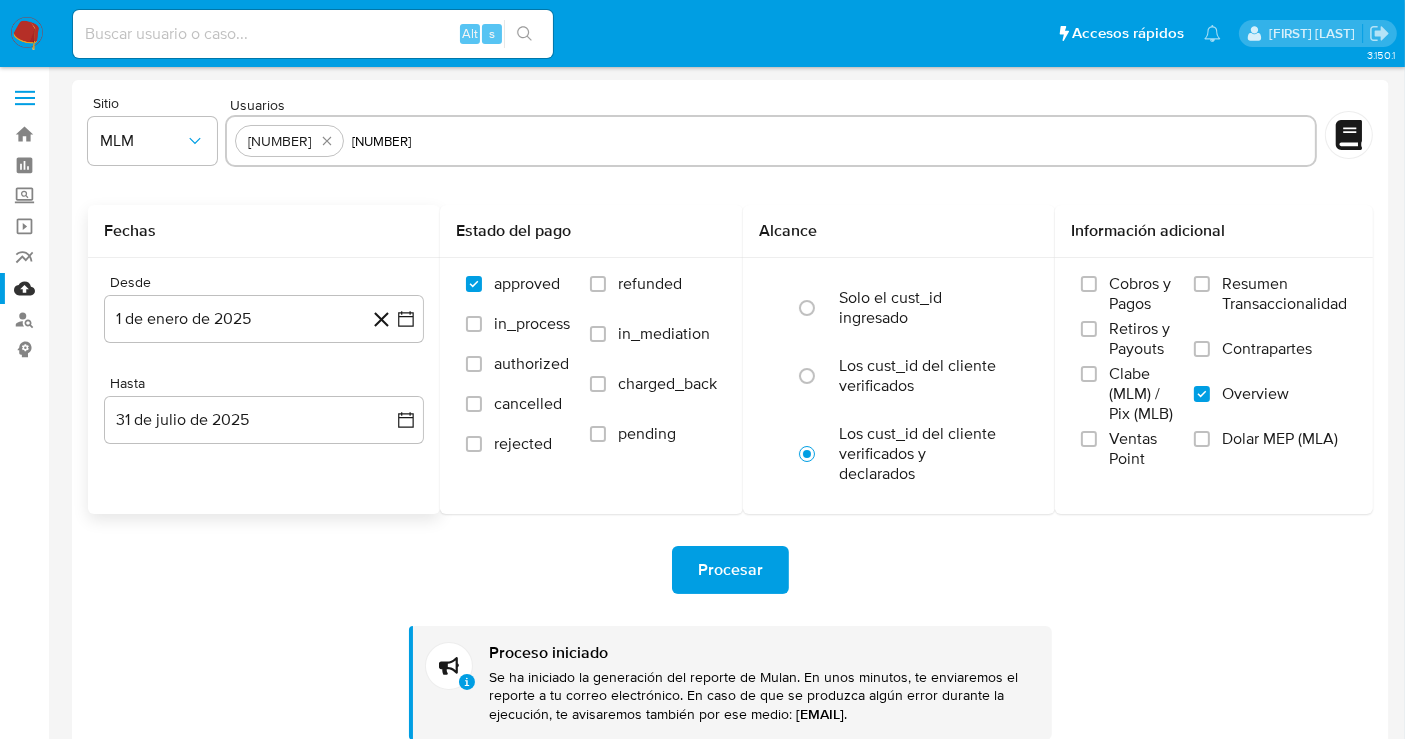type on "2385035432" 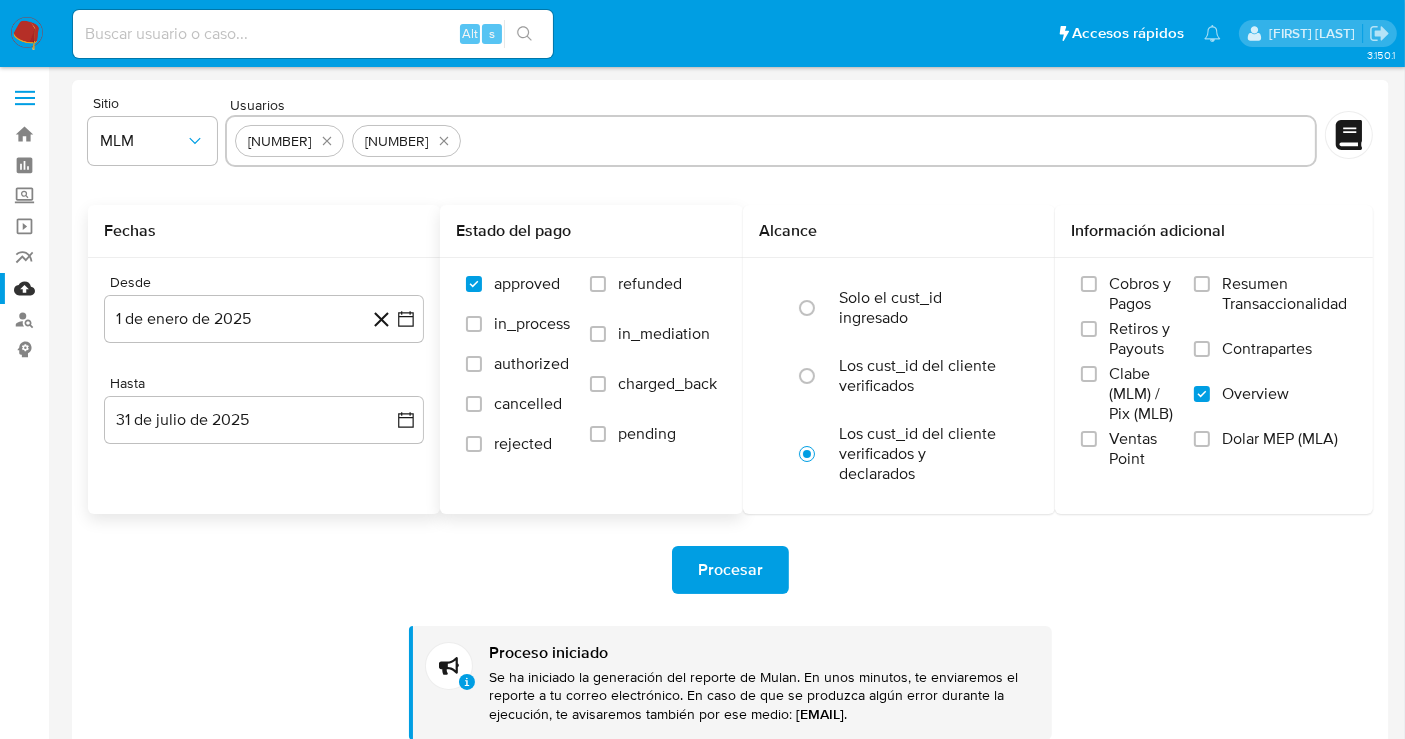 paste on "1503442480" 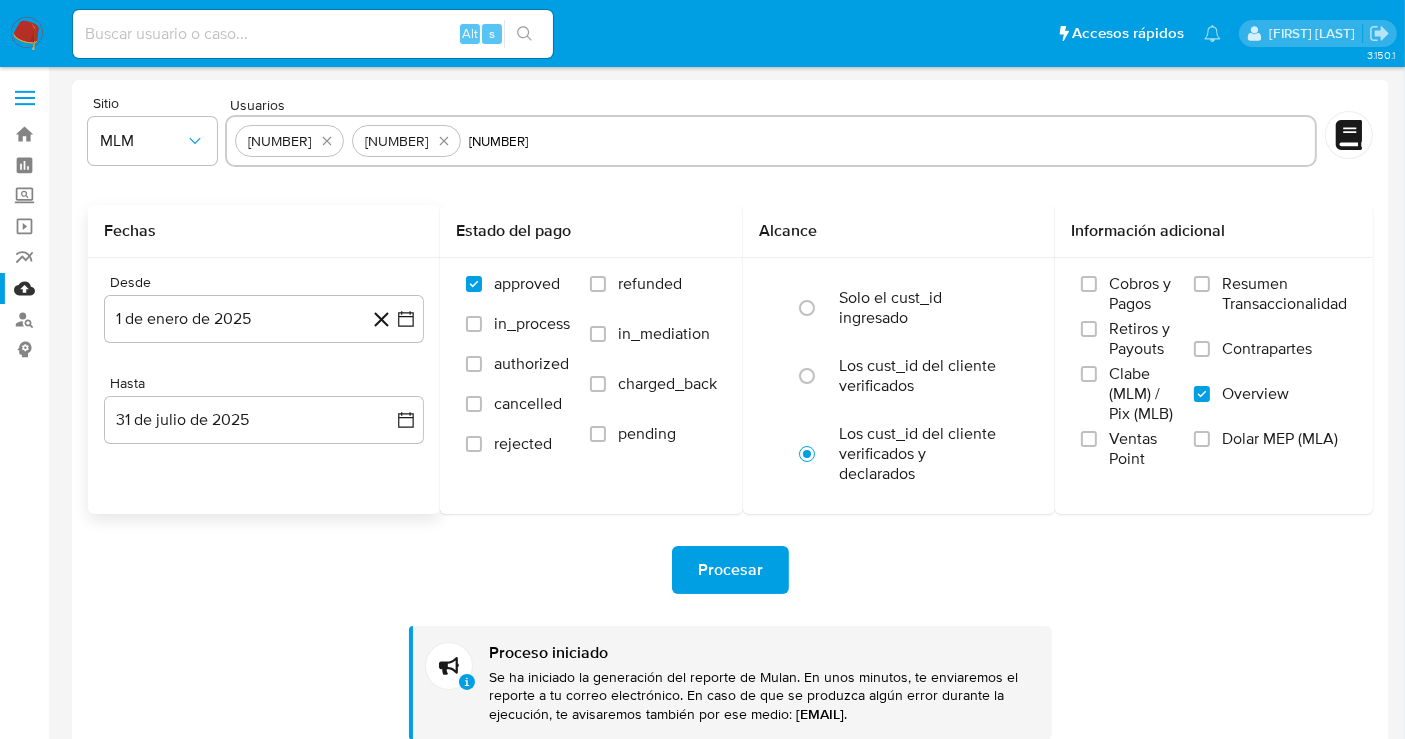 type on "1503442480" 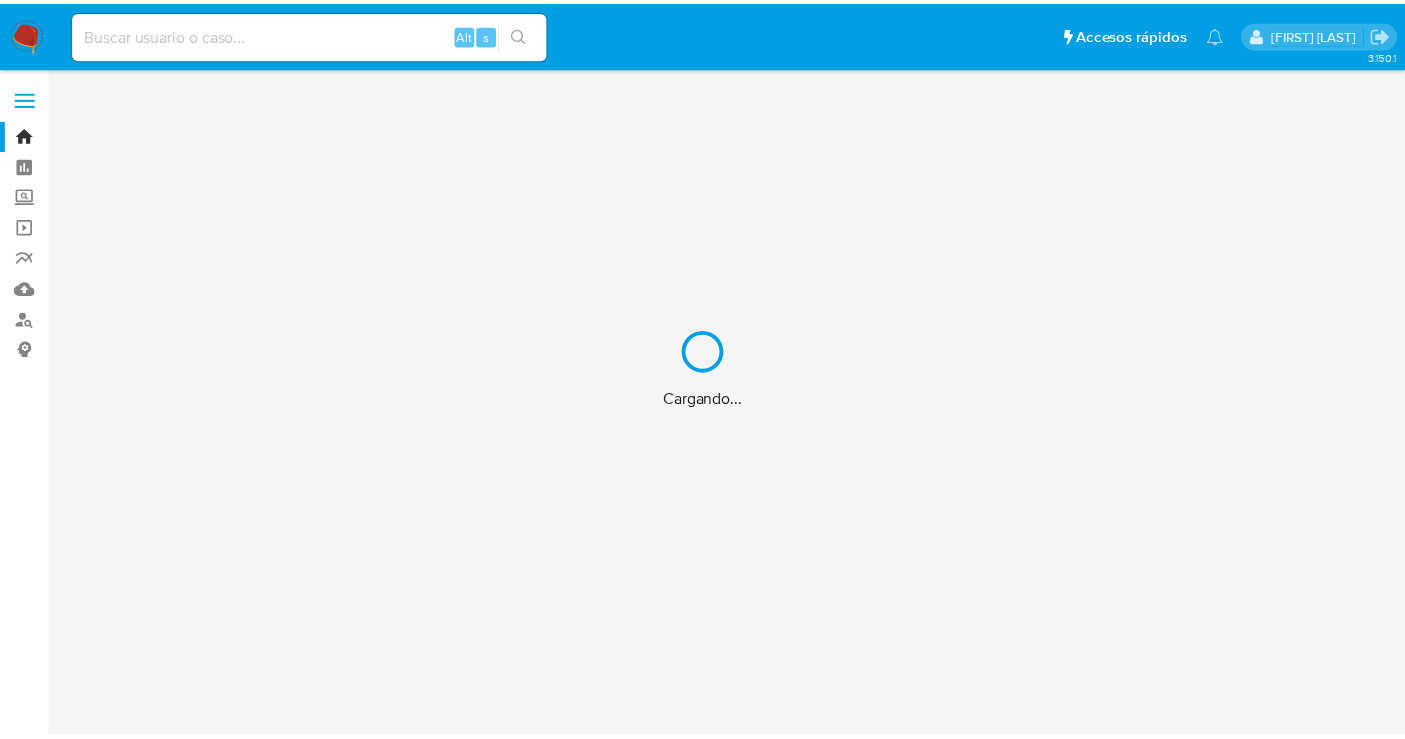 scroll, scrollTop: 0, scrollLeft: 0, axis: both 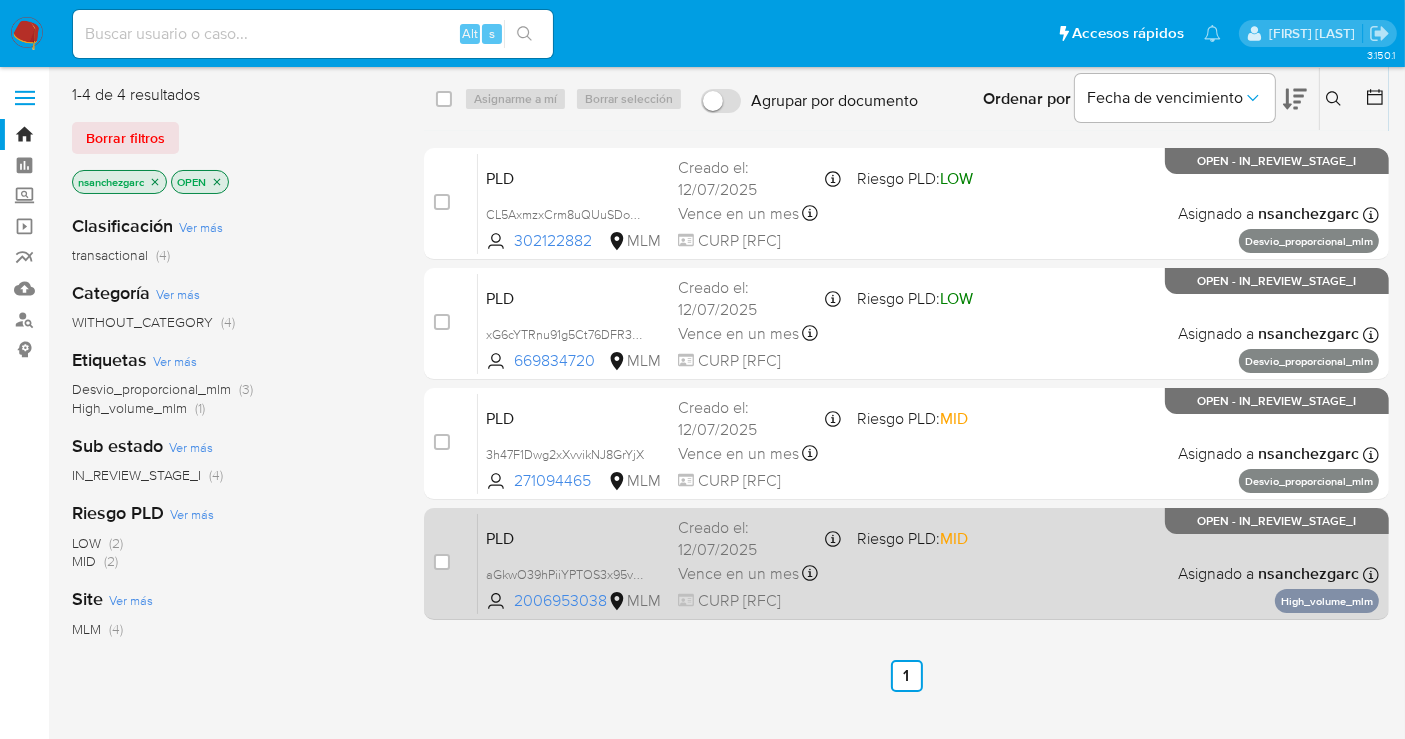 click on "Creado el: [DATE] [TIME]   Creado el: [DATE] [TIME]" at bounding box center (759, 538) 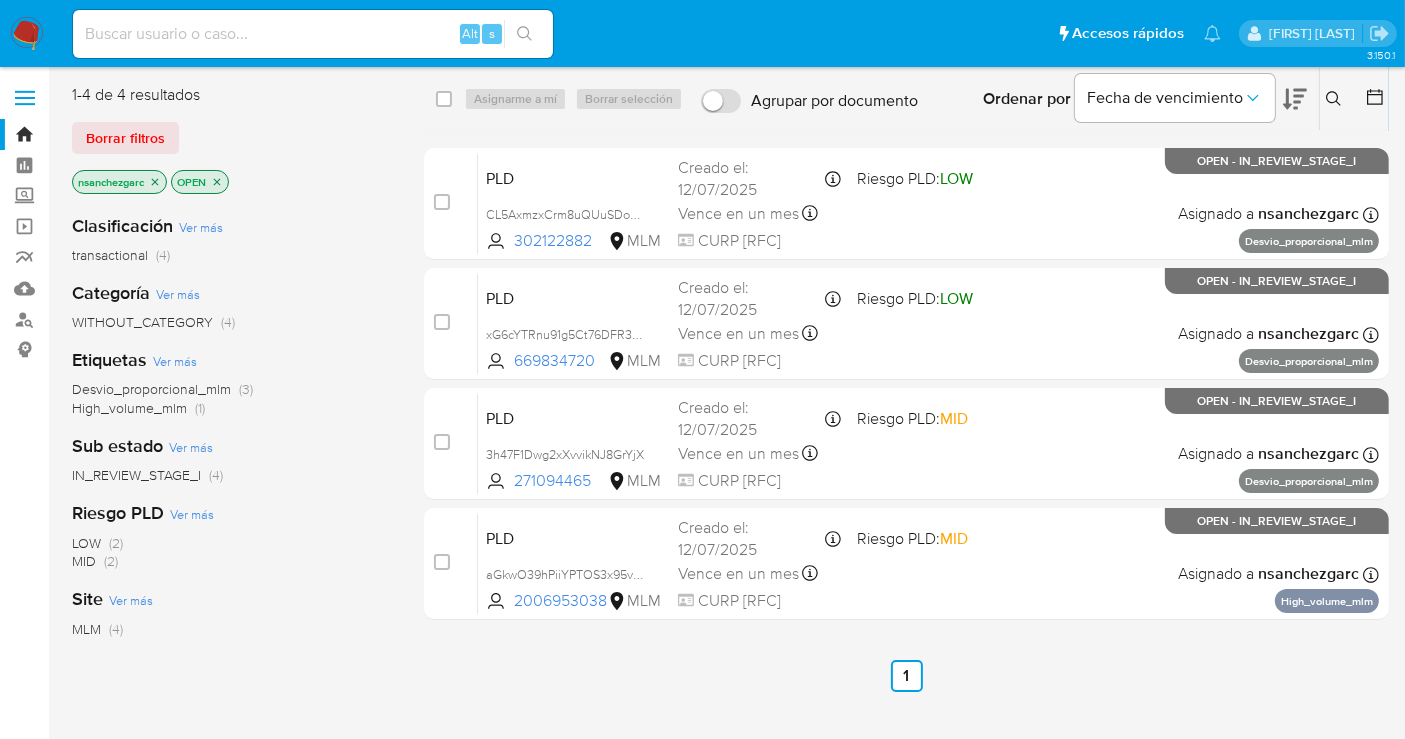 click at bounding box center (27, 34) 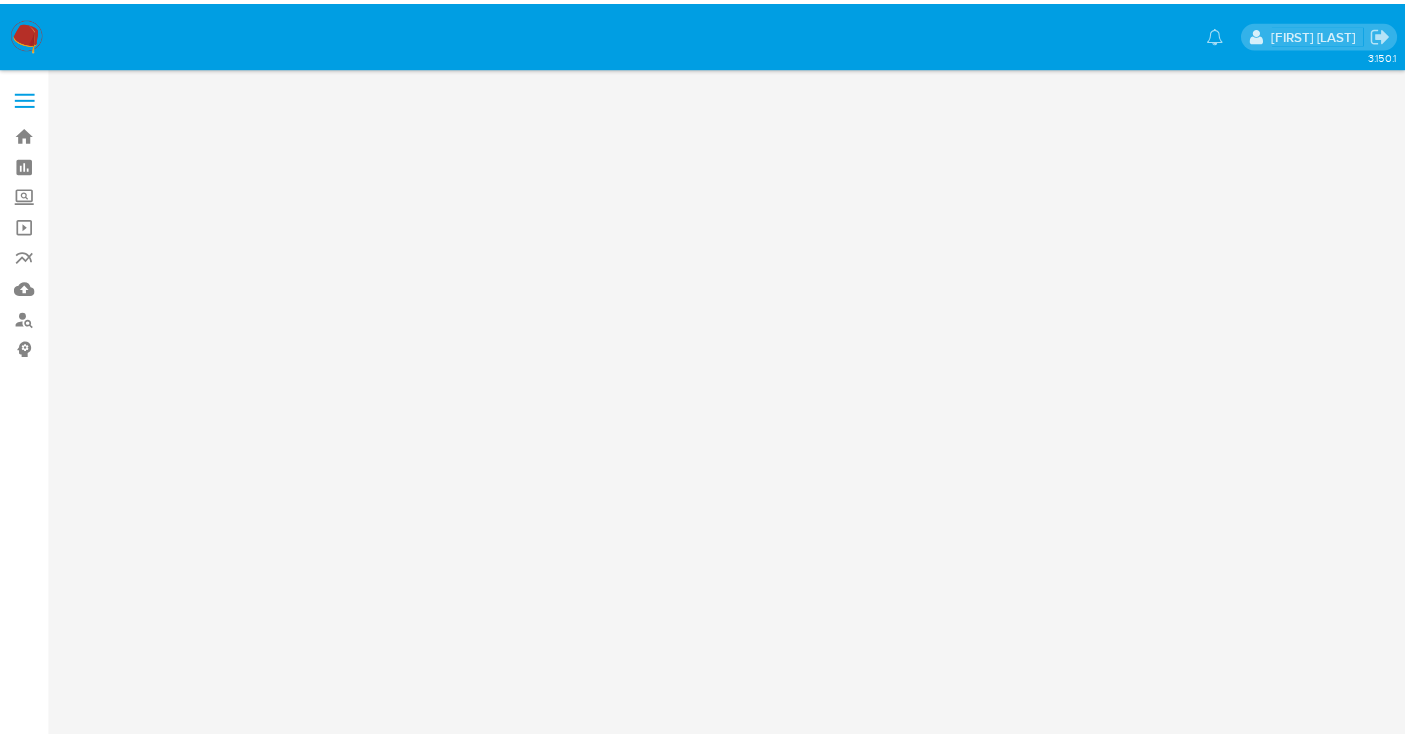 scroll, scrollTop: 0, scrollLeft: 0, axis: both 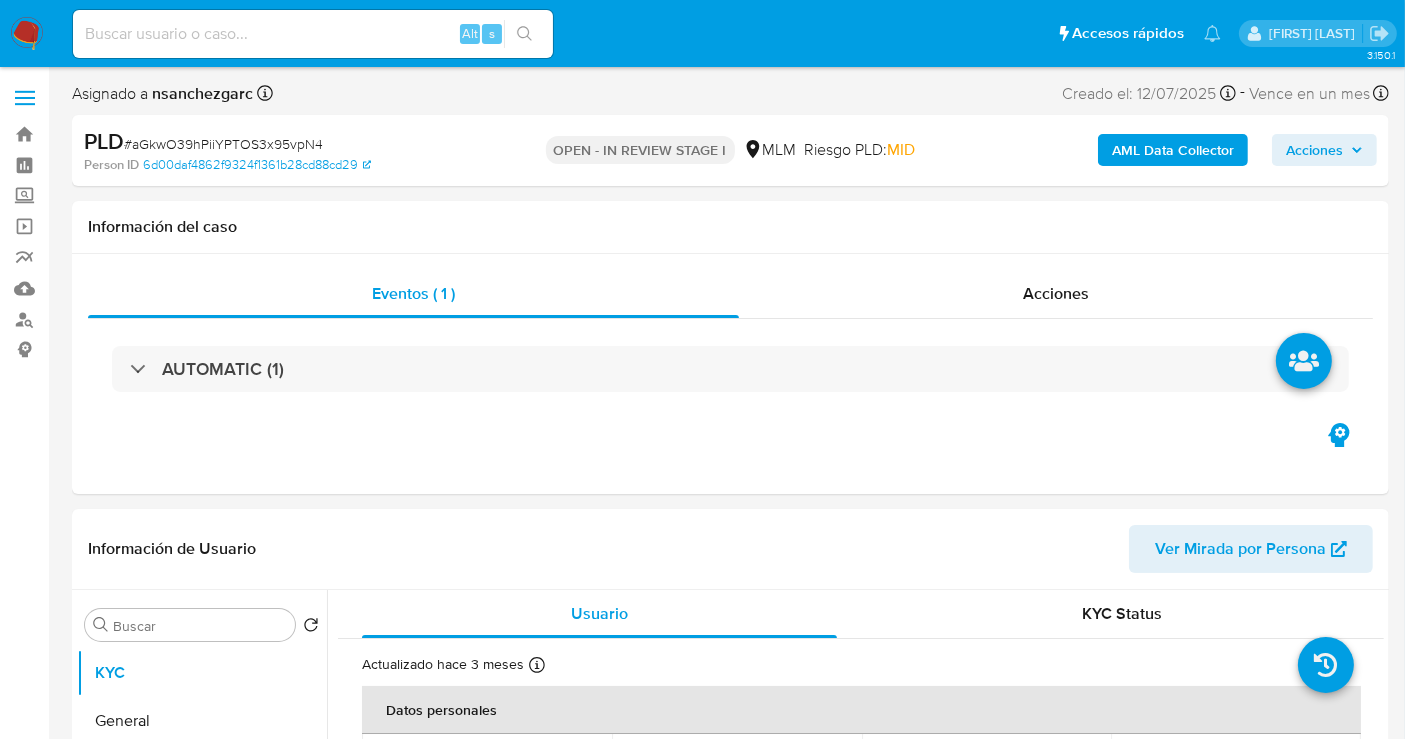 select on "10" 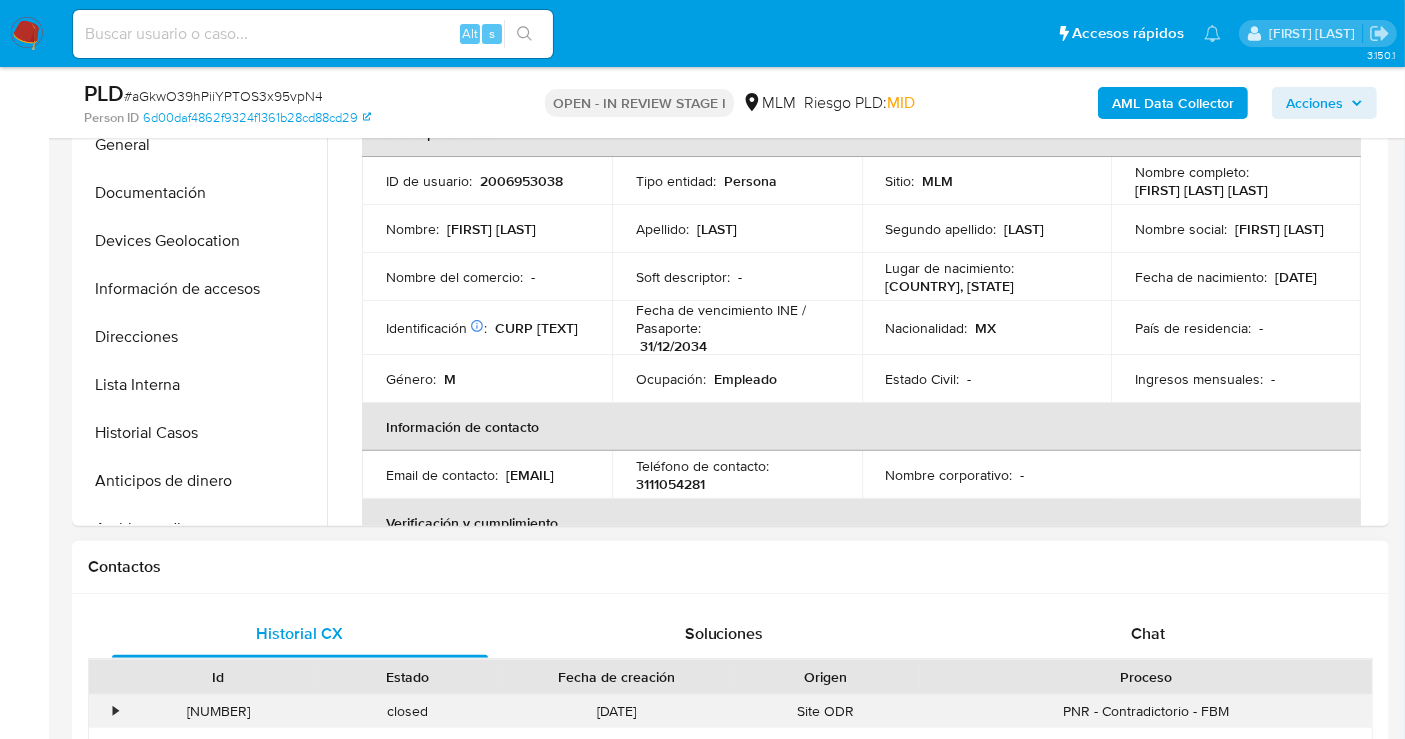 scroll, scrollTop: 555, scrollLeft: 0, axis: vertical 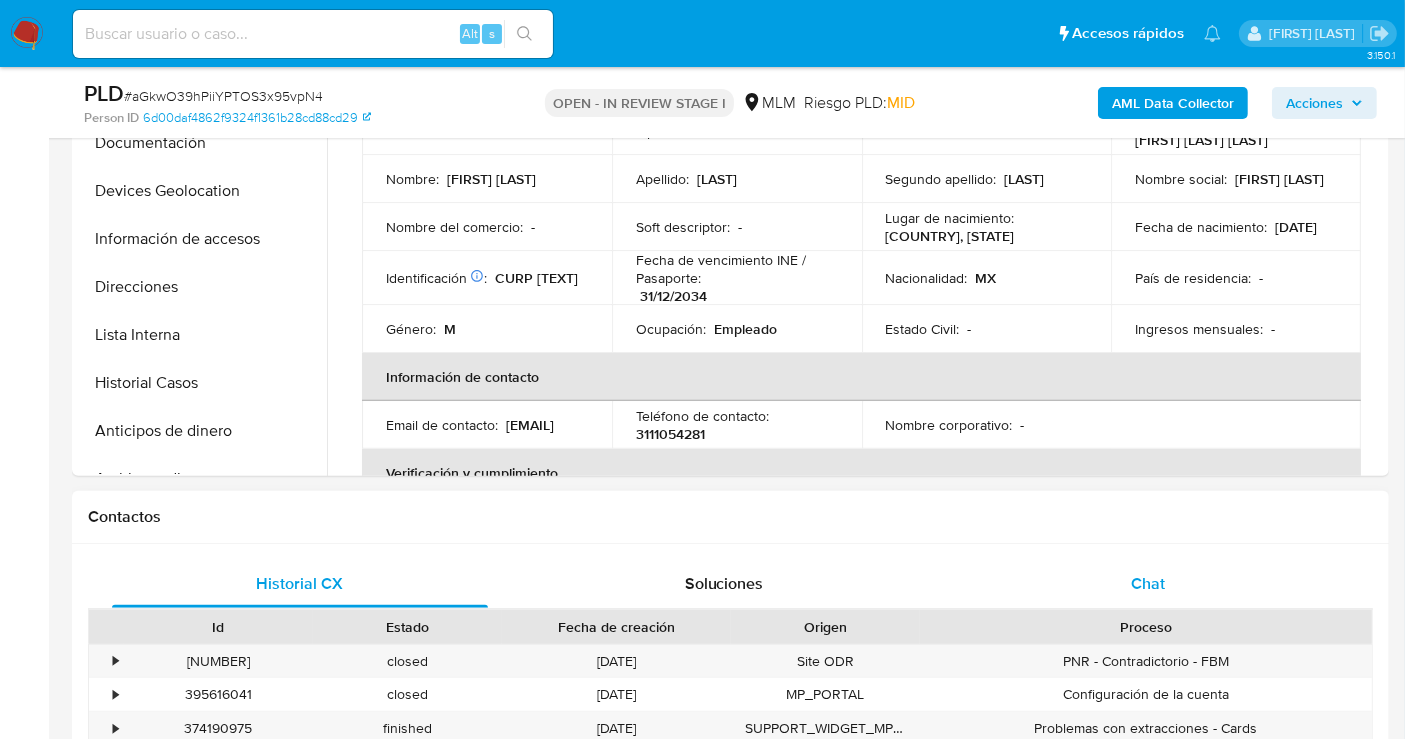 click on "Chat" at bounding box center (1148, 583) 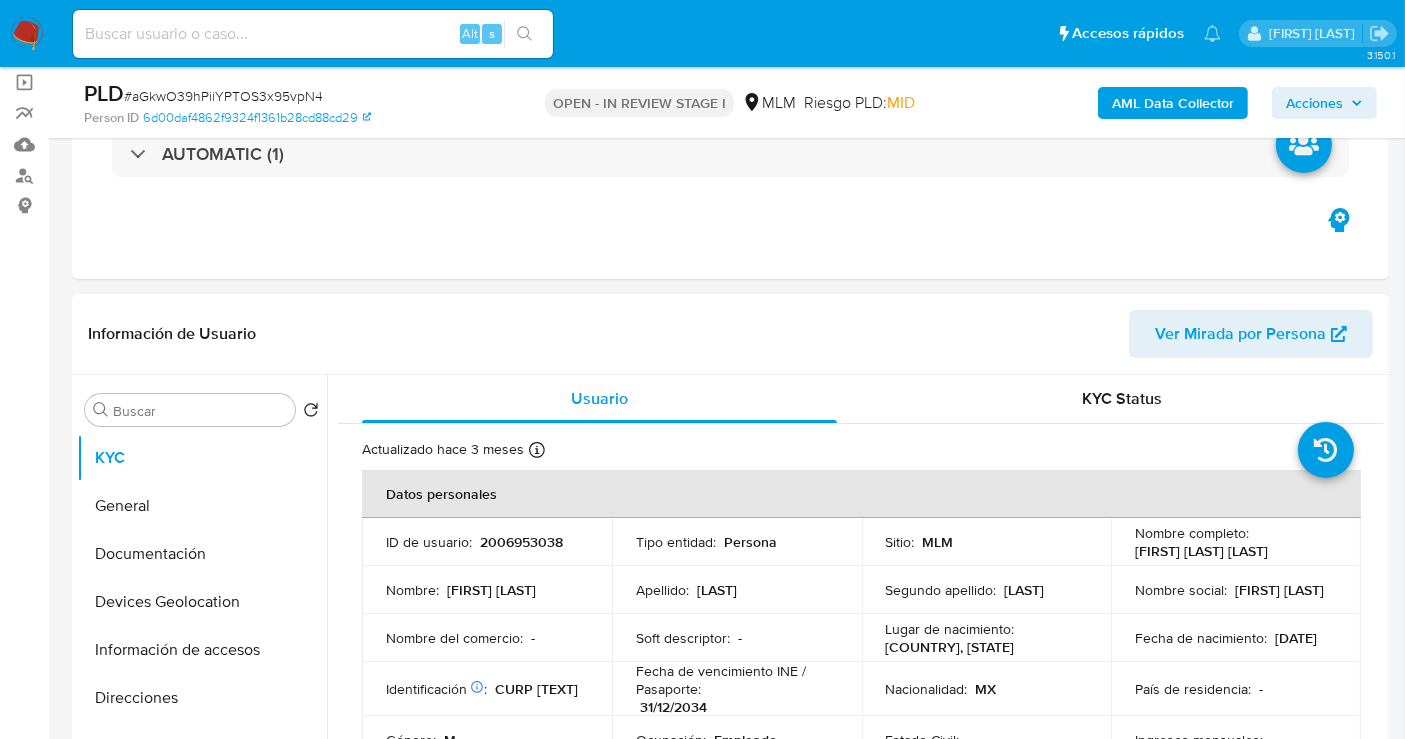 scroll, scrollTop: 111, scrollLeft: 0, axis: vertical 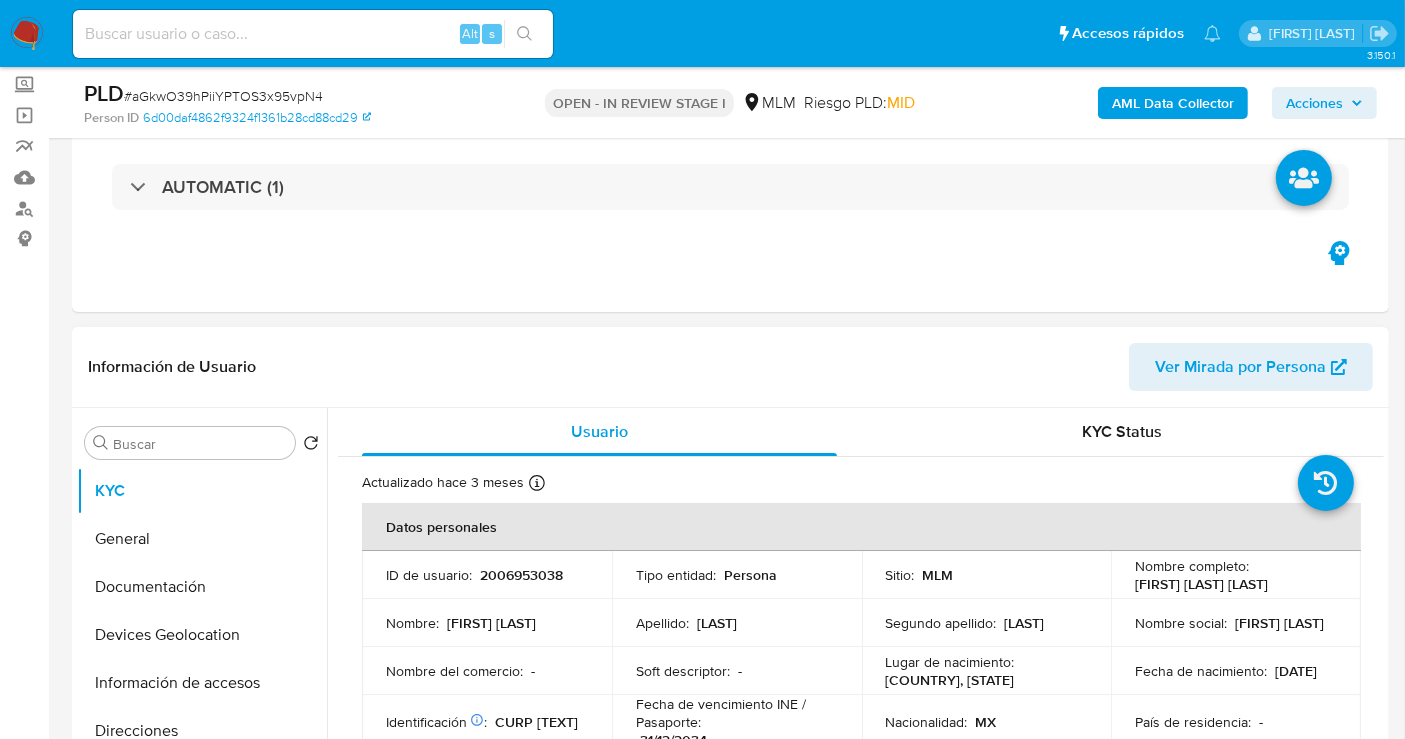 type 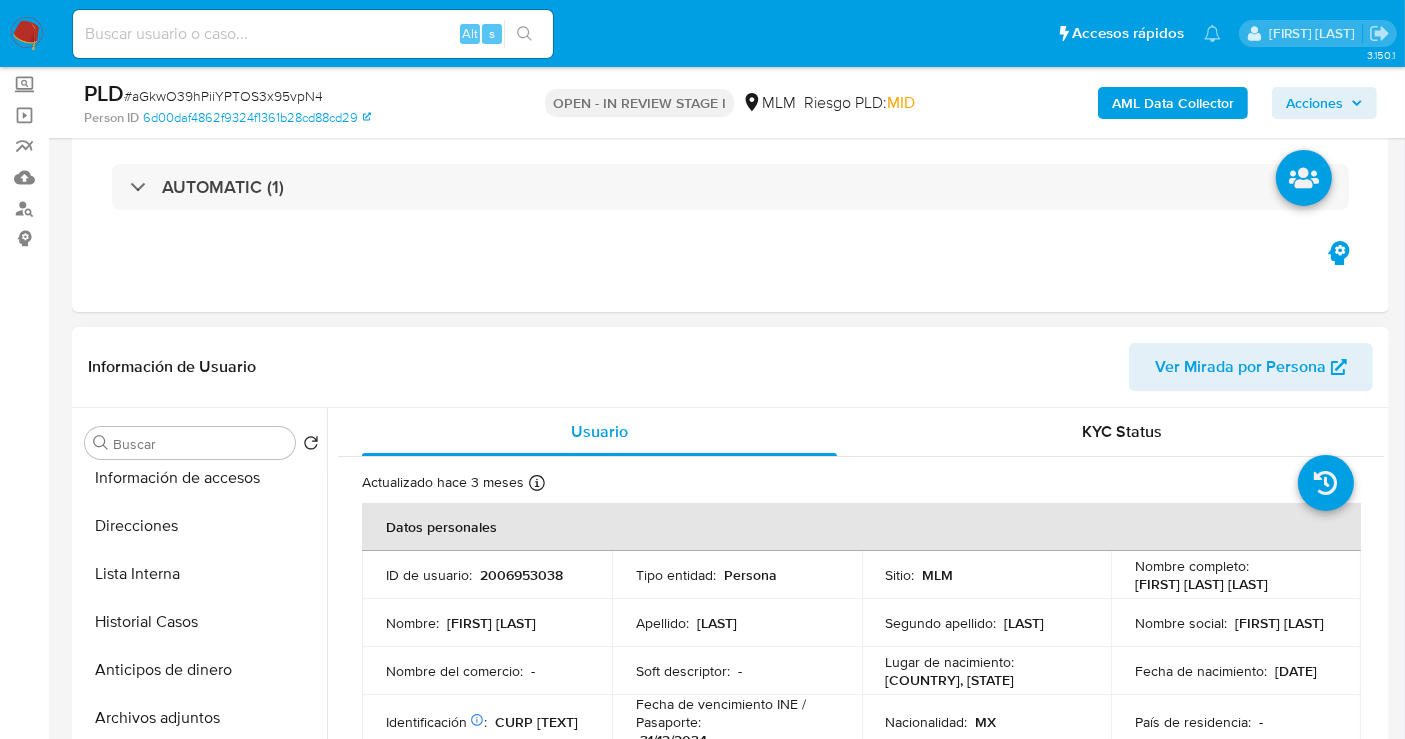 scroll, scrollTop: 333, scrollLeft: 0, axis: vertical 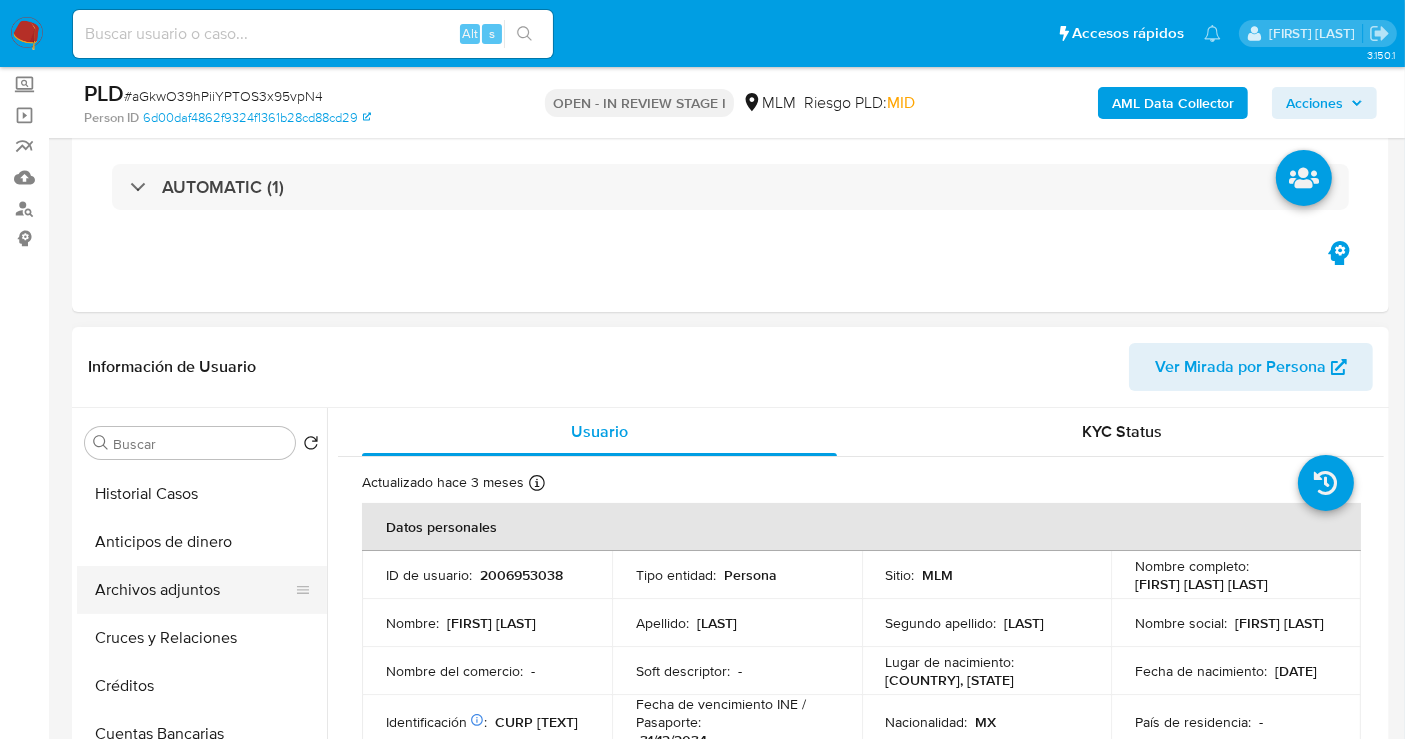 click on "Archivos adjuntos" at bounding box center (194, 590) 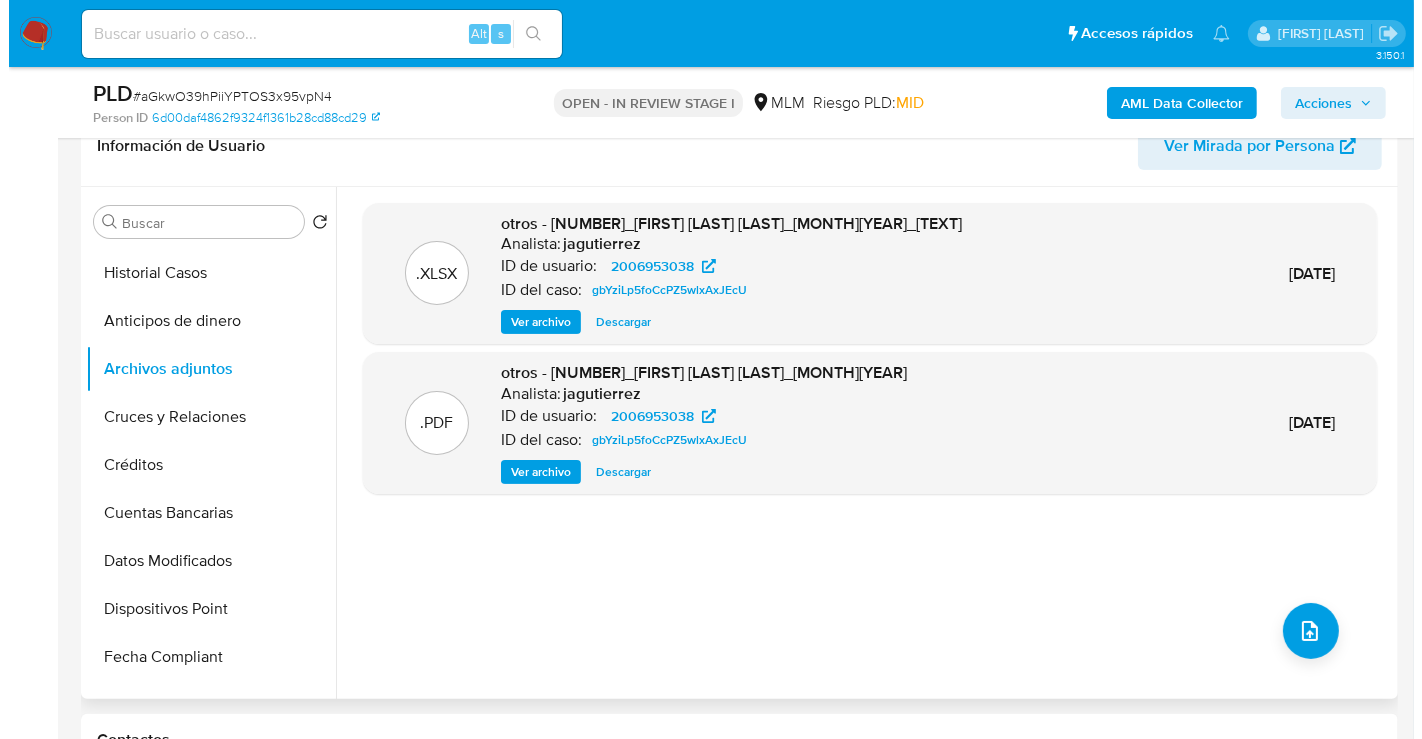 scroll, scrollTop: 333, scrollLeft: 0, axis: vertical 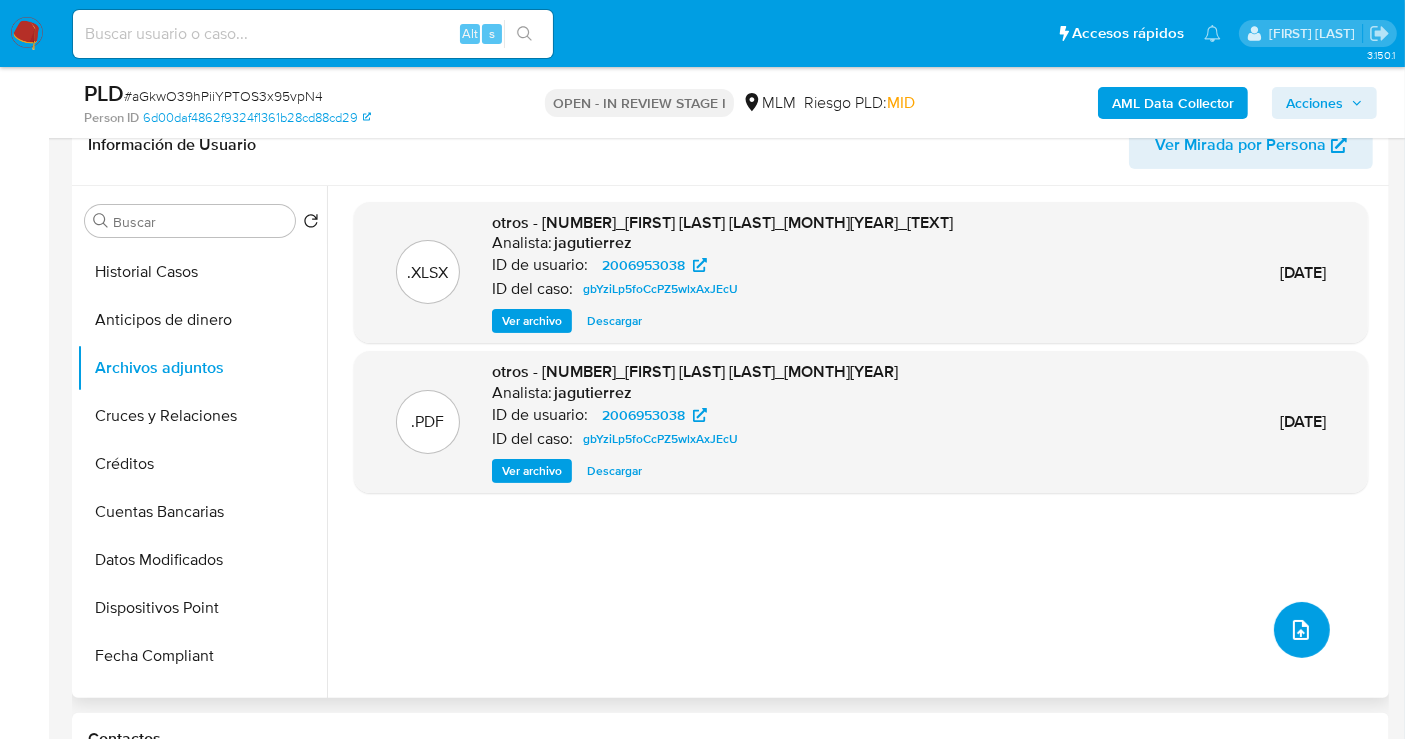 click at bounding box center [1302, 630] 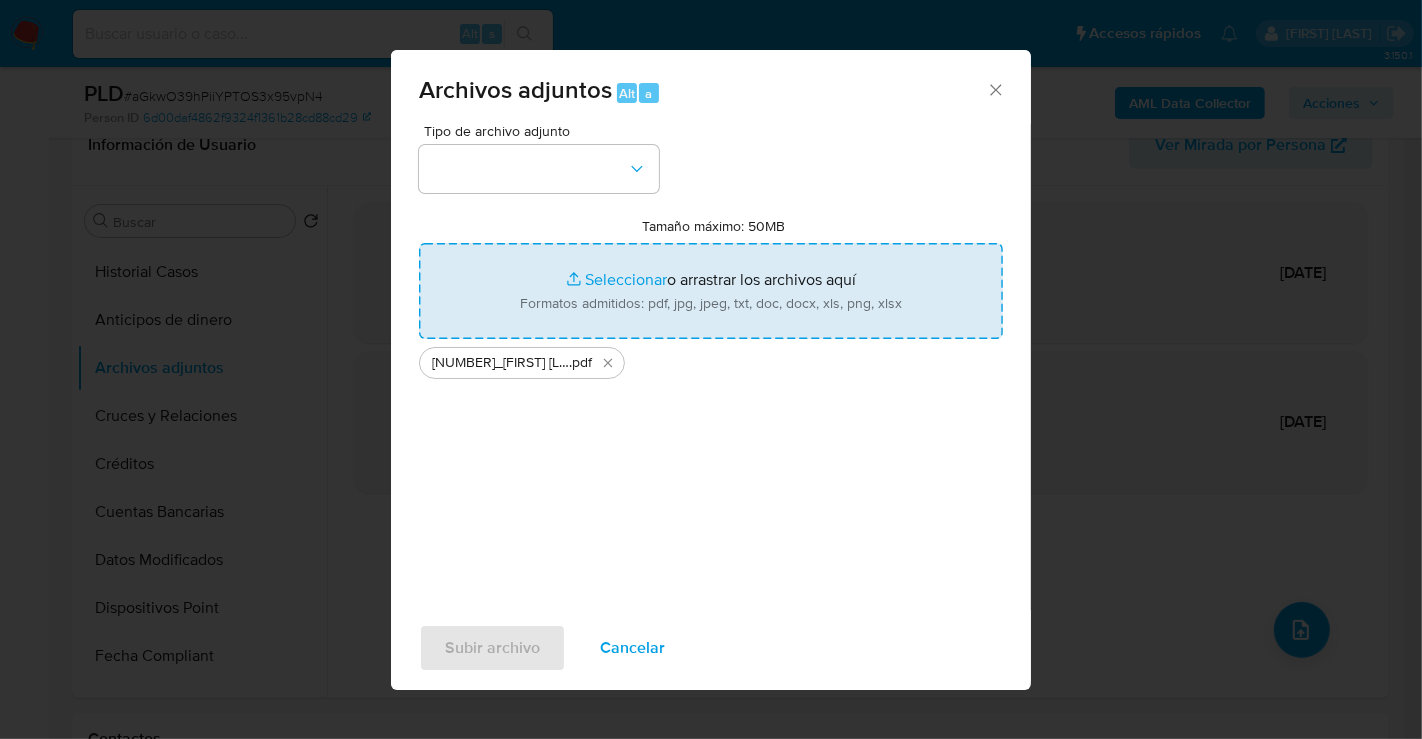 type on "C:\fakepath\2006953038_JORGE ARTURO IBARRIA SANDOVAL_JUL25.xlsx" 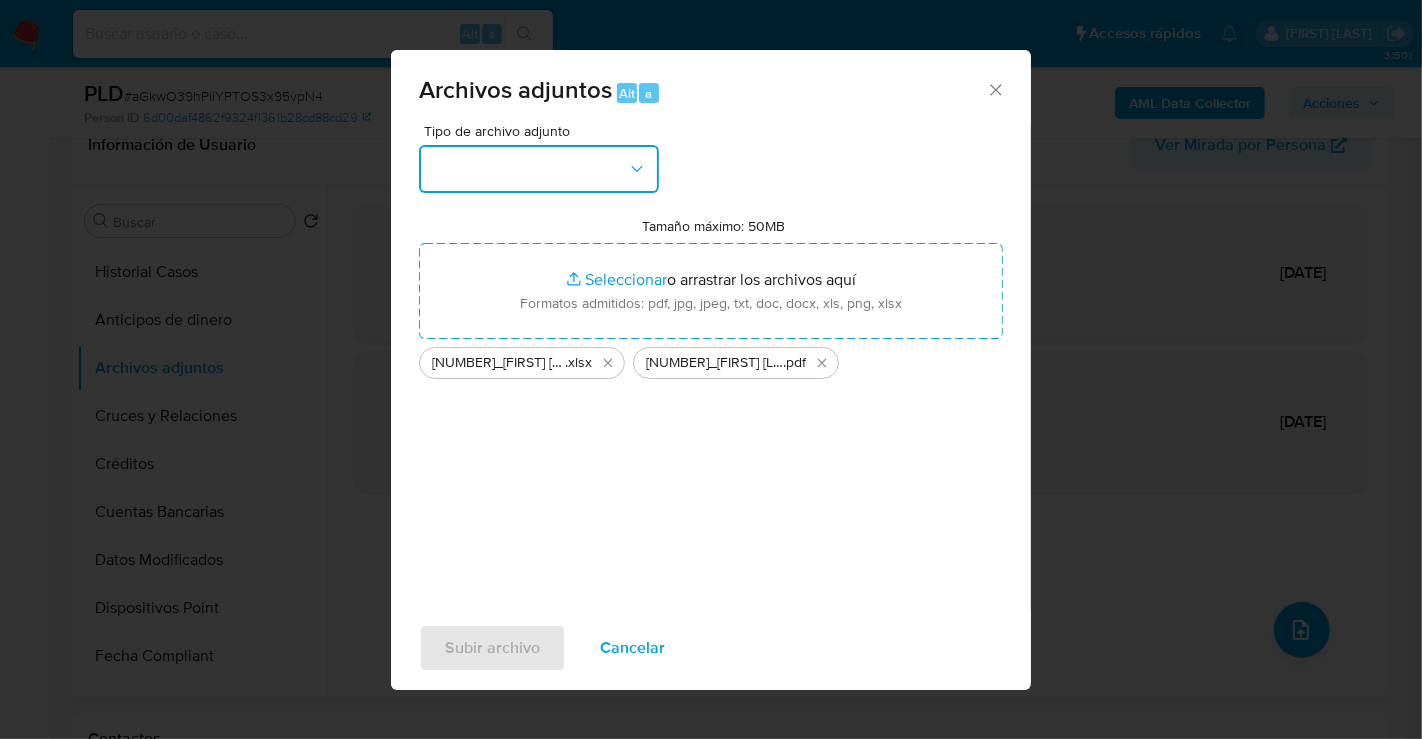 click at bounding box center [539, 169] 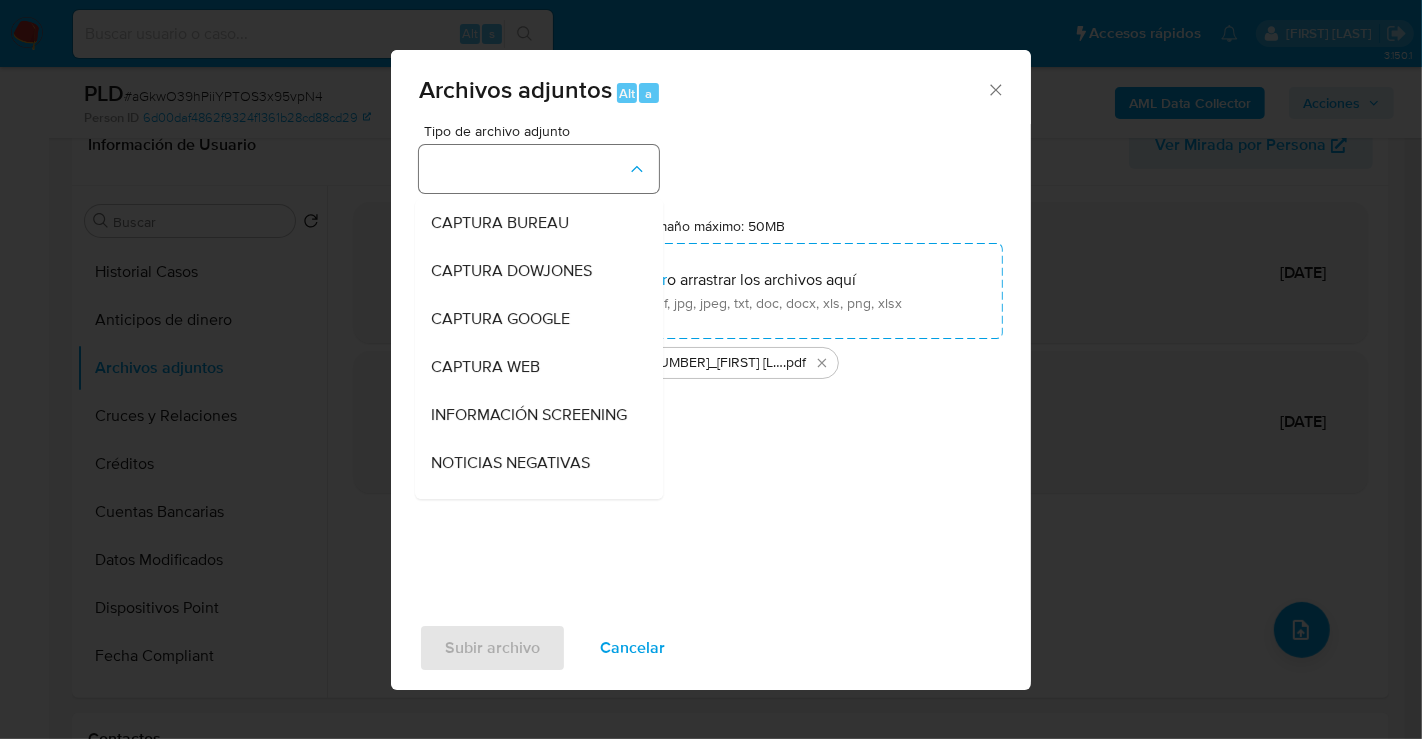 type 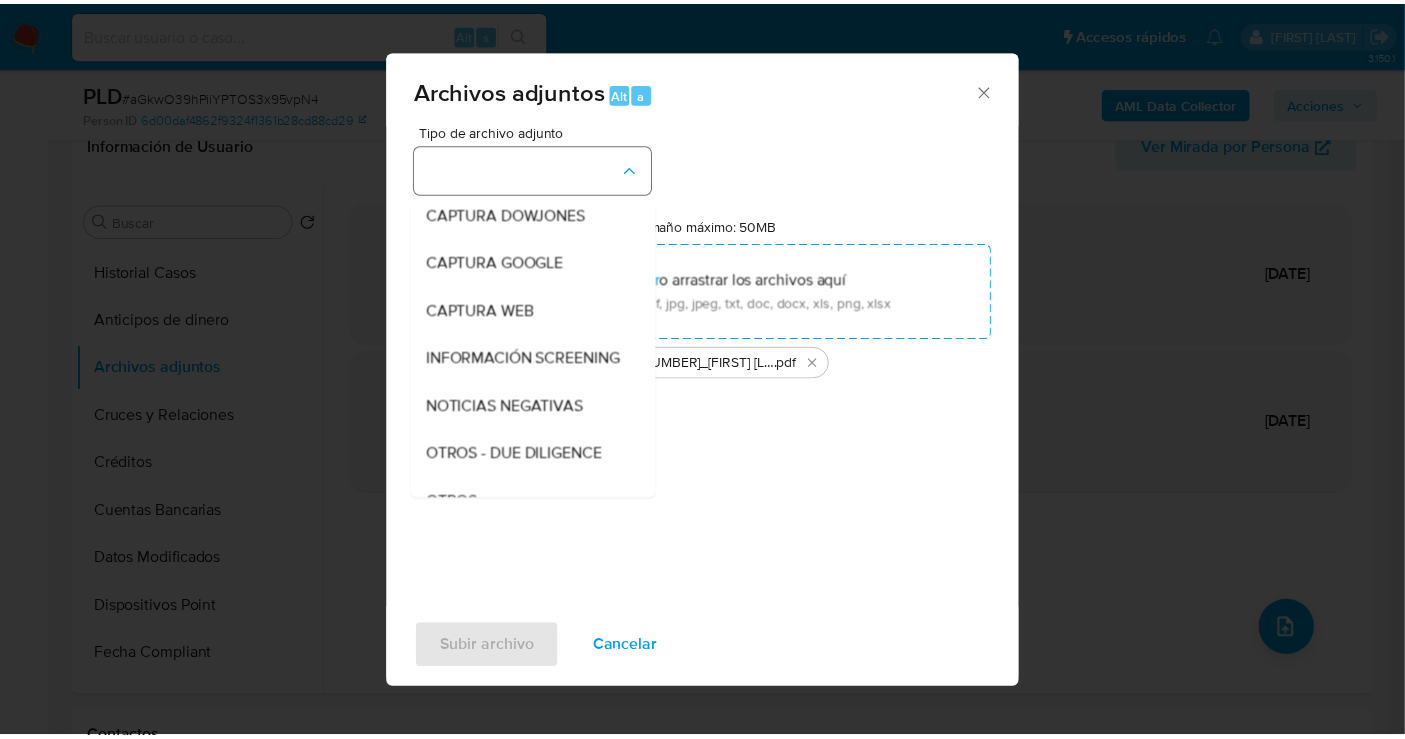 scroll, scrollTop: 103, scrollLeft: 0, axis: vertical 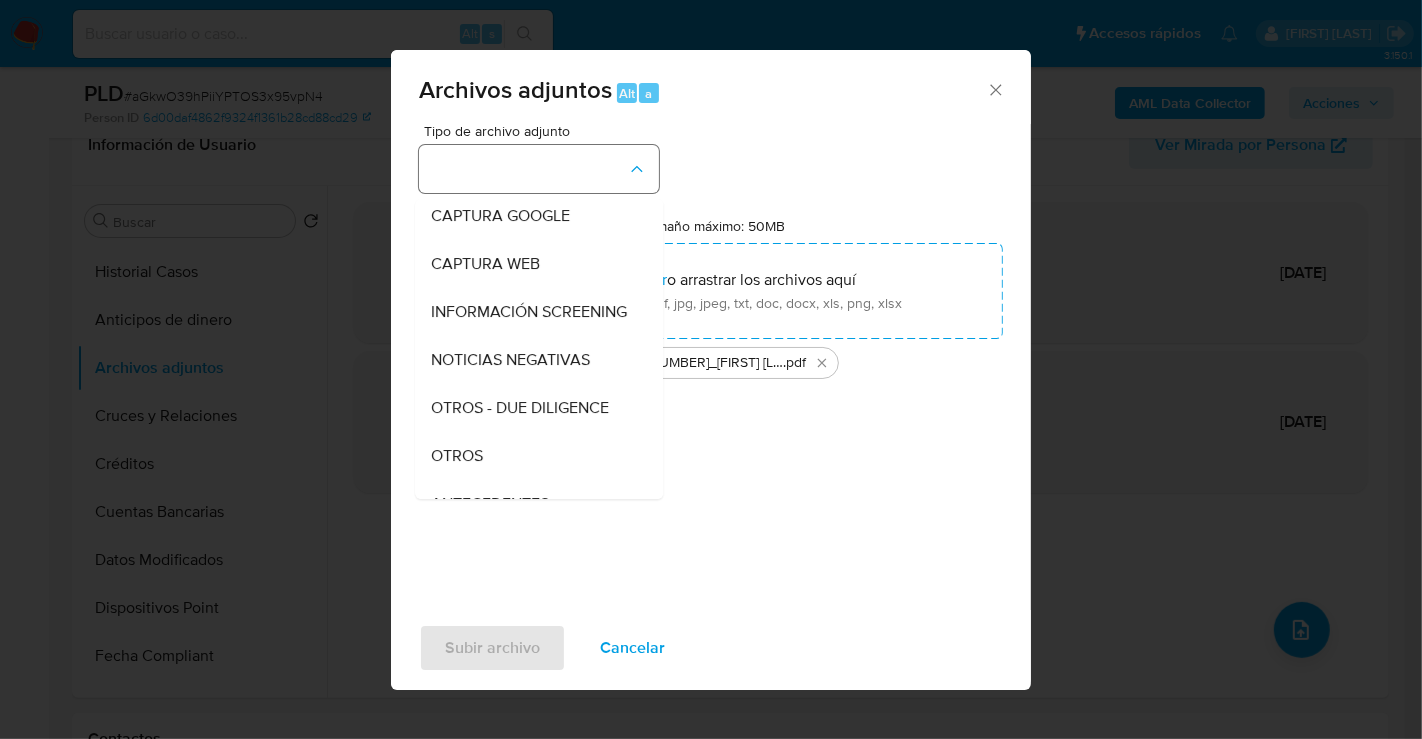 type 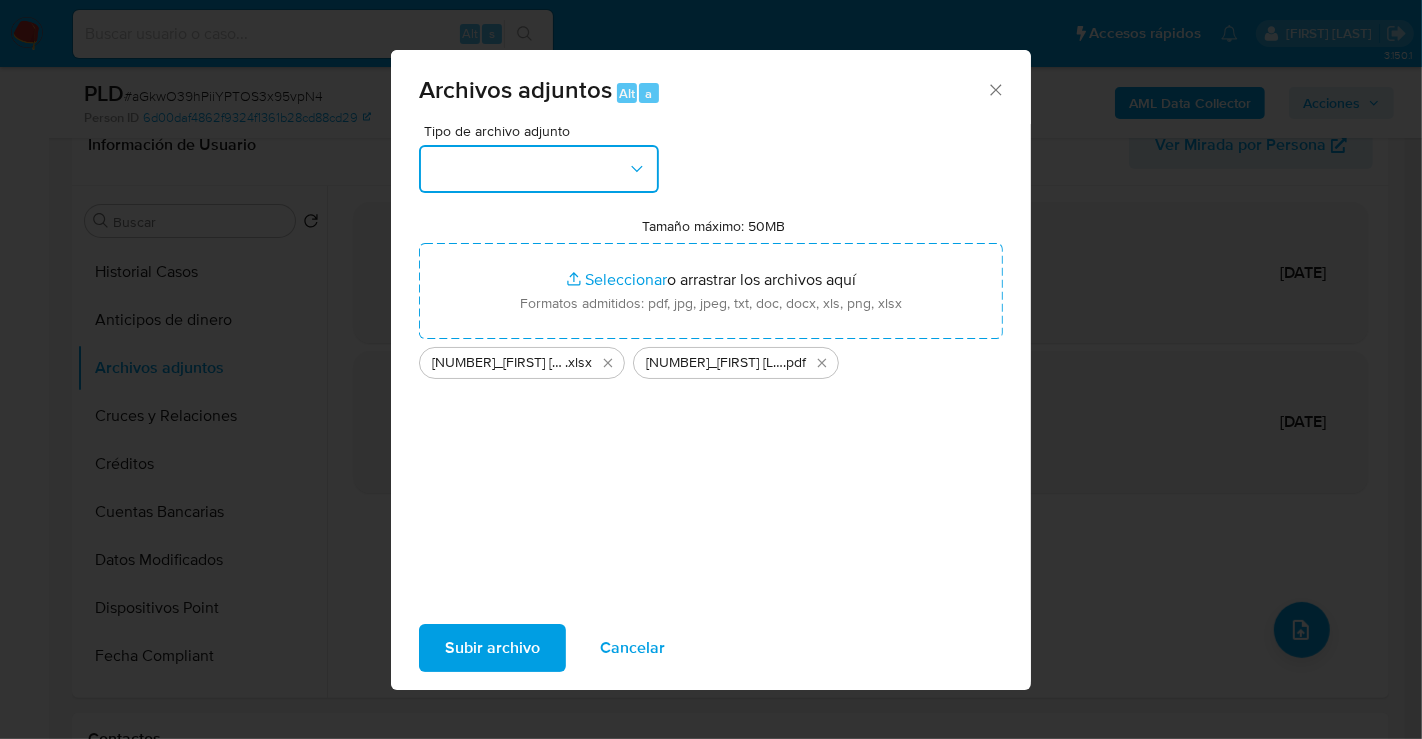 type 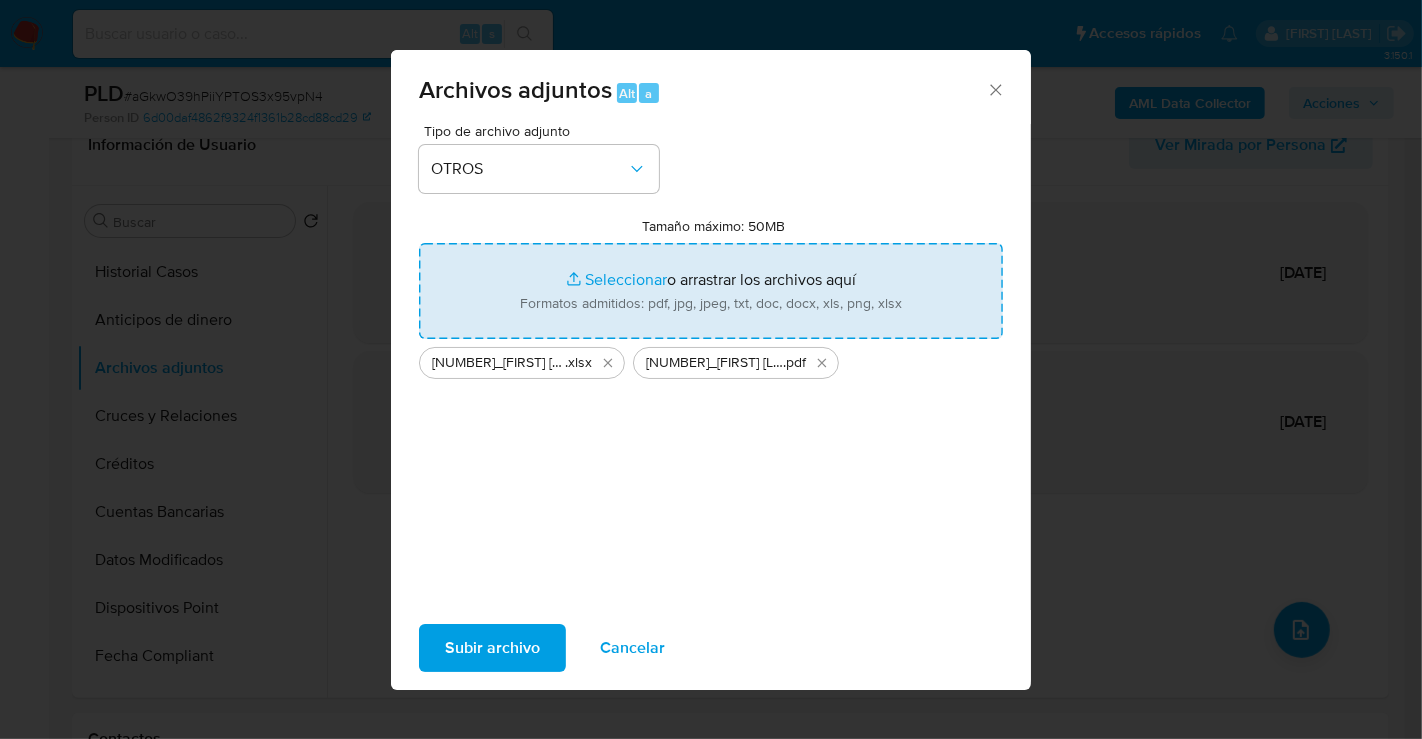 click on "Tamaño máximo: 50MB Seleccionar archivos" at bounding box center [711, 291] 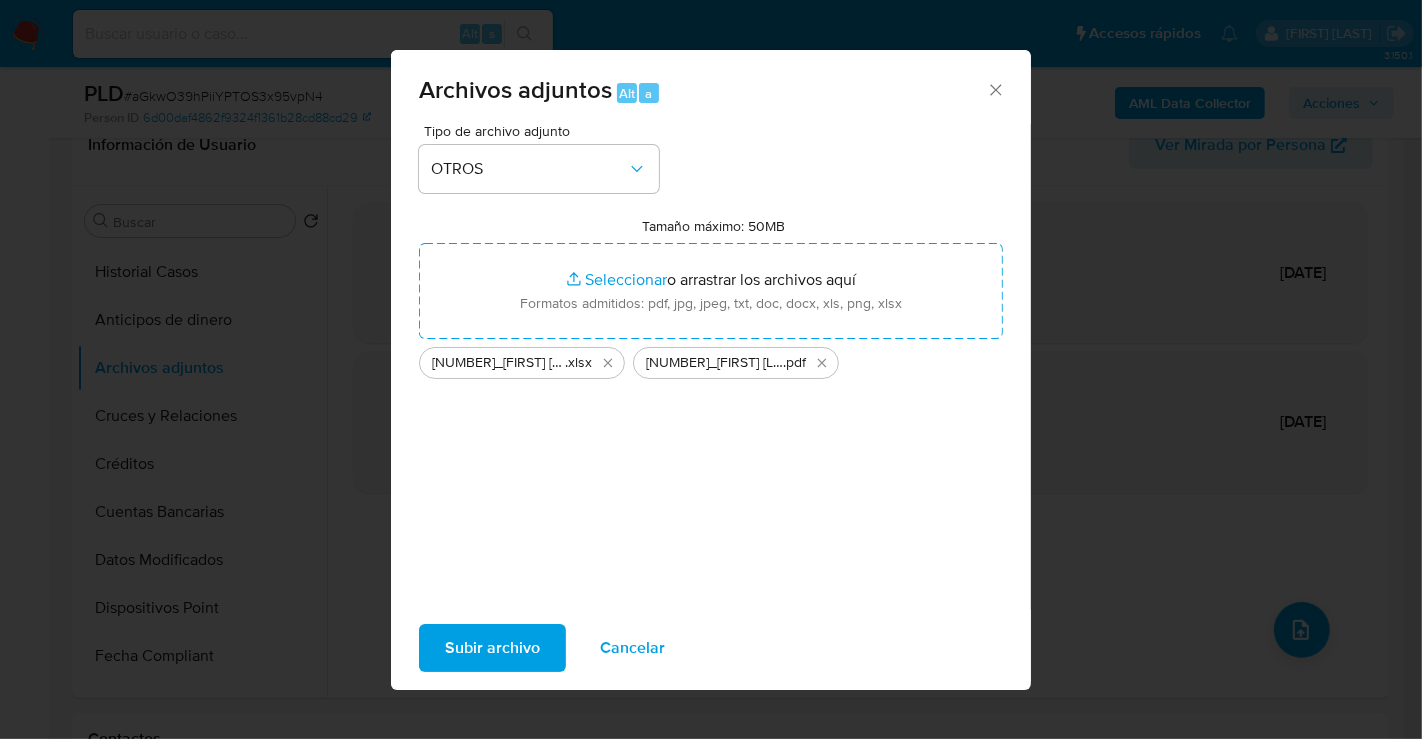 click on "Subir archivo" at bounding box center (492, 648) 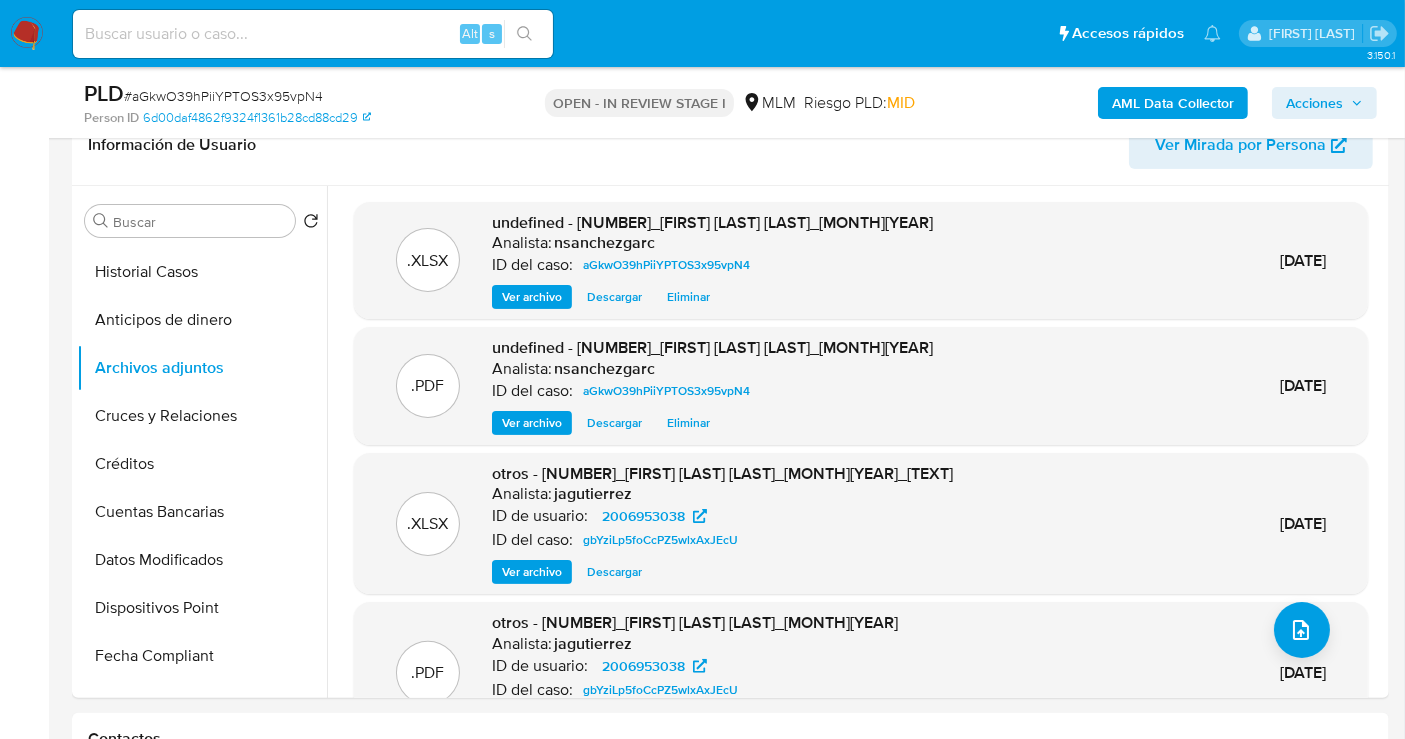 click on "Acciones" at bounding box center [1314, 103] 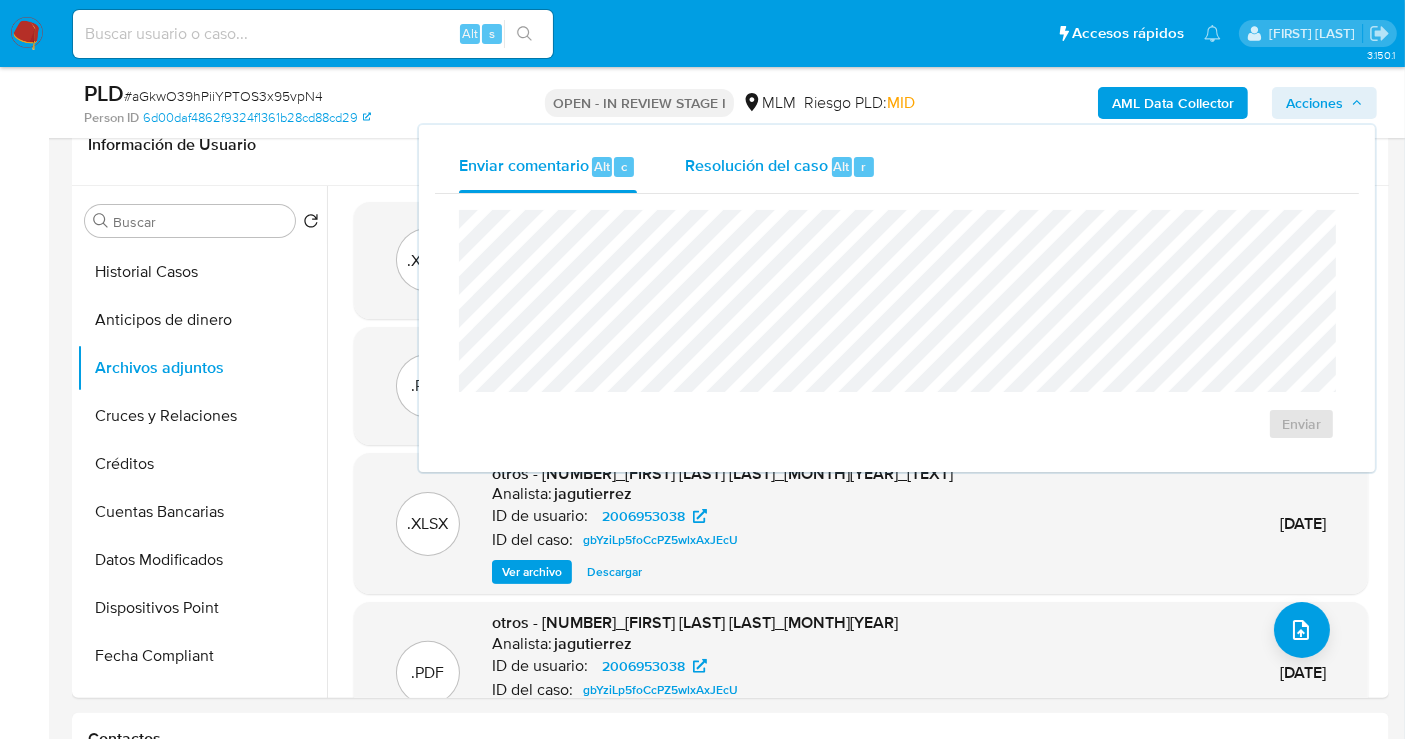 click on "Resolución del caso" at bounding box center (756, 165) 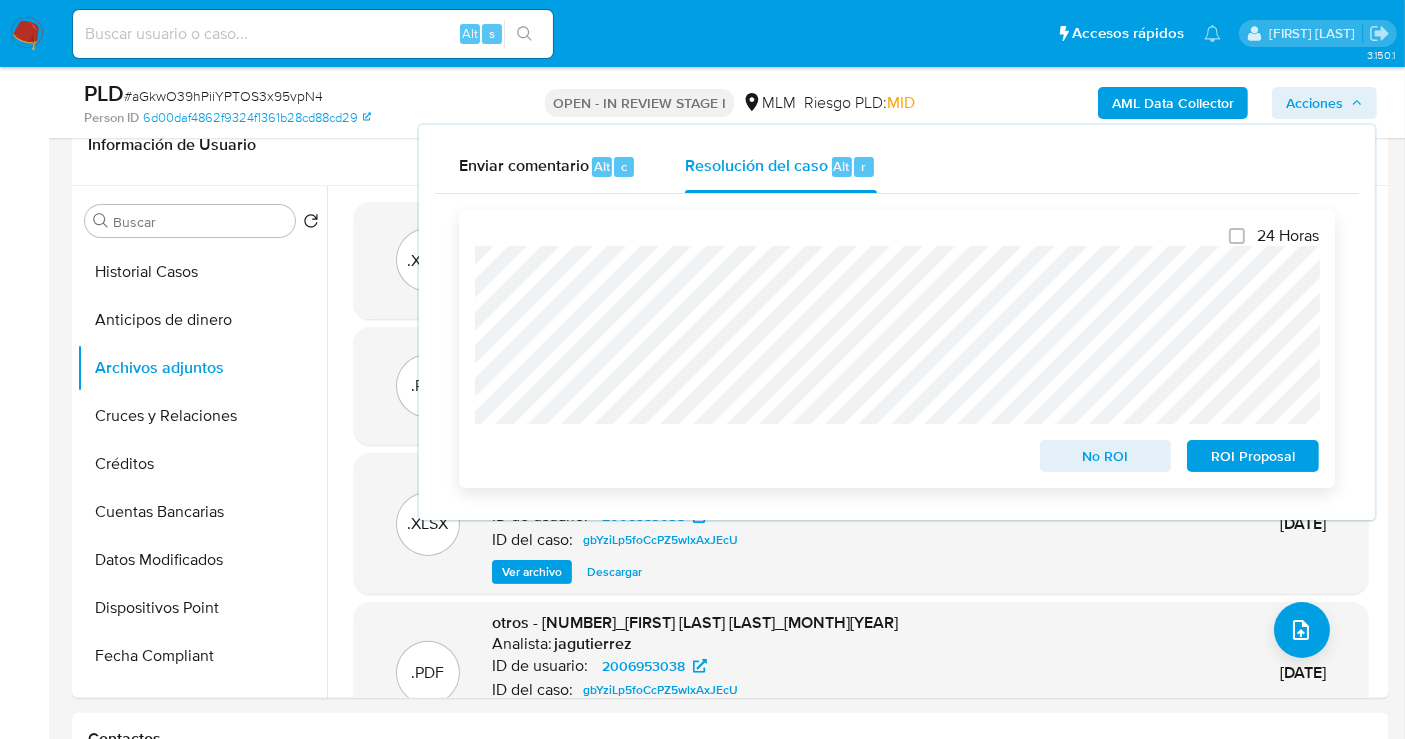 click on "ROI Proposal" at bounding box center [1253, 456] 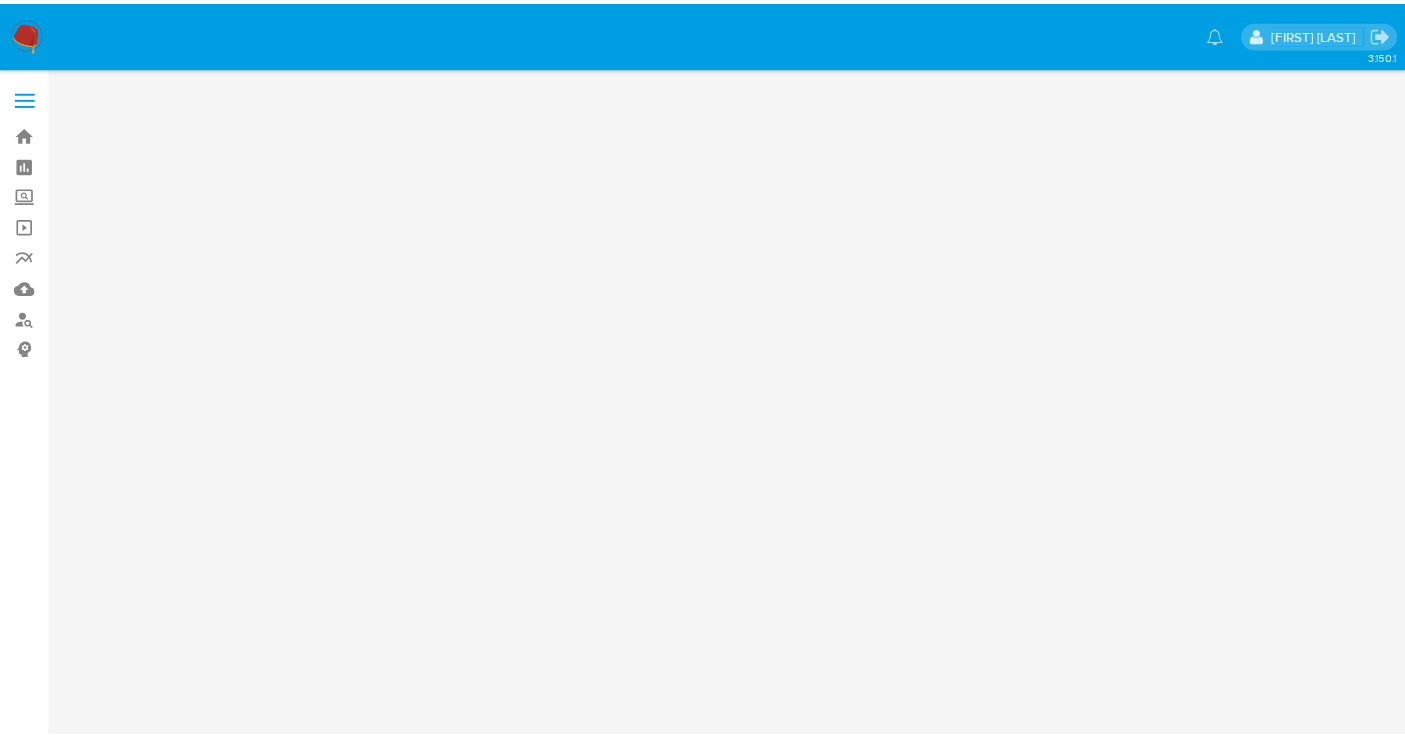 scroll, scrollTop: 0, scrollLeft: 0, axis: both 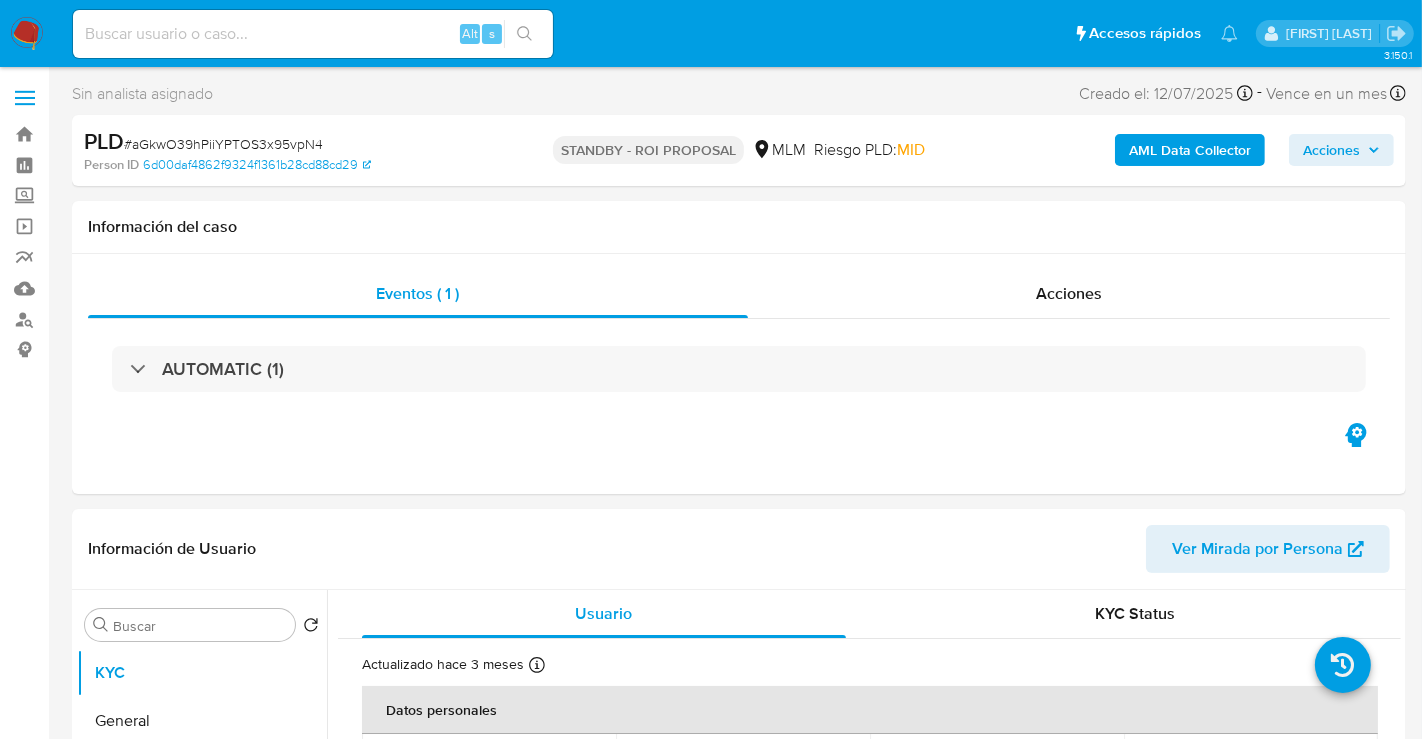 select on "10" 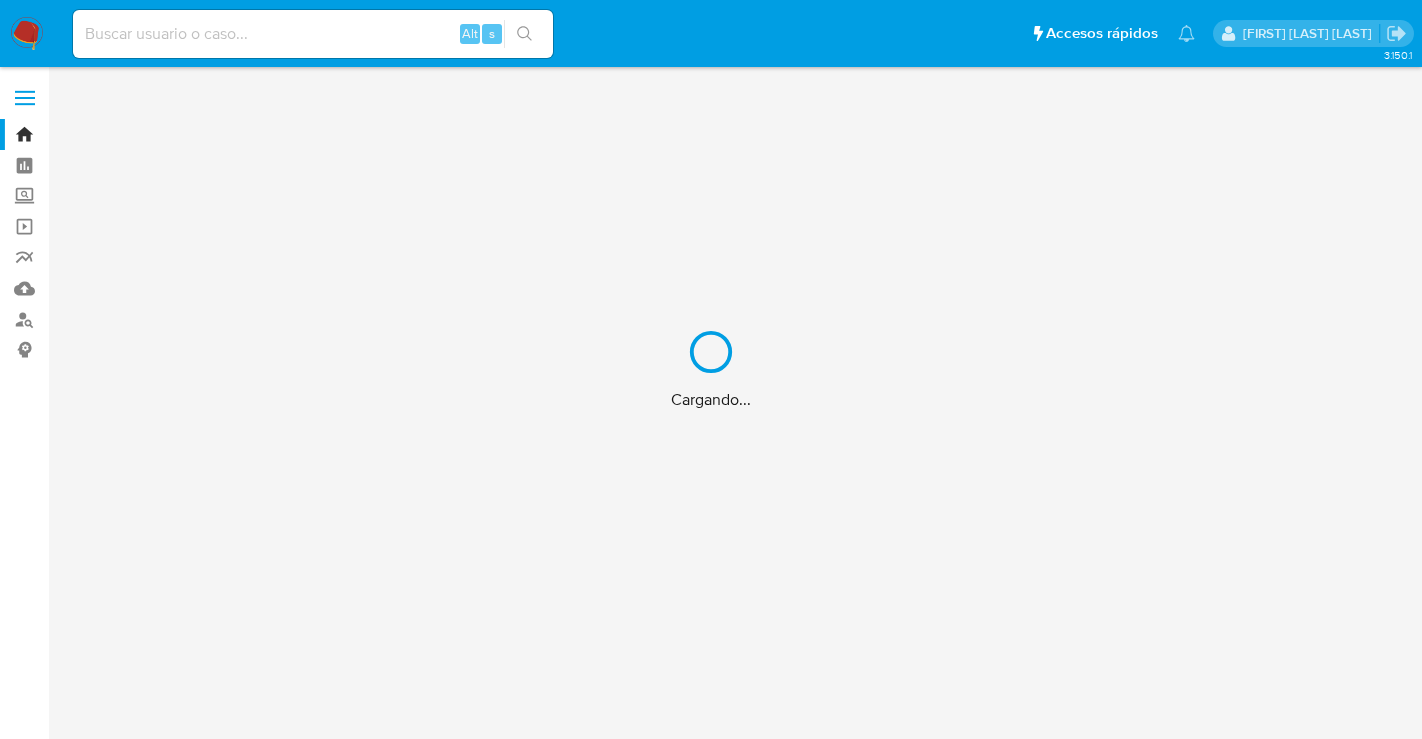scroll, scrollTop: 0, scrollLeft: 0, axis: both 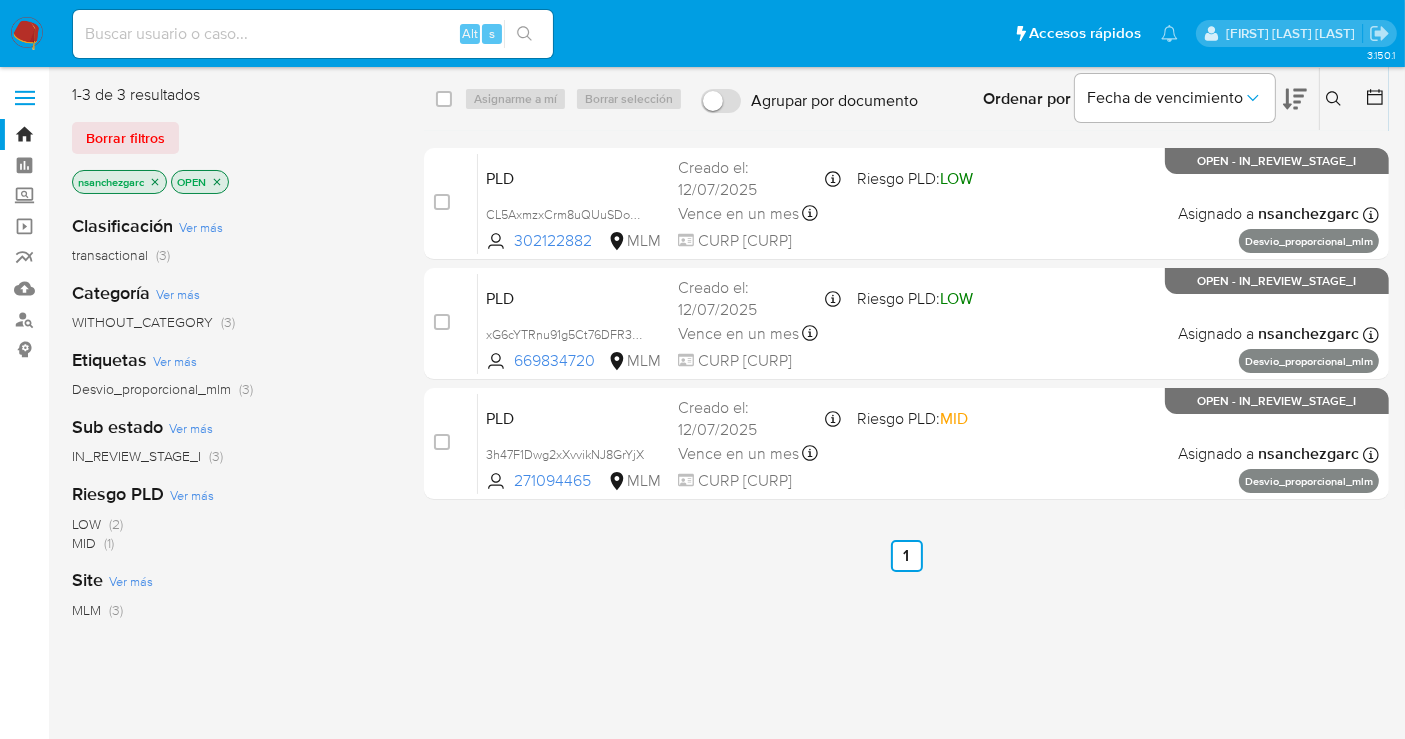 click 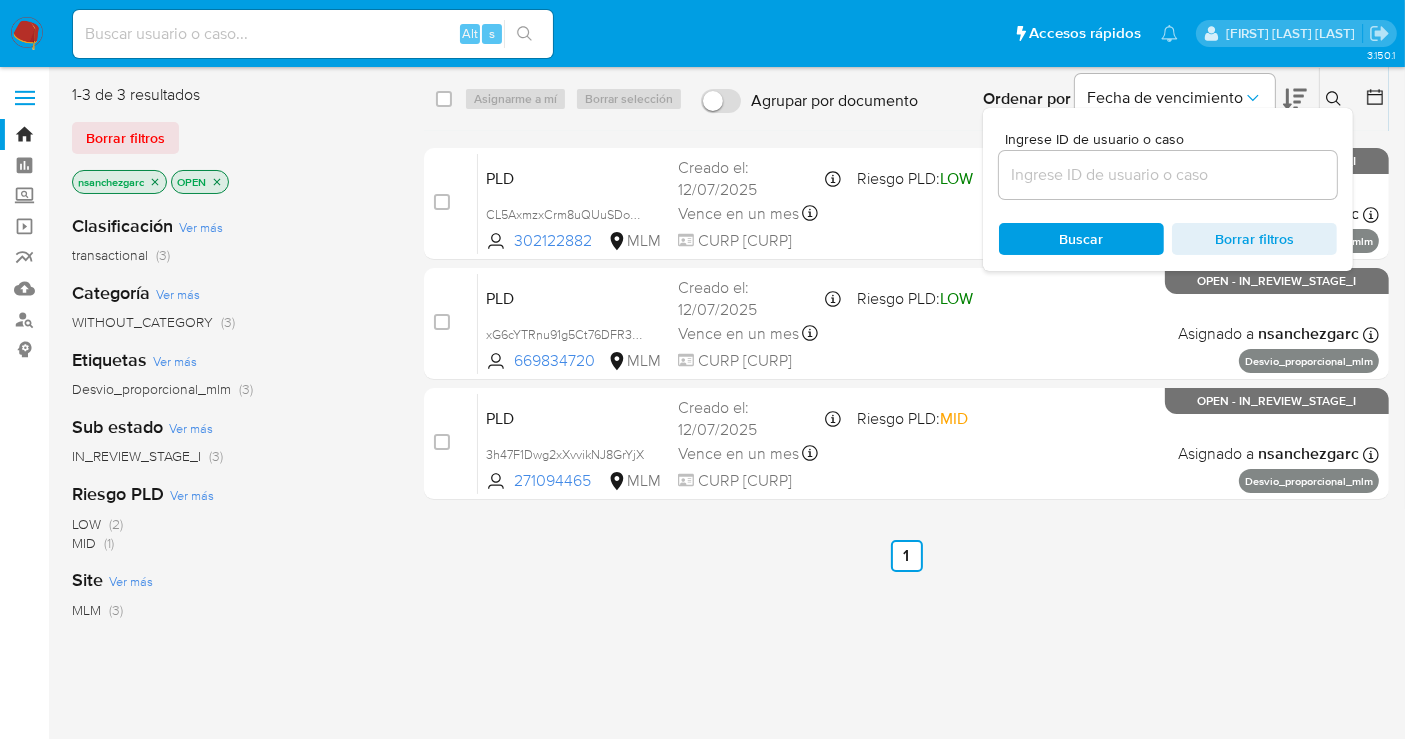 click at bounding box center (1168, 175) 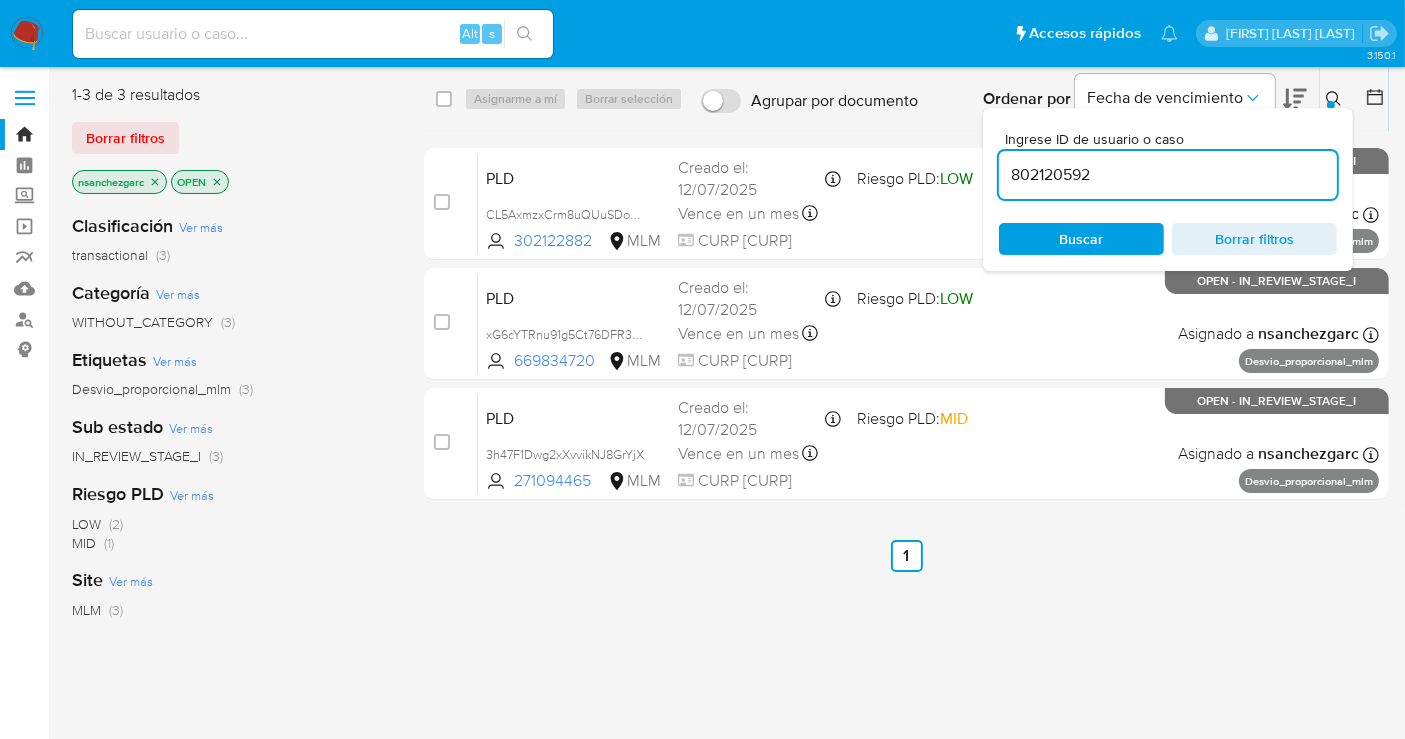 type on "802120592" 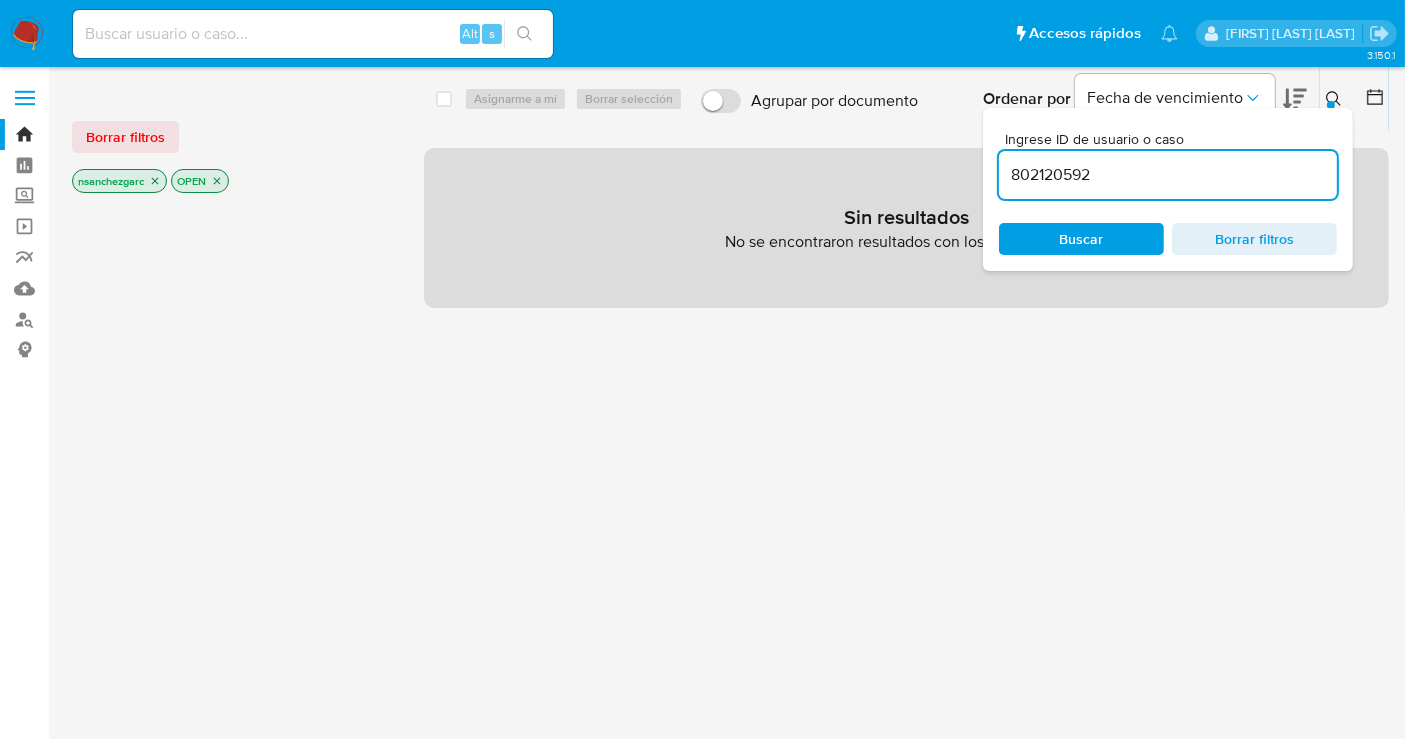 click 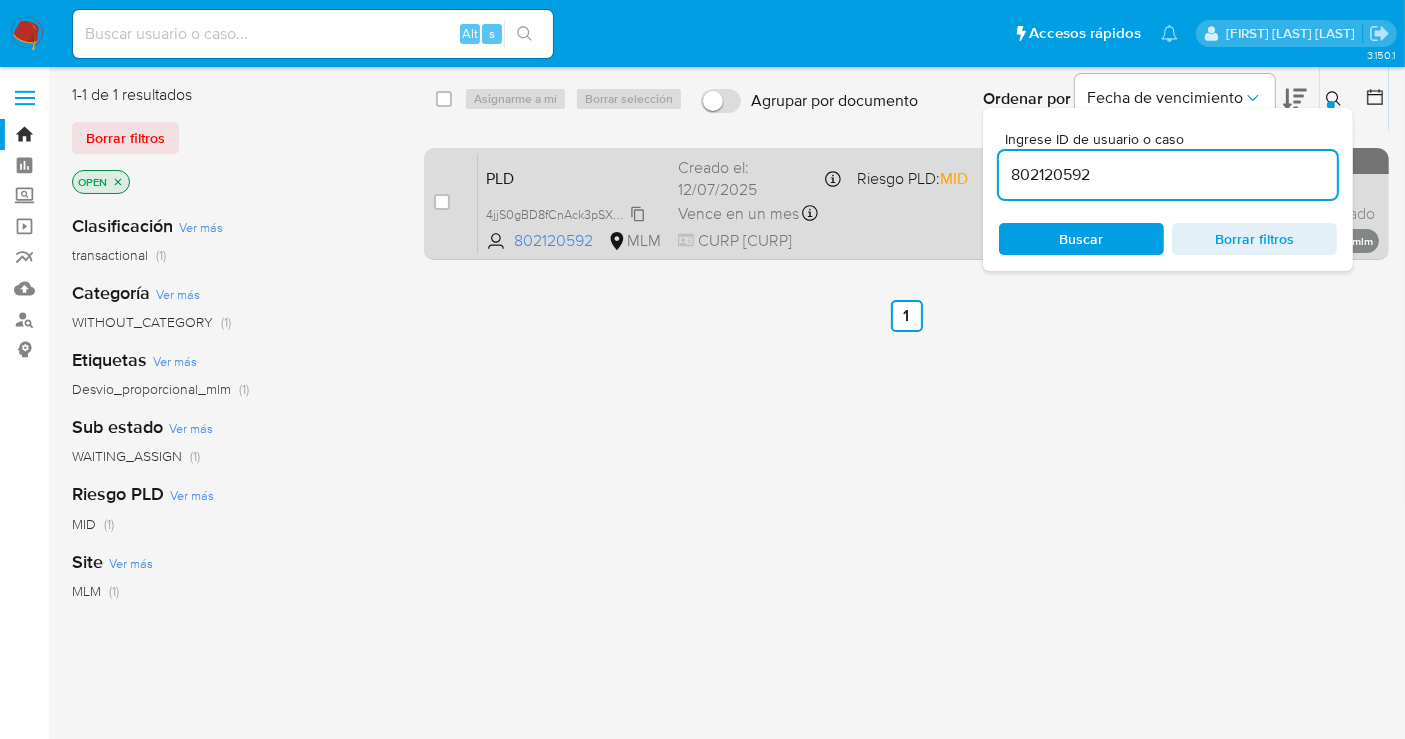 click on "4jjS0gBD8fCnAck3pSXeDolp" at bounding box center (566, 213) 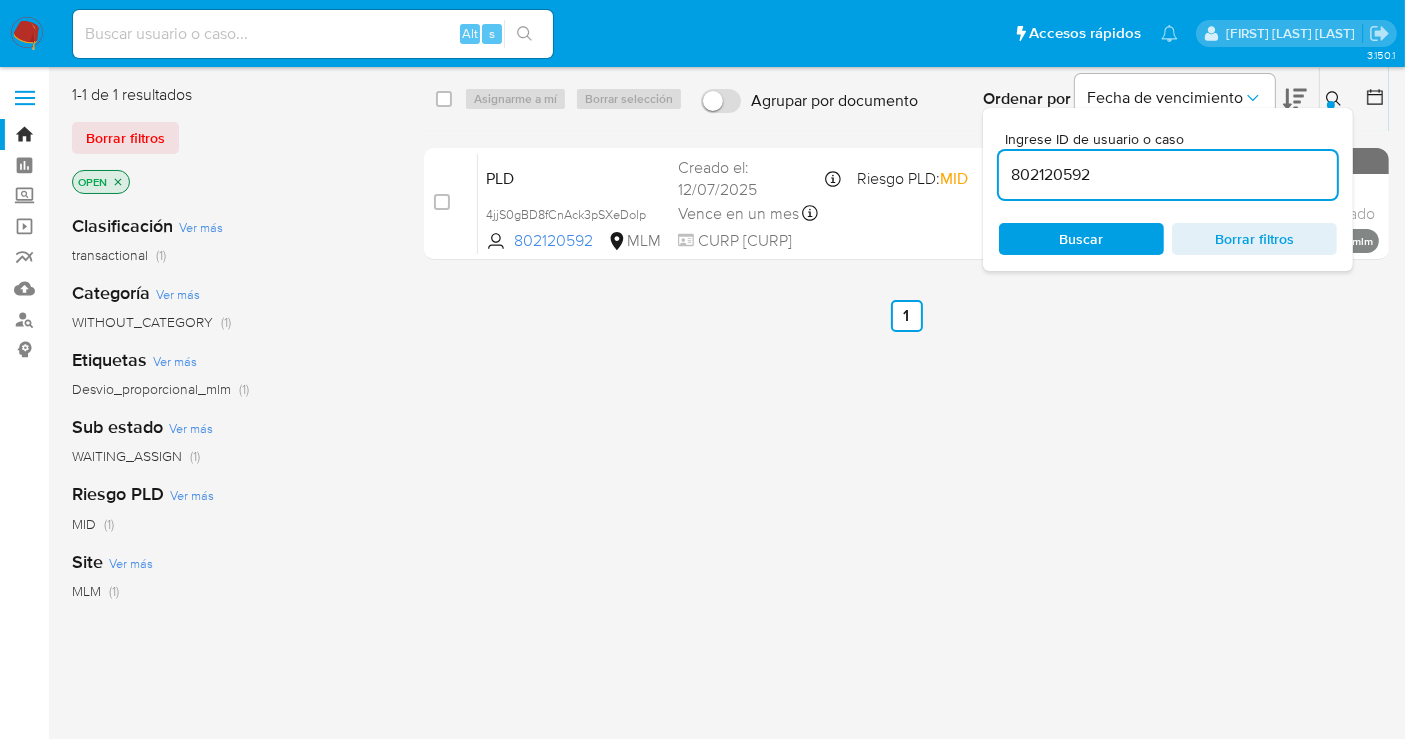 click 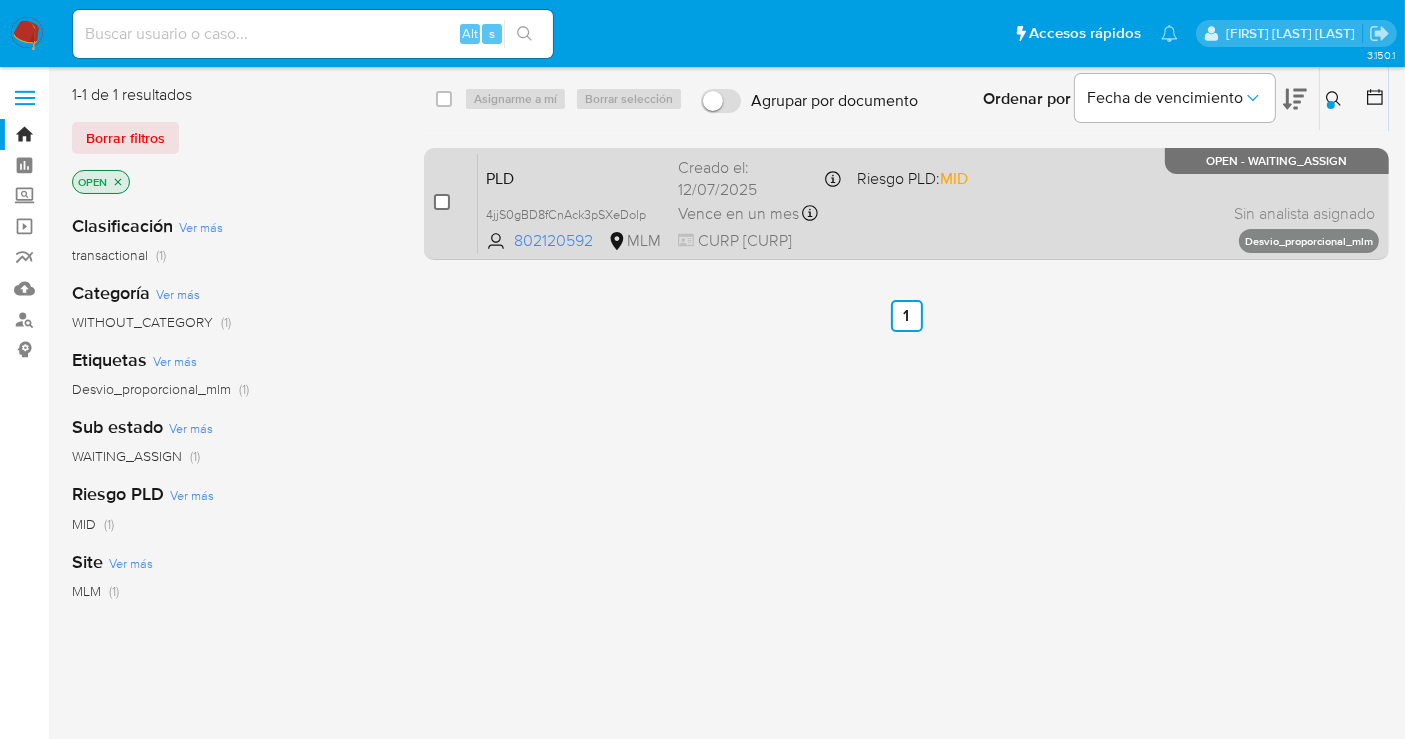 click at bounding box center (442, 202) 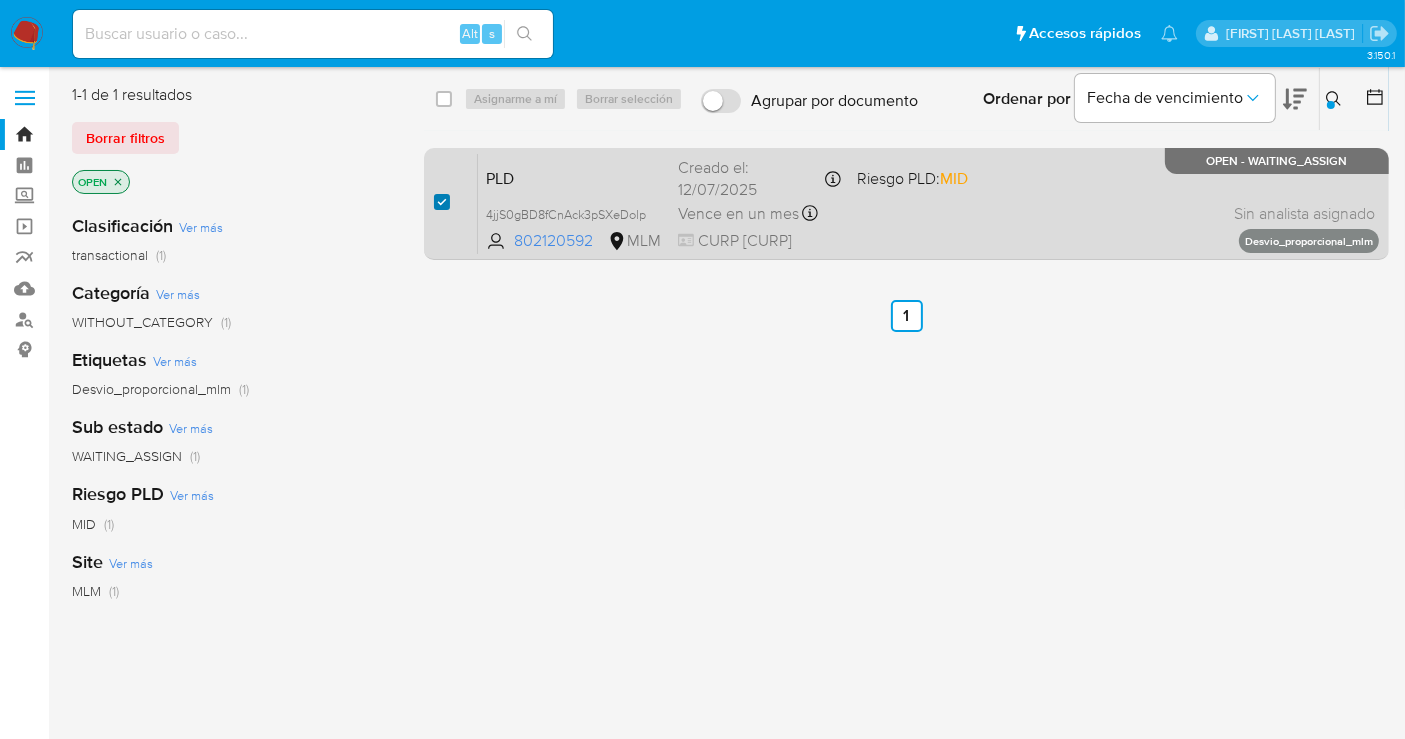 checkbox on "true" 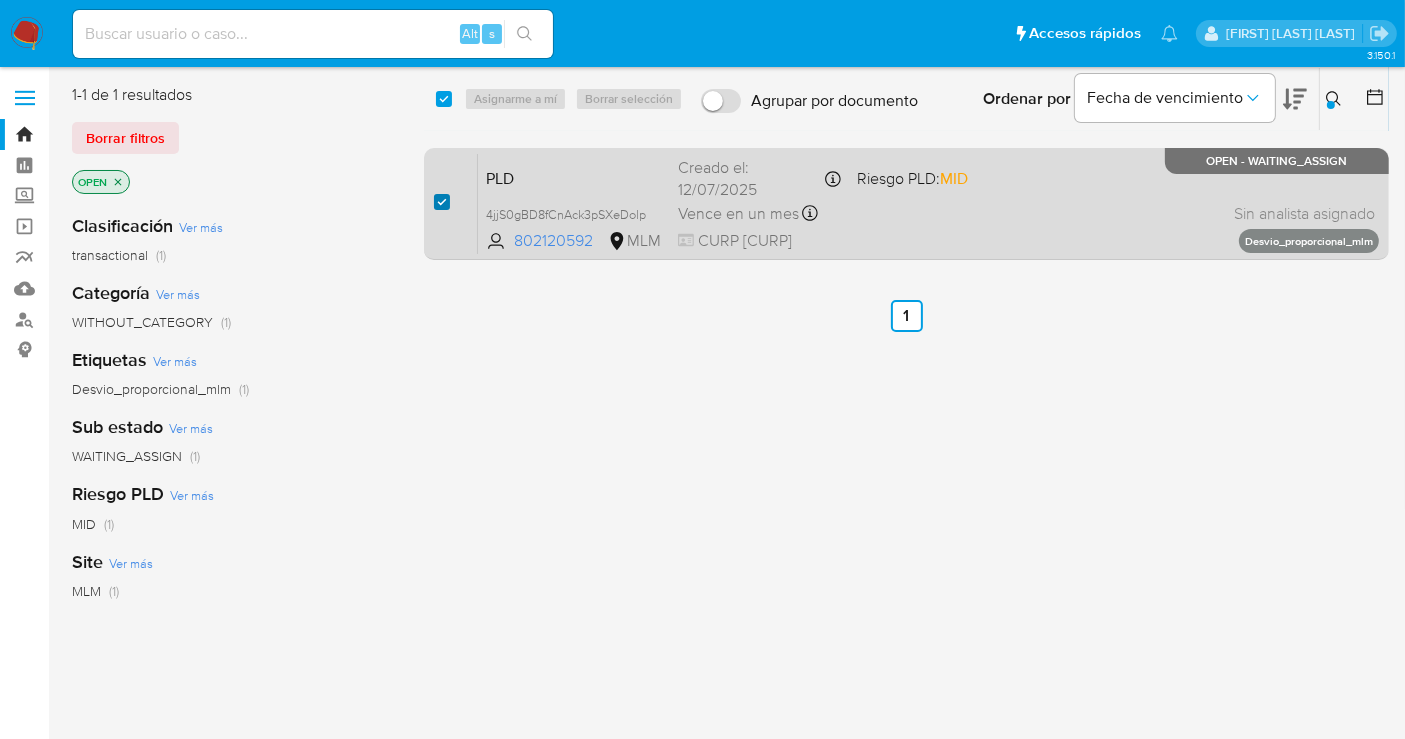 checkbox on "true" 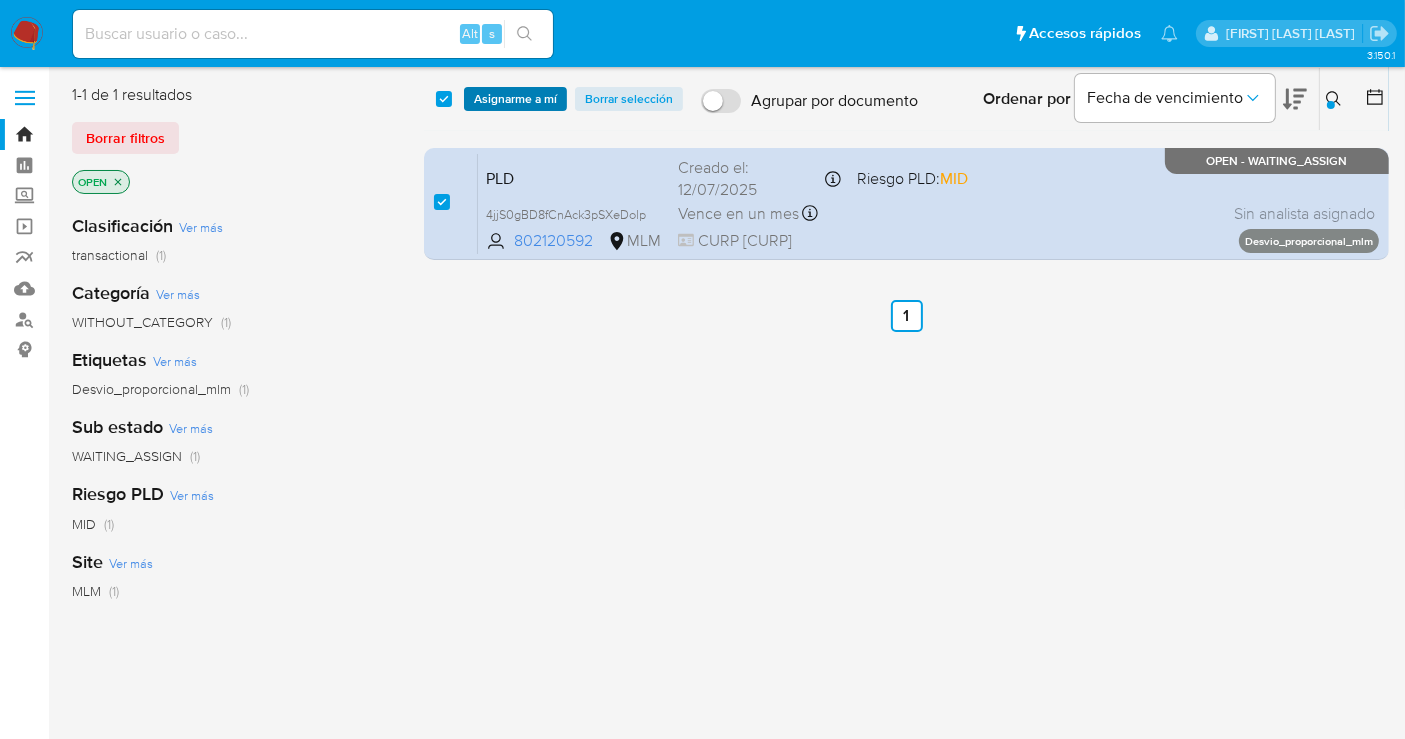 click on "Asignarme a mí" at bounding box center (515, 99) 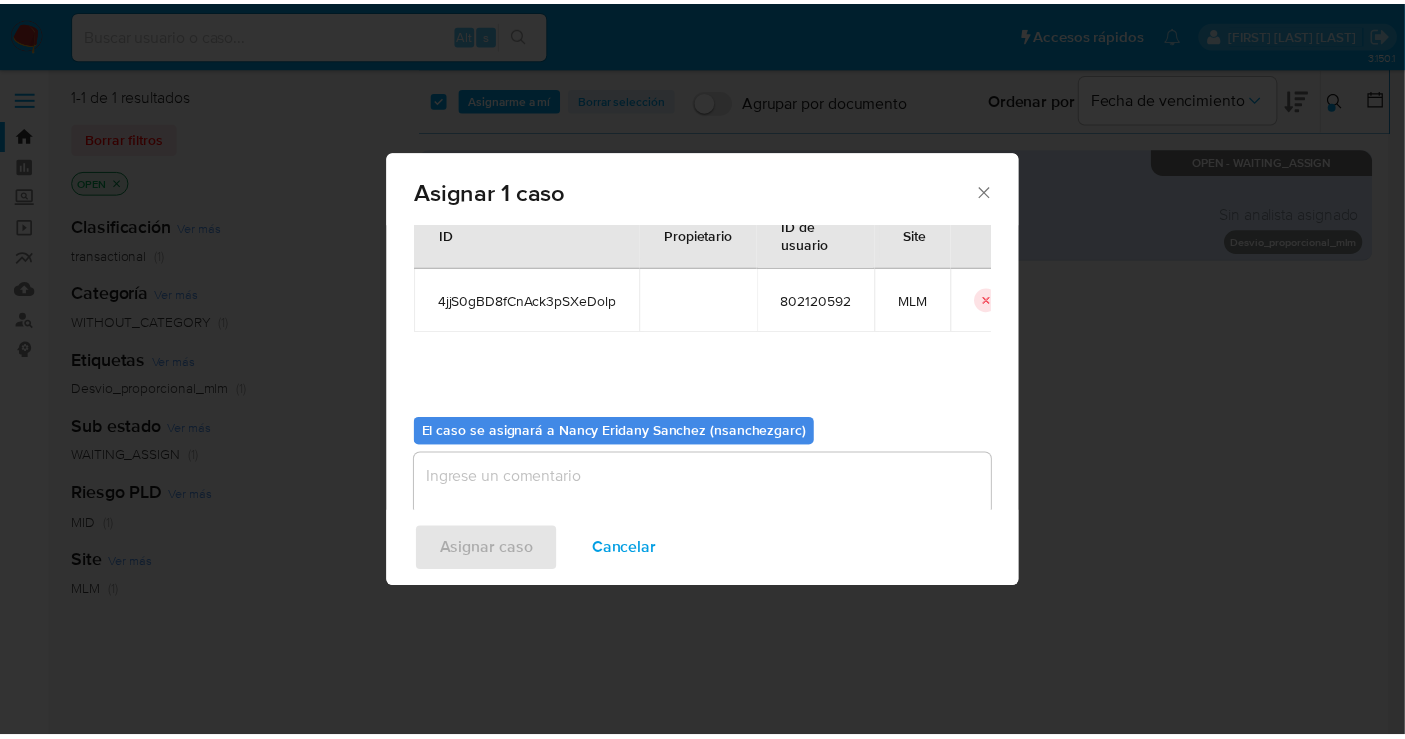 scroll, scrollTop: 102, scrollLeft: 0, axis: vertical 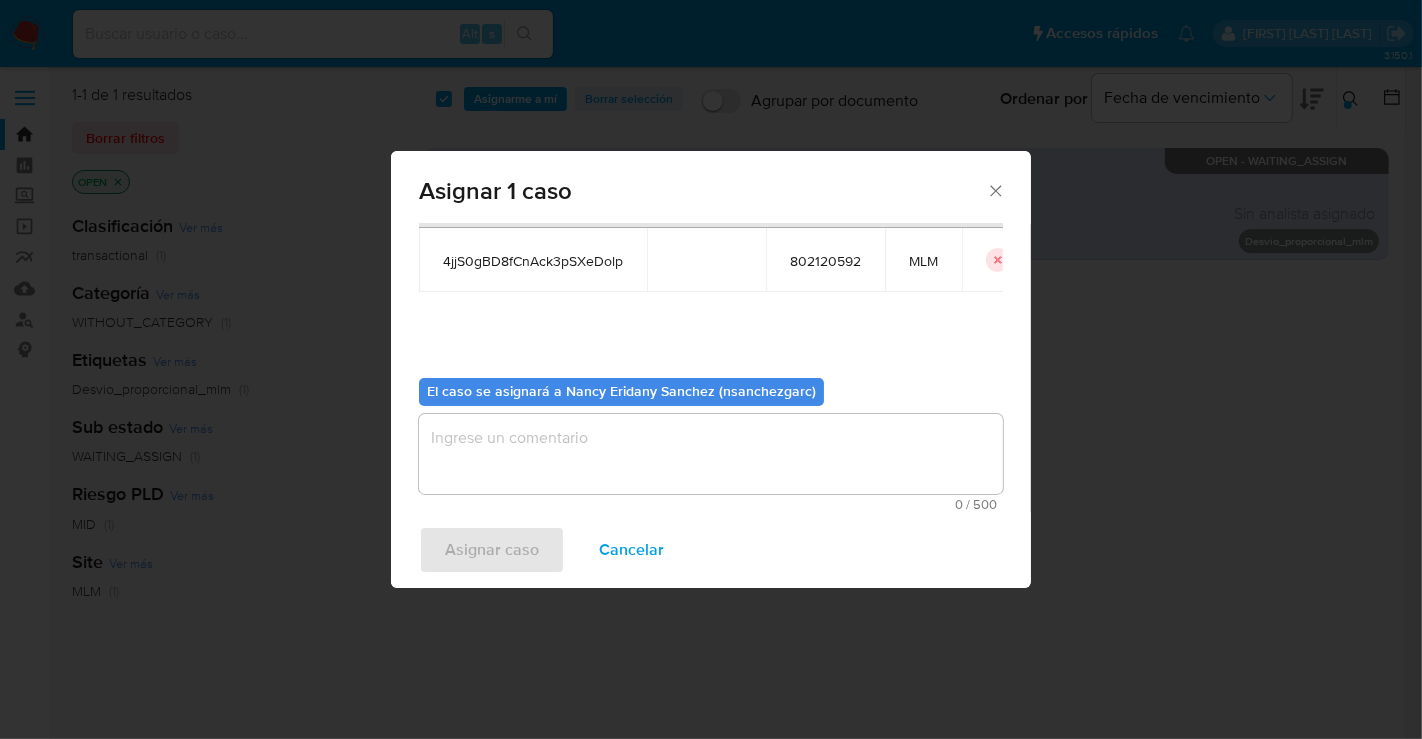drag, startPoint x: 494, startPoint y: 430, endPoint x: 494, endPoint y: 405, distance: 25 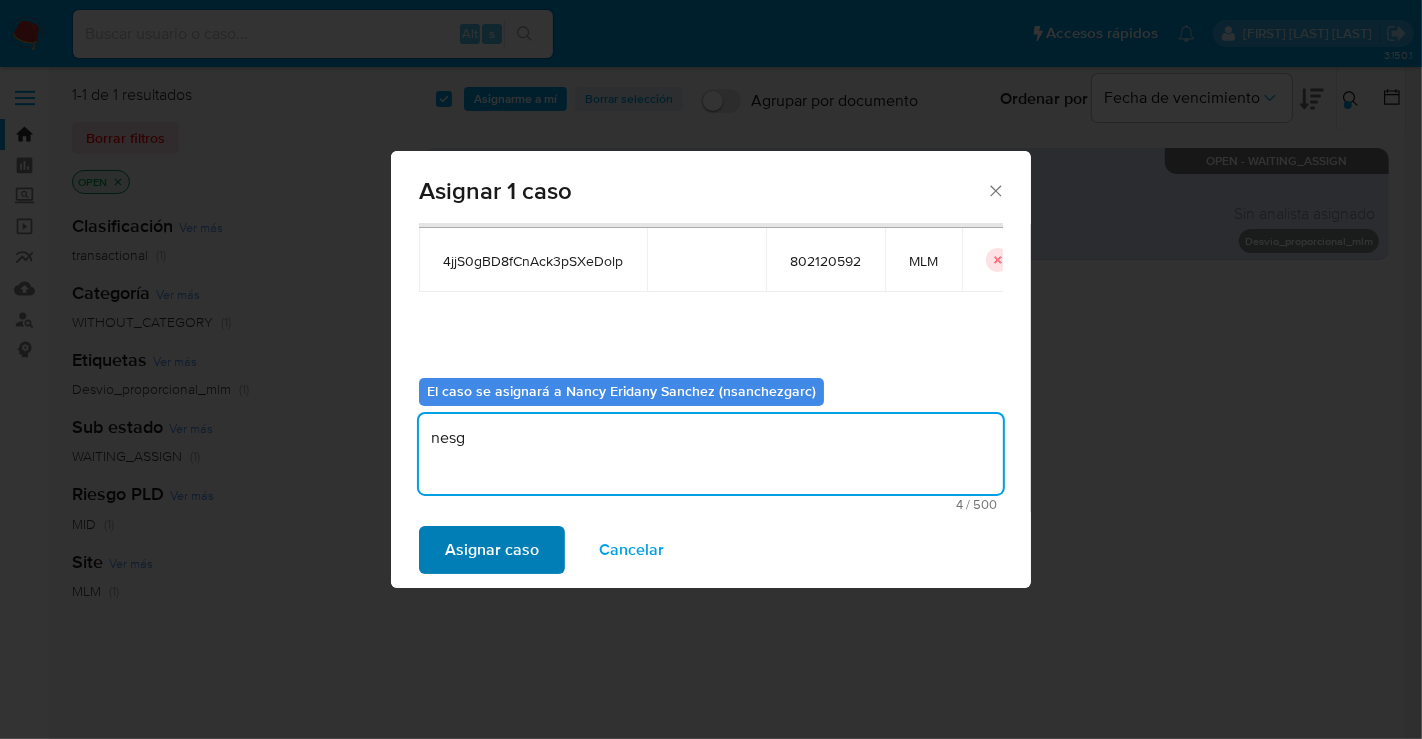 type on "nesg" 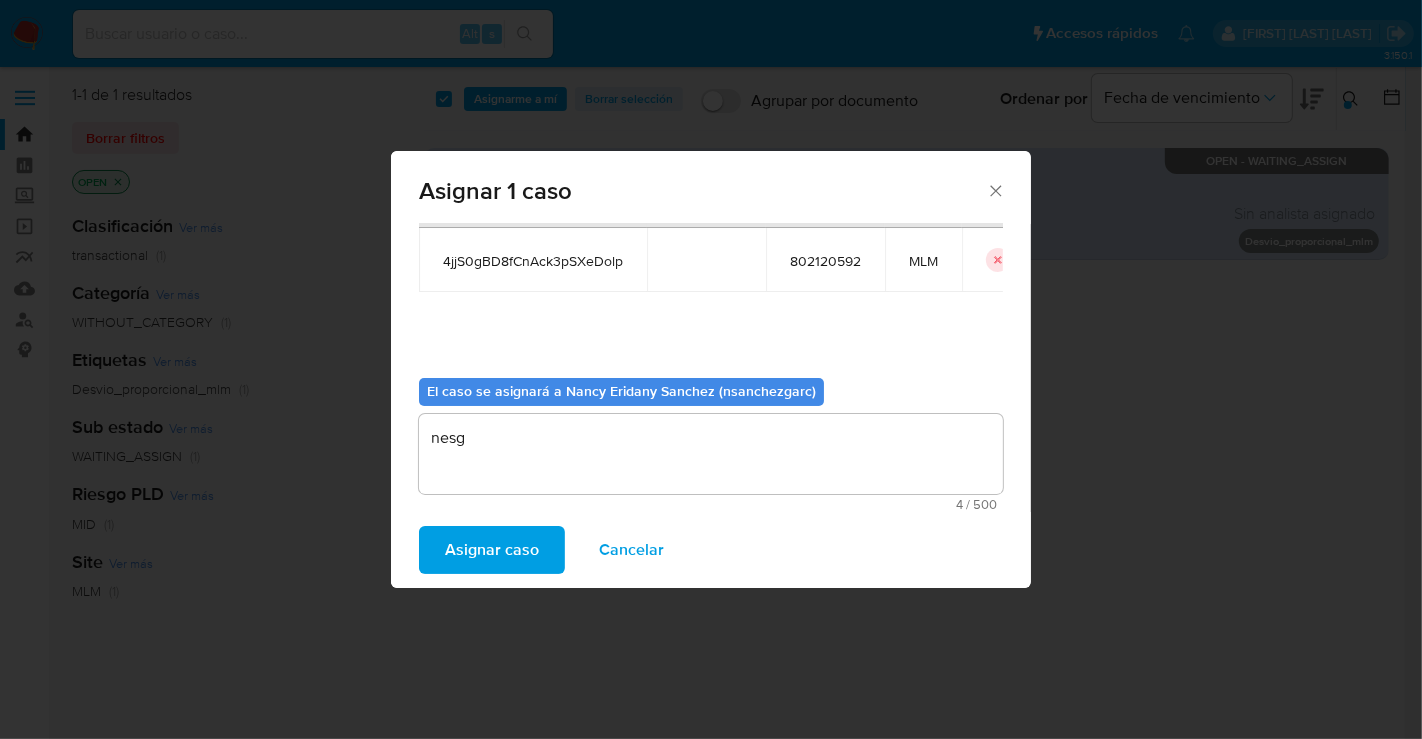 click on "Asignar caso" at bounding box center (492, 550) 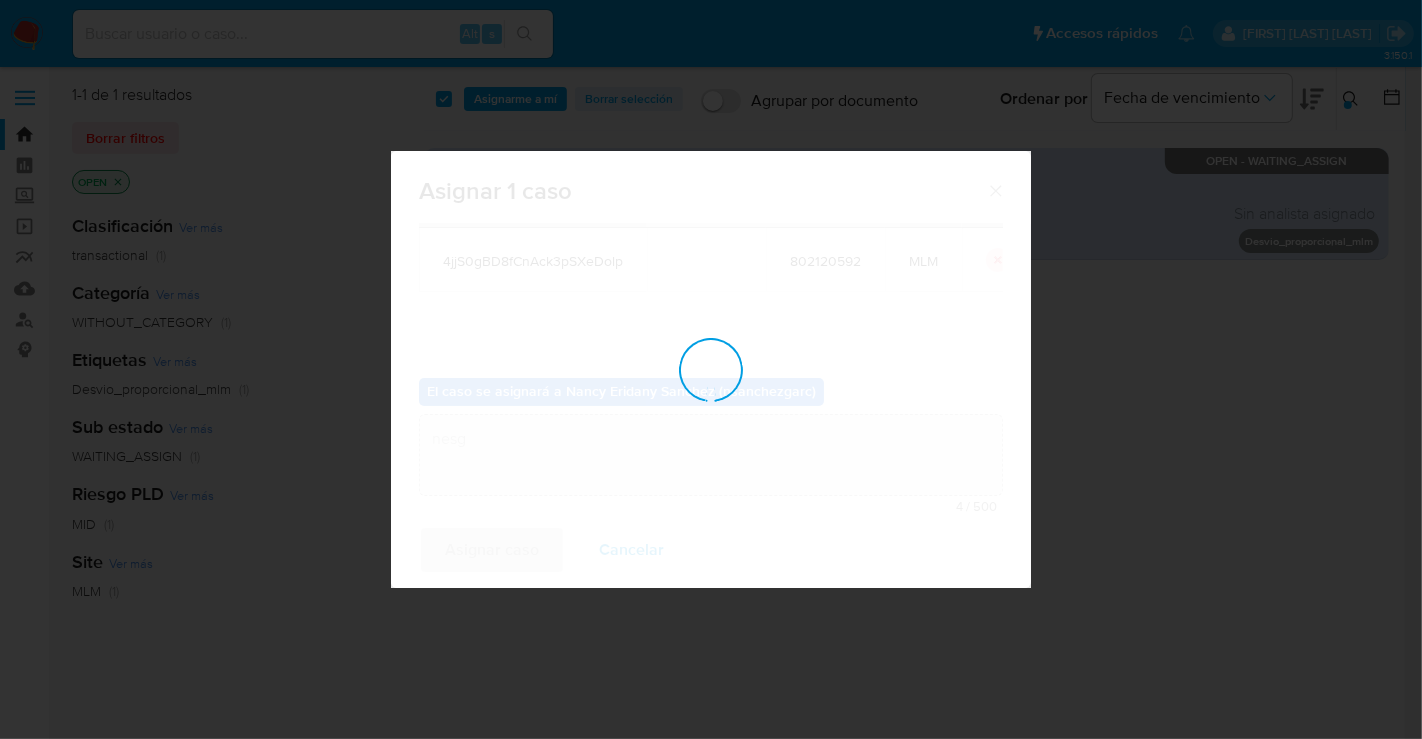 type 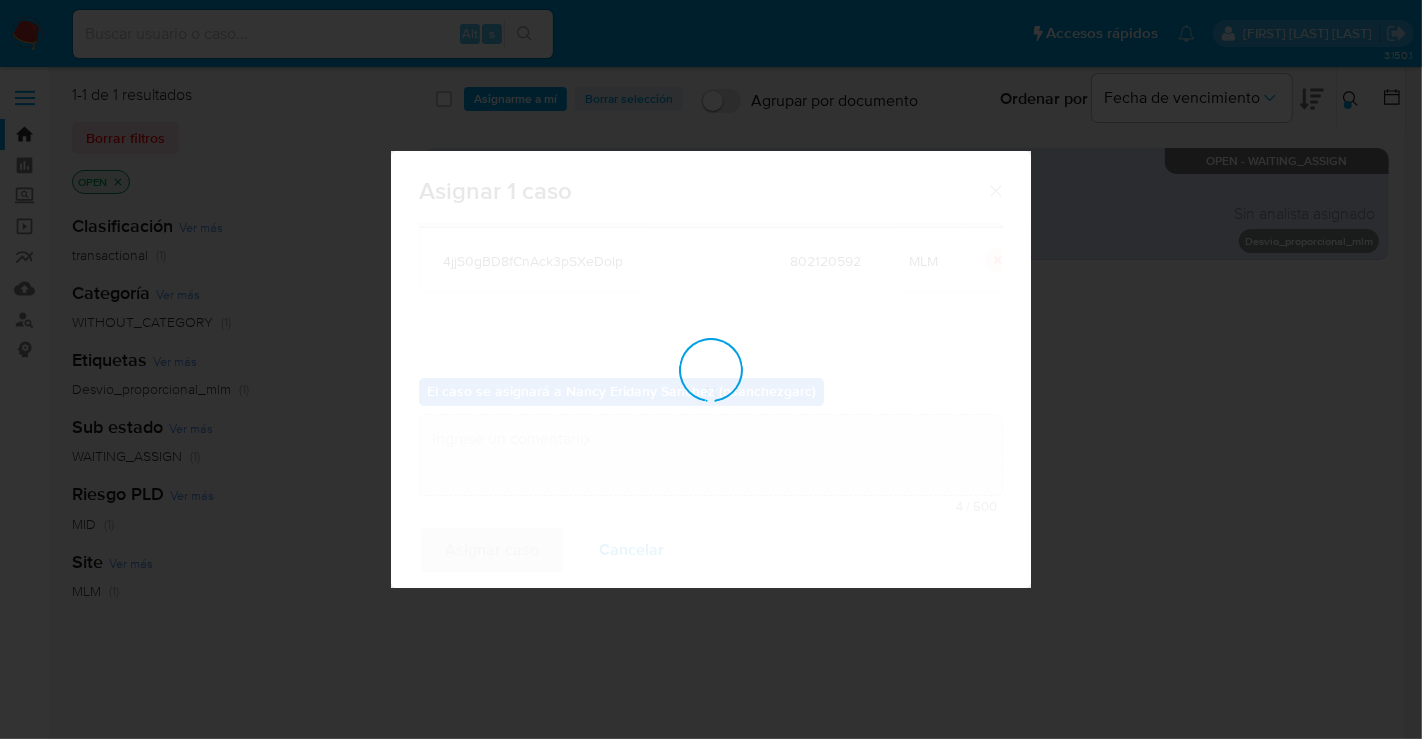 checkbox on "false" 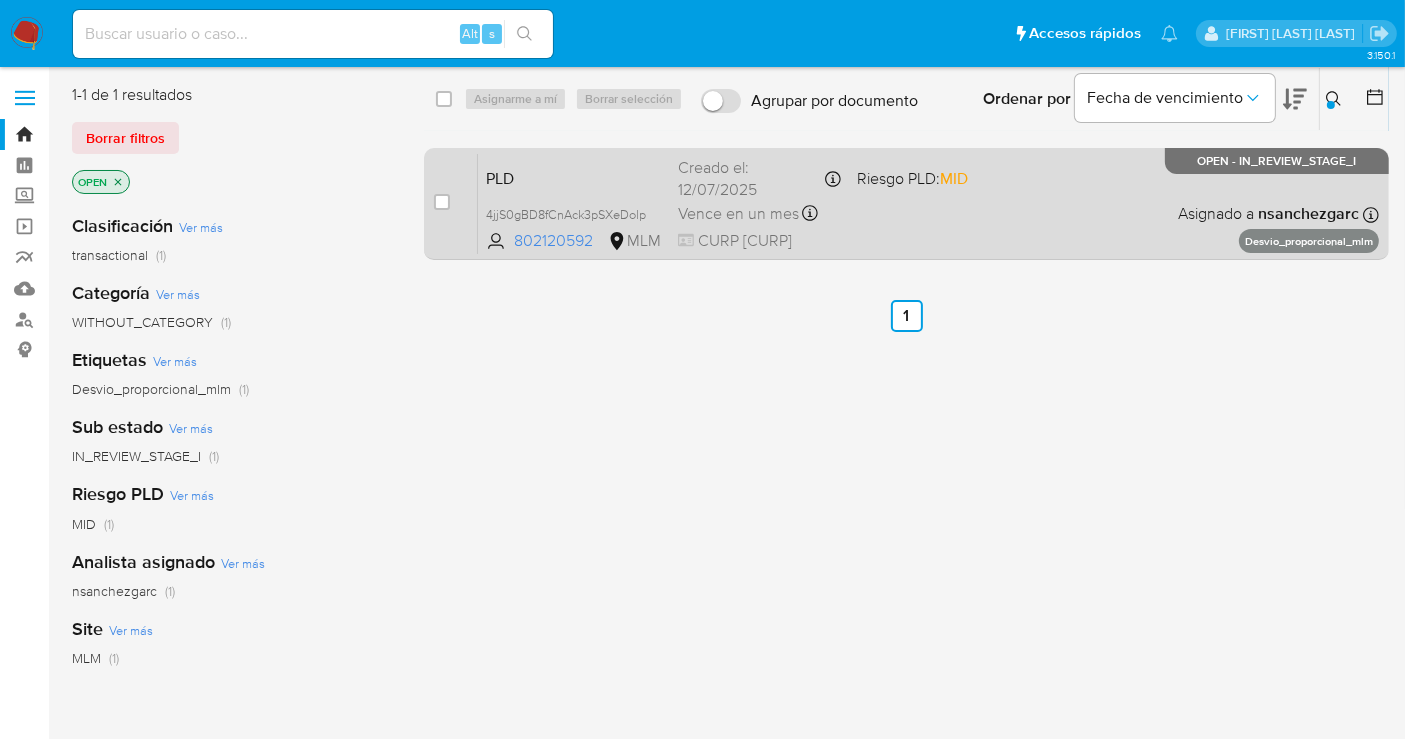 click on "Vence en un mes" at bounding box center (738, 214) 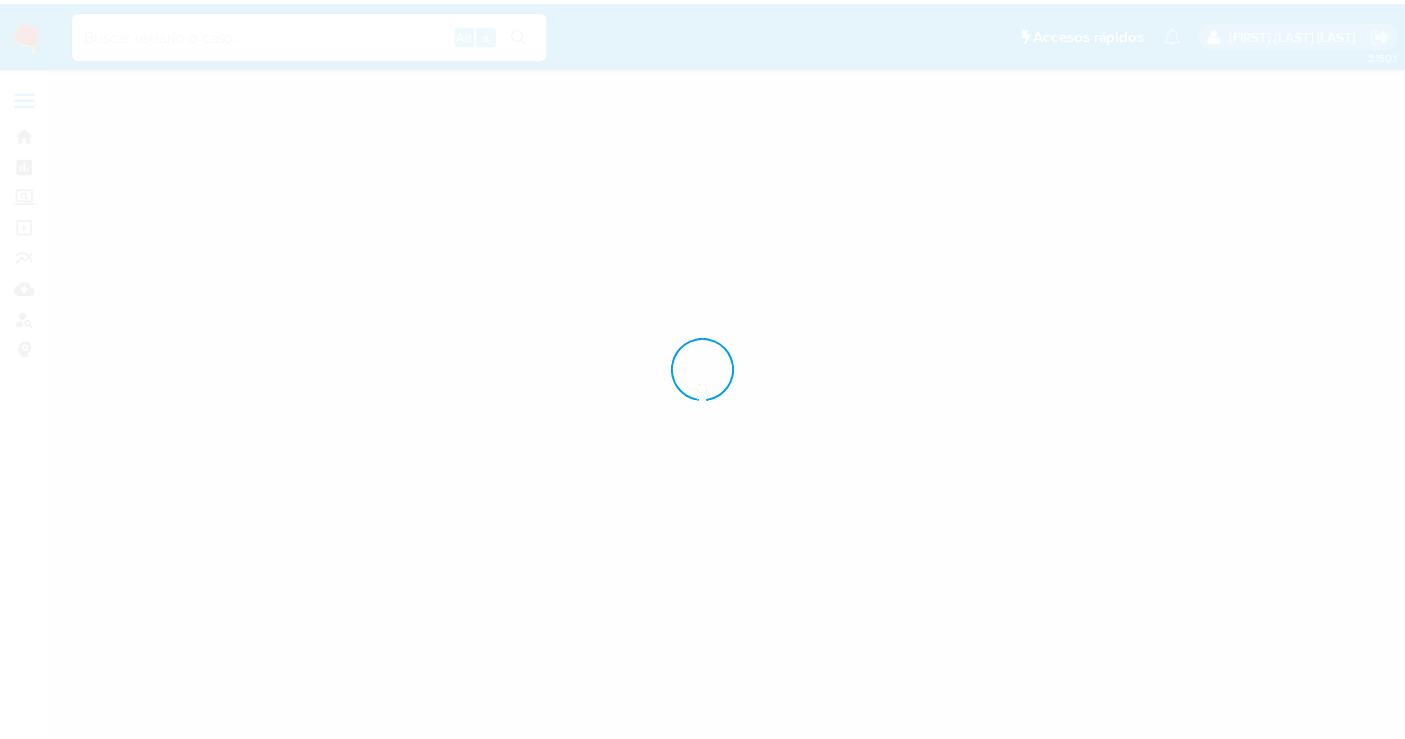 scroll, scrollTop: 0, scrollLeft: 0, axis: both 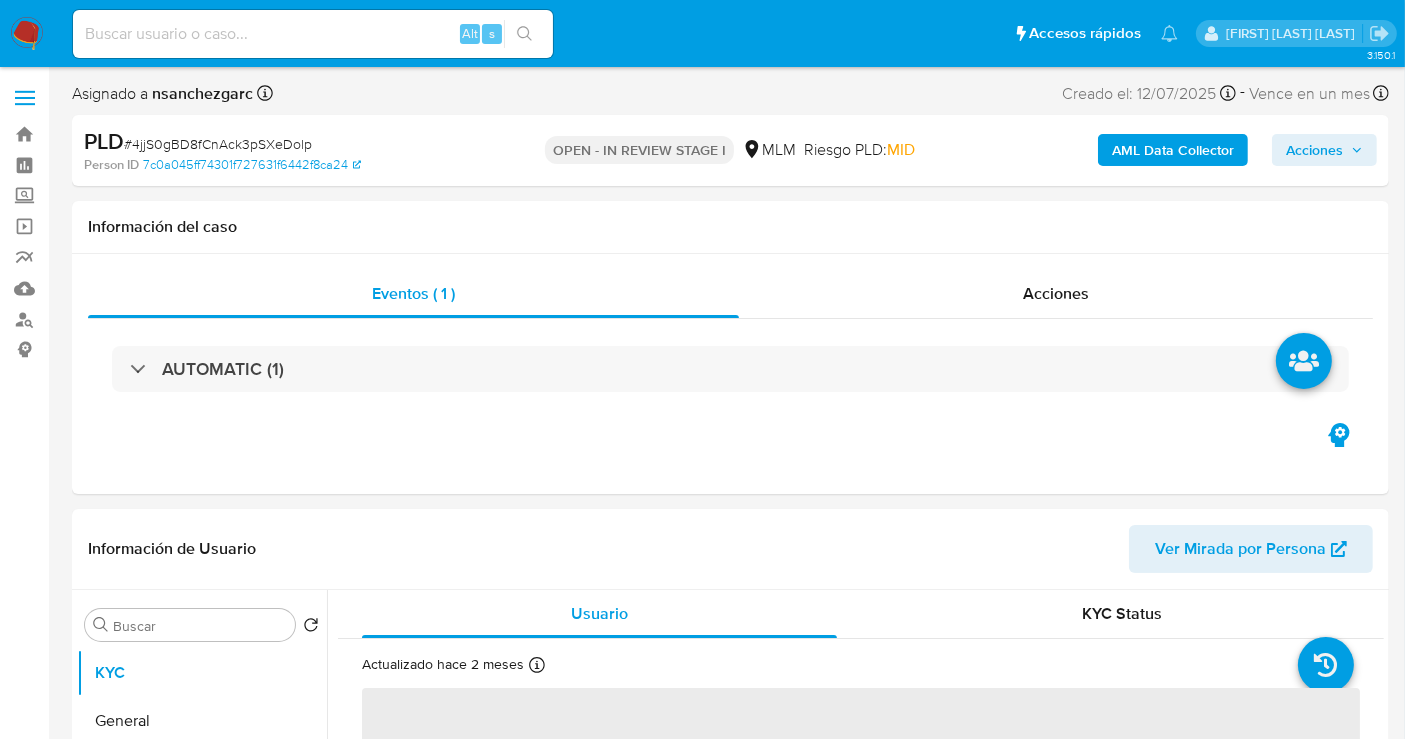 select on "10" 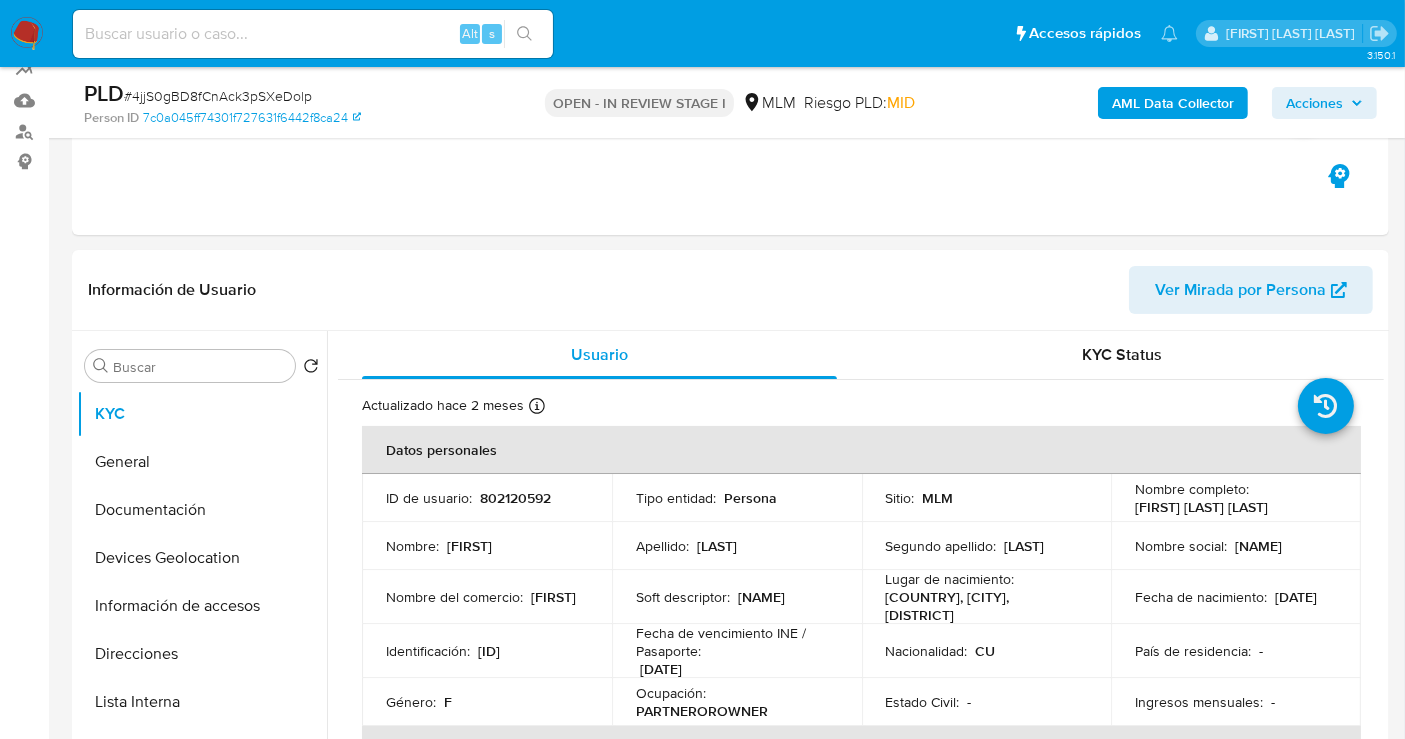 scroll, scrollTop: 222, scrollLeft: 0, axis: vertical 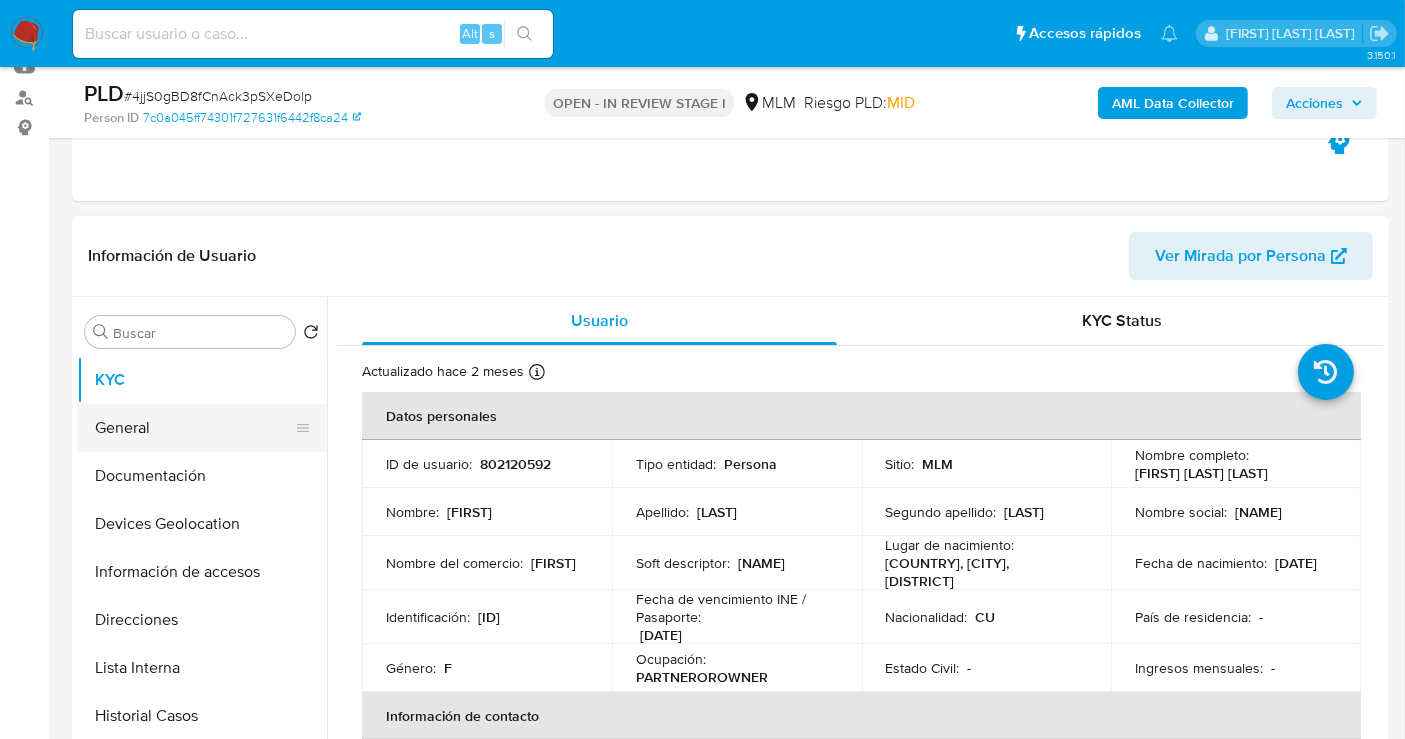 click on "General" at bounding box center (194, 428) 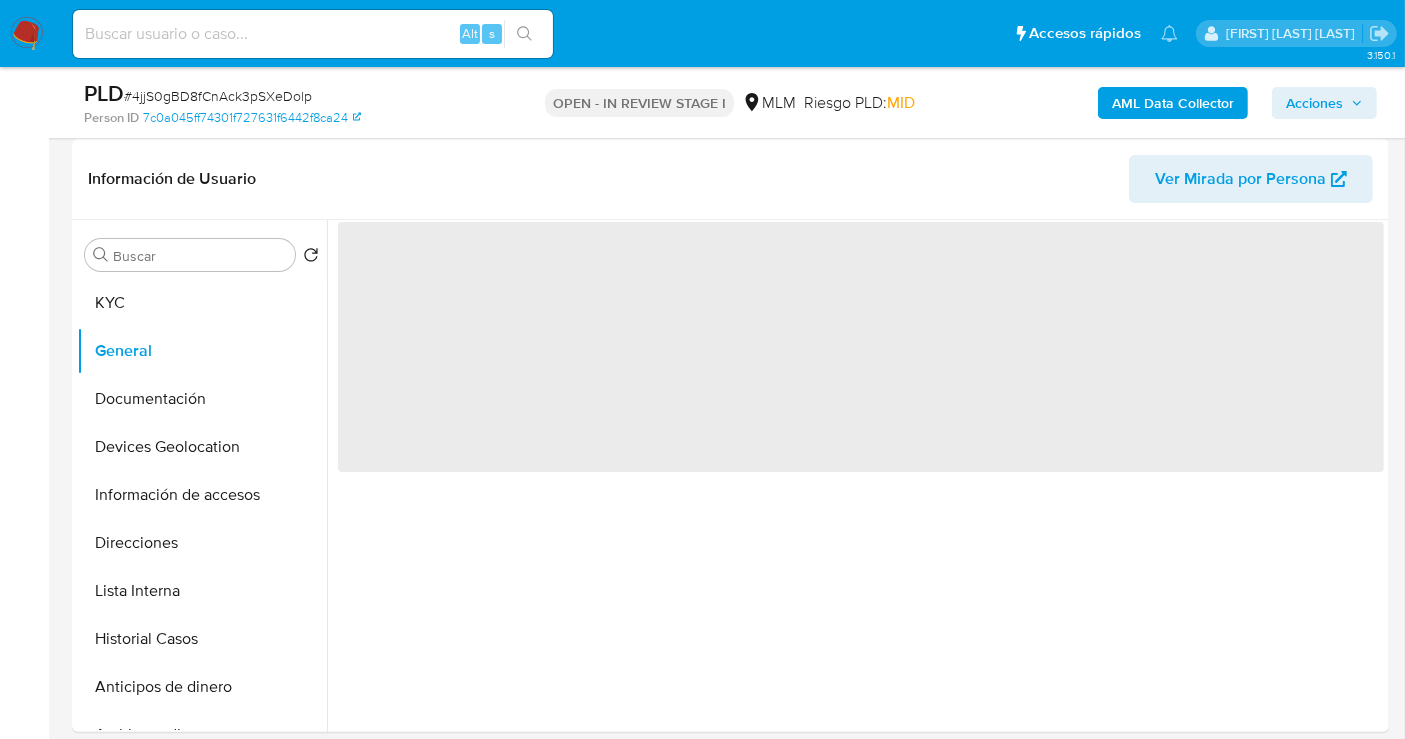 scroll, scrollTop: 333, scrollLeft: 0, axis: vertical 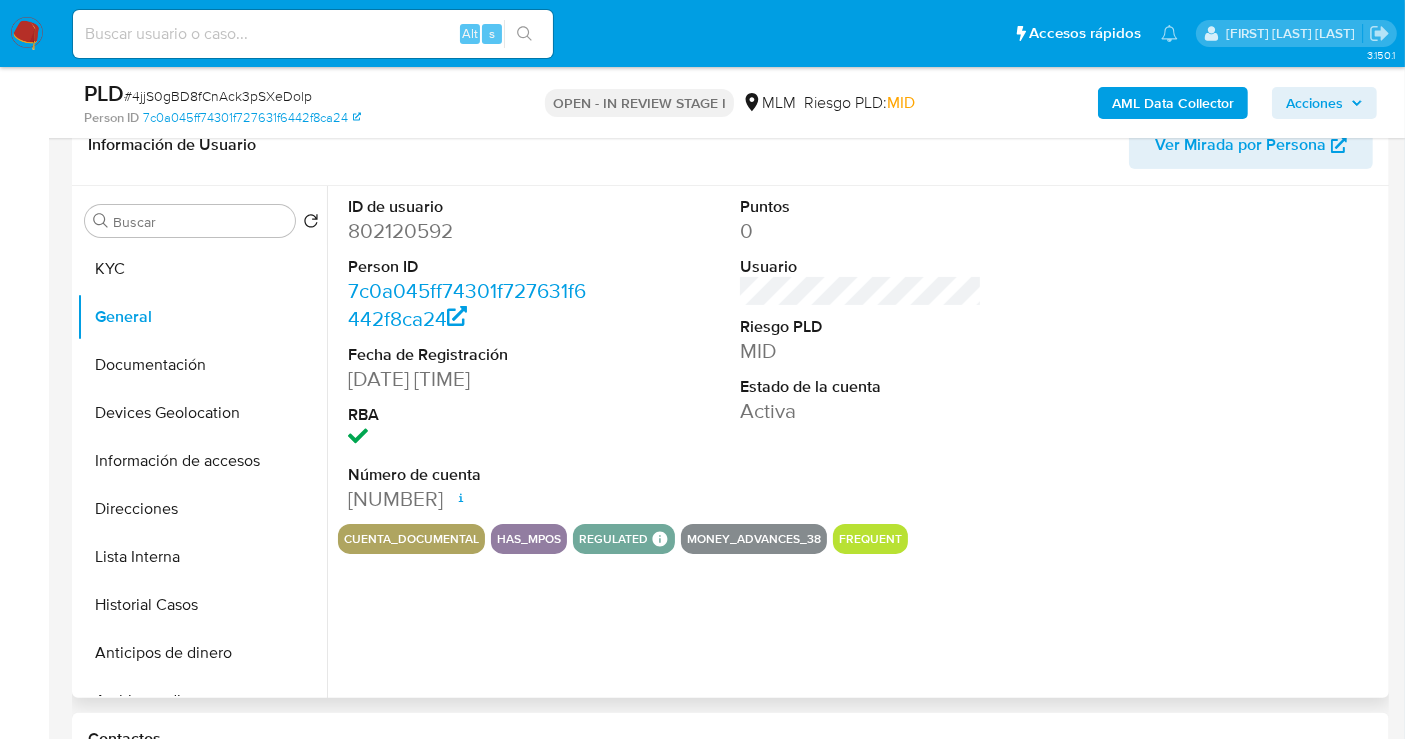 type 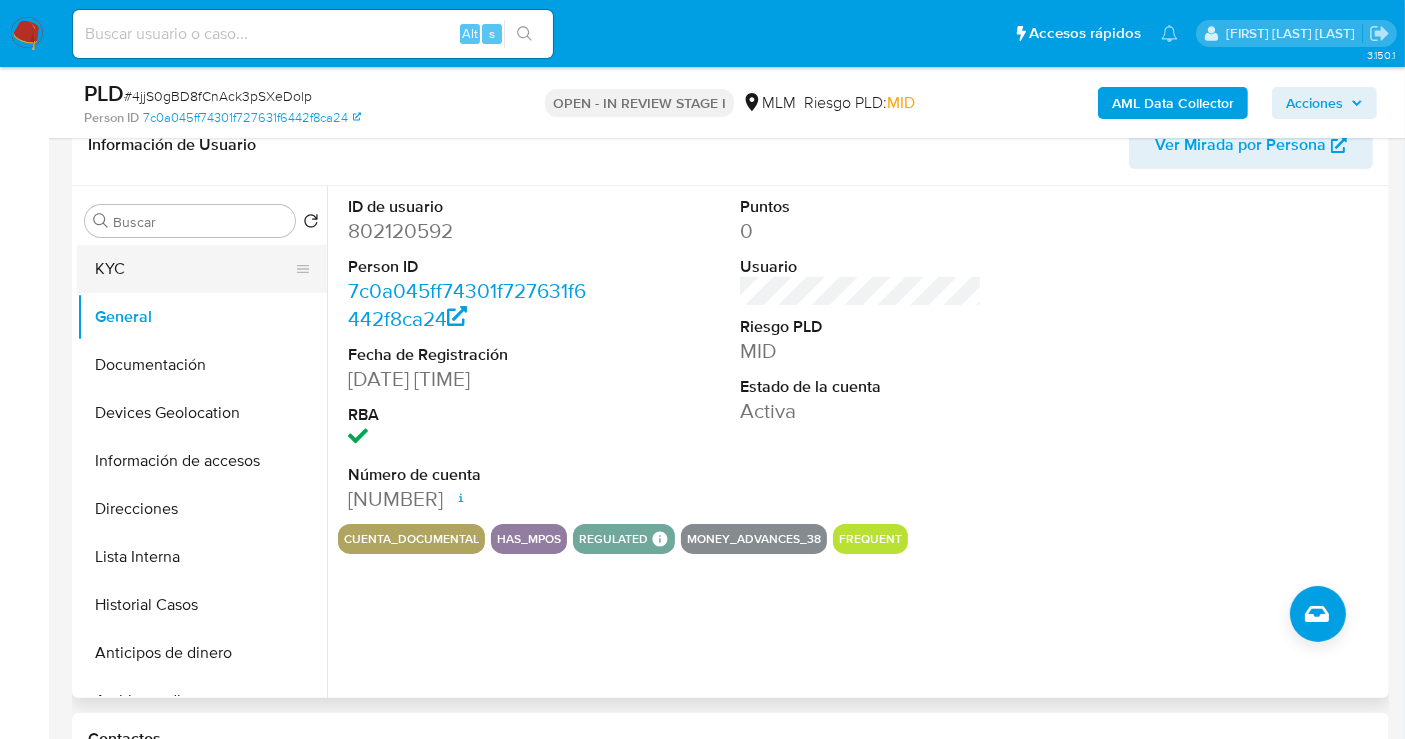 click on "KYC" at bounding box center [194, 269] 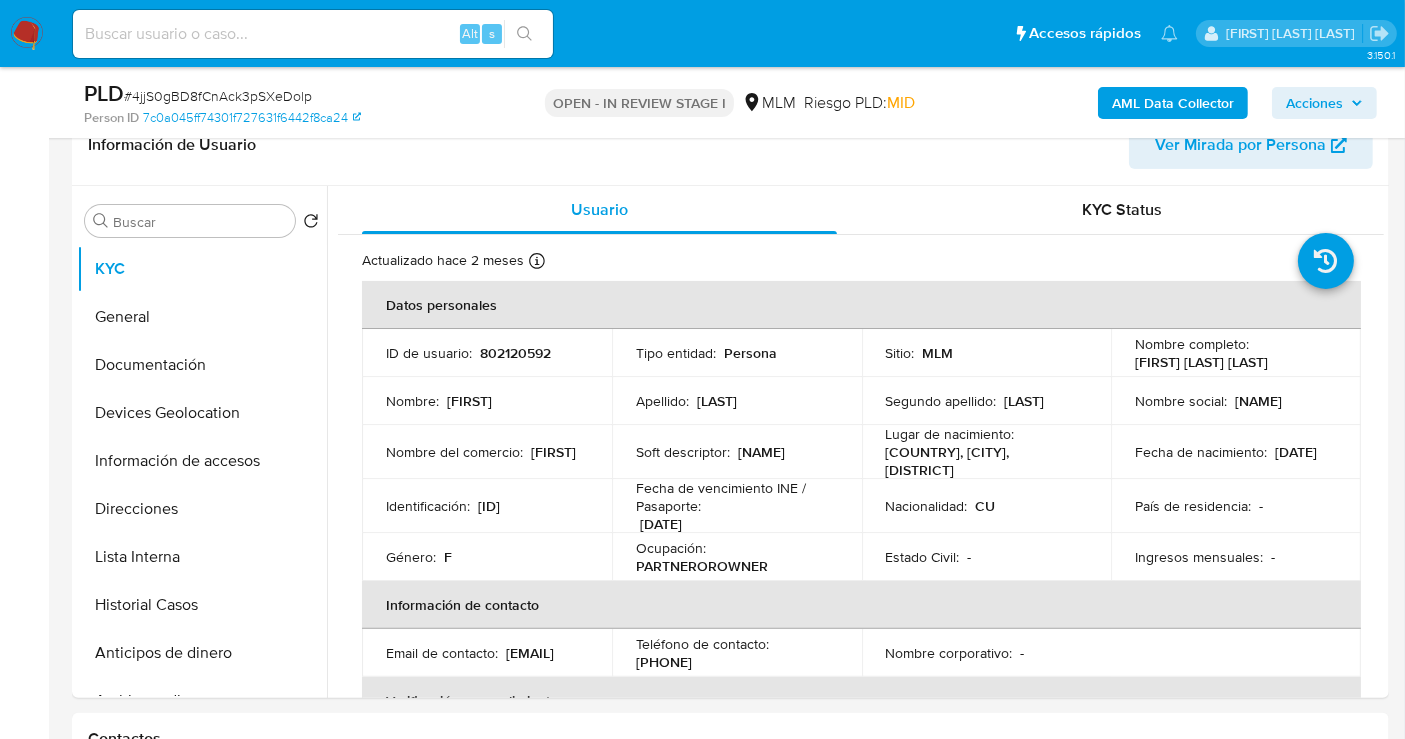 type 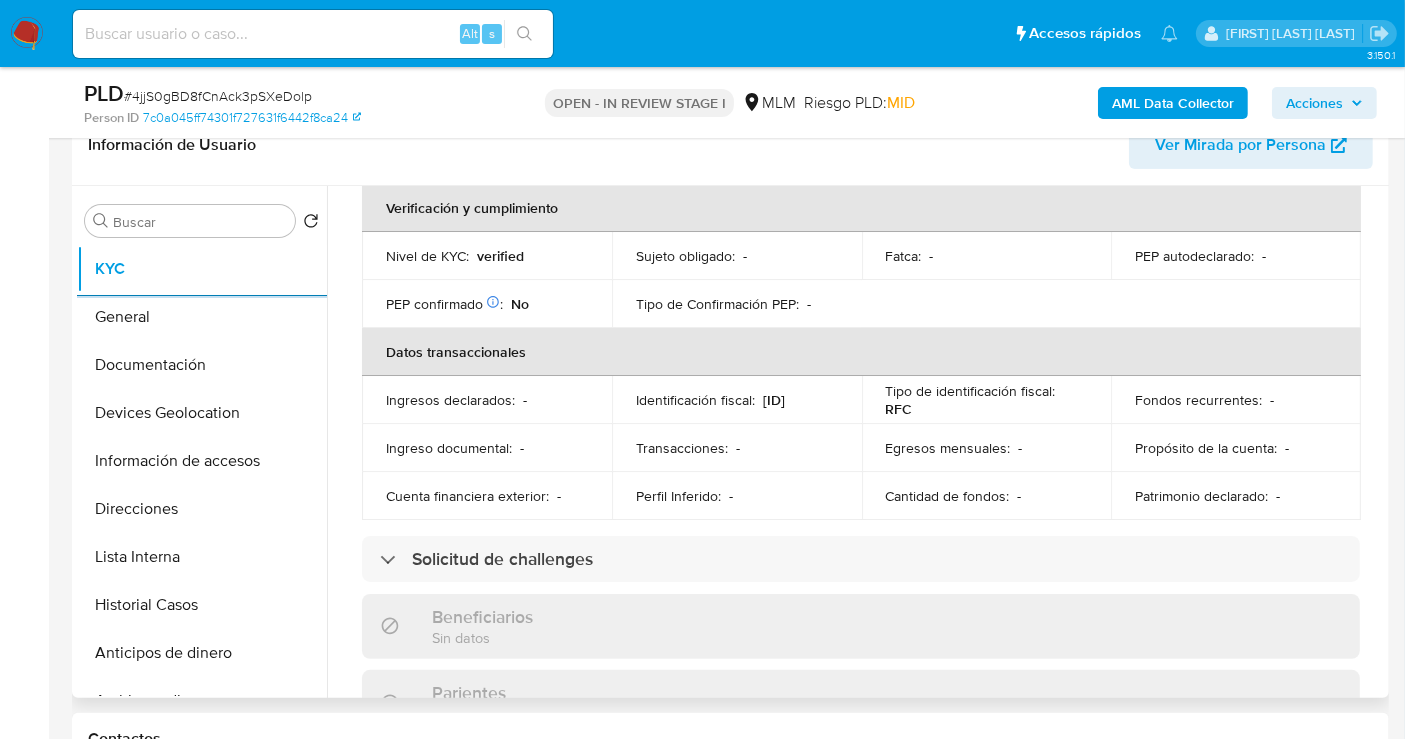 scroll, scrollTop: 555, scrollLeft: 0, axis: vertical 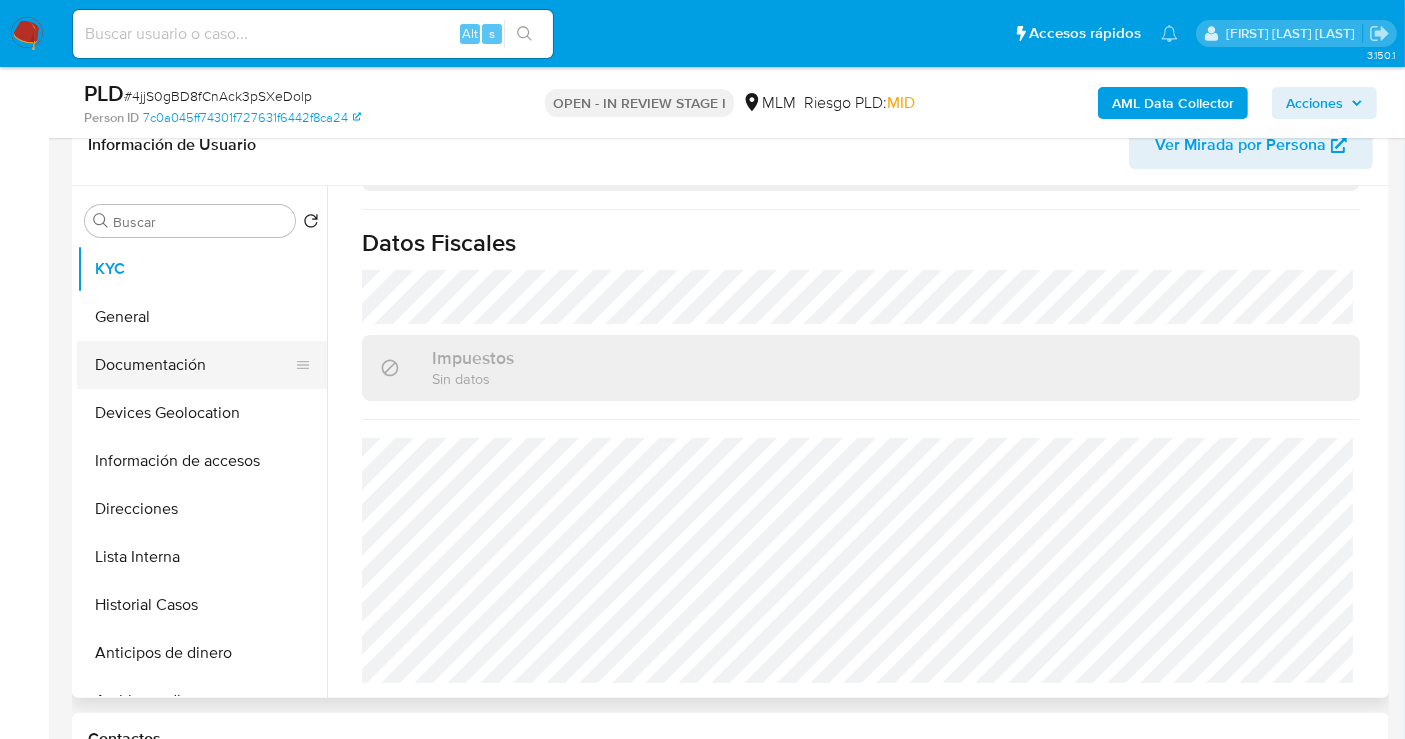 click on "Documentación" at bounding box center (194, 365) 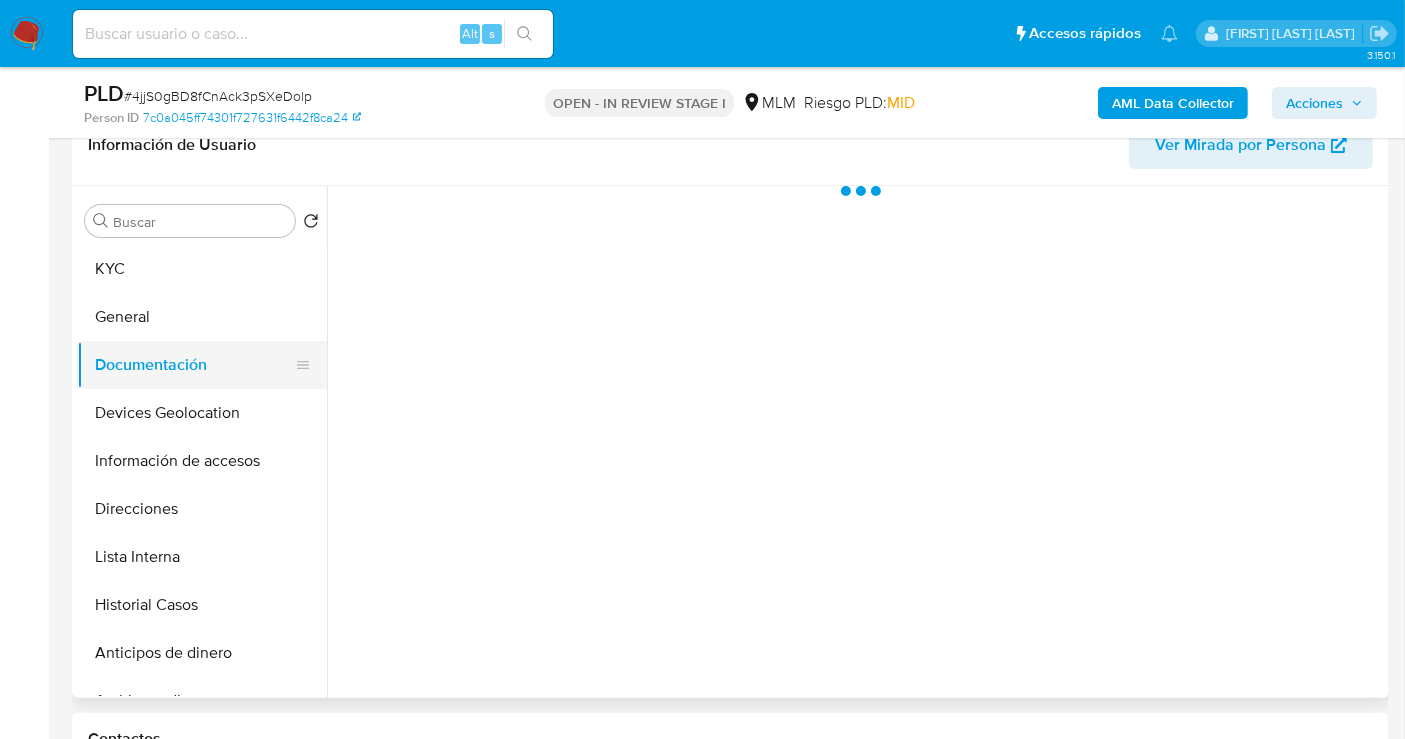 scroll, scrollTop: 0, scrollLeft: 0, axis: both 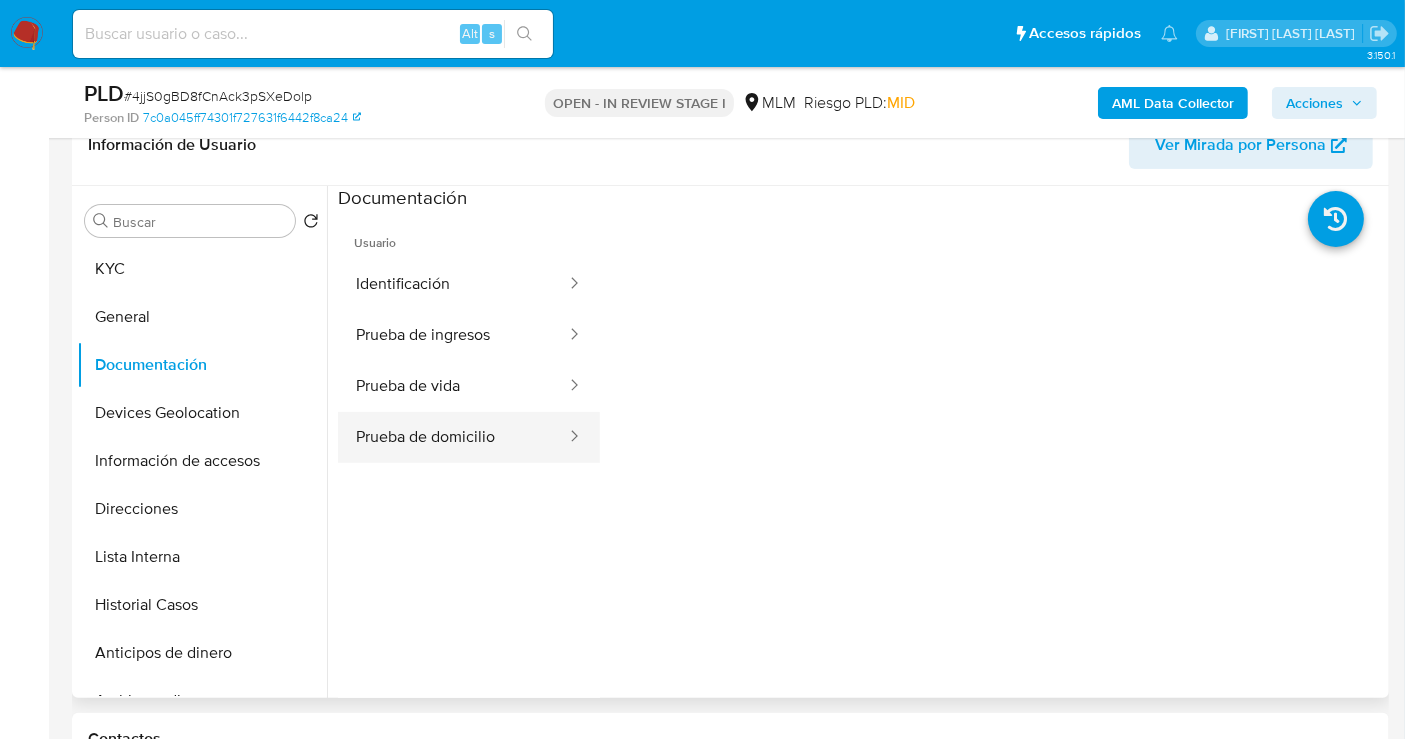 click on "Prueba de domicilio" at bounding box center [453, 437] 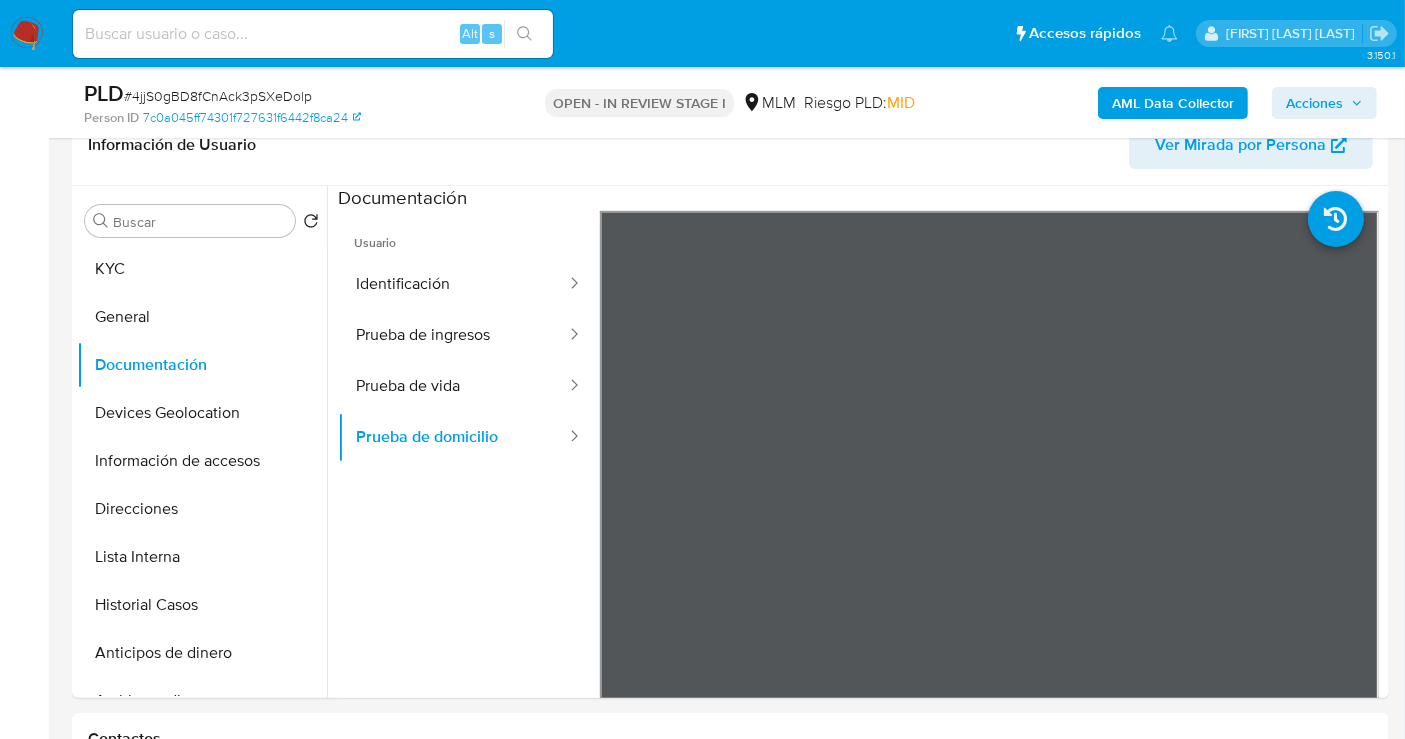 type 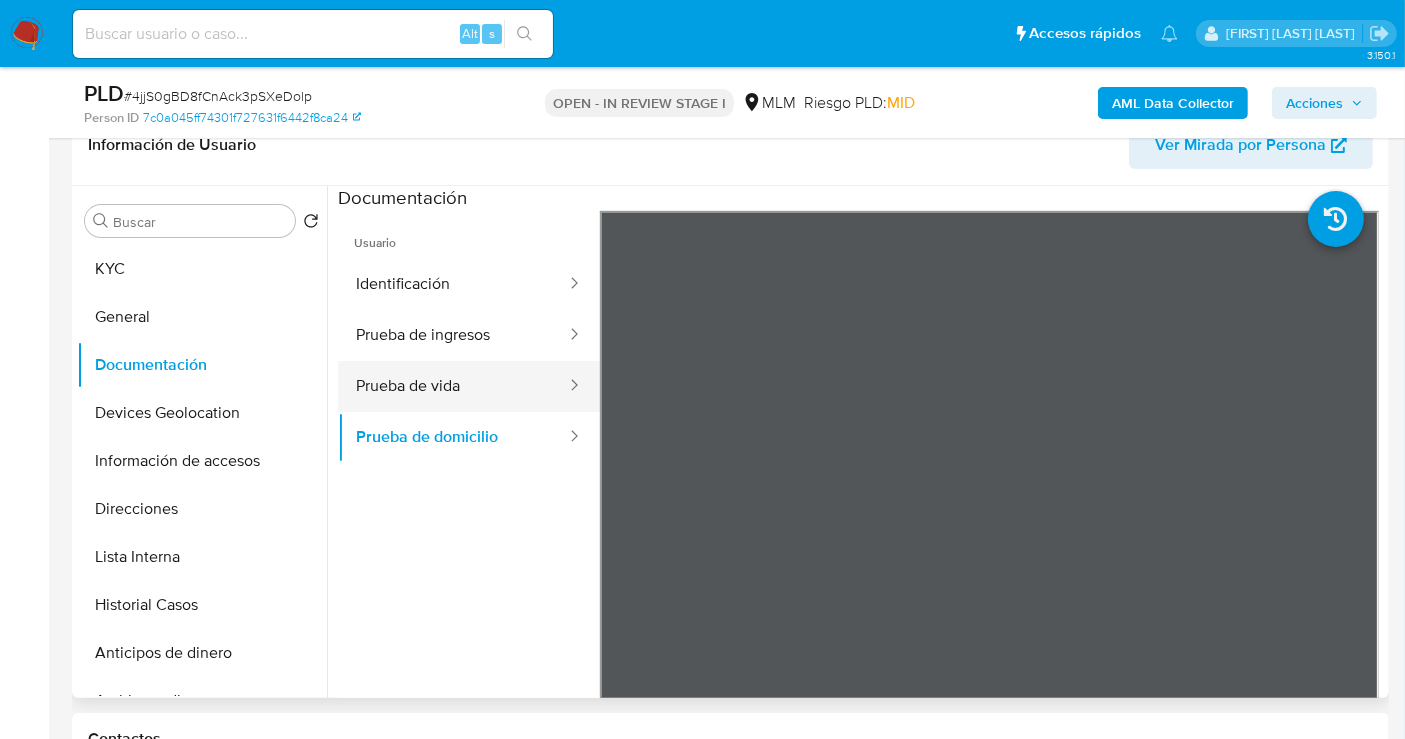 click on "Prueba de vida" at bounding box center [453, 386] 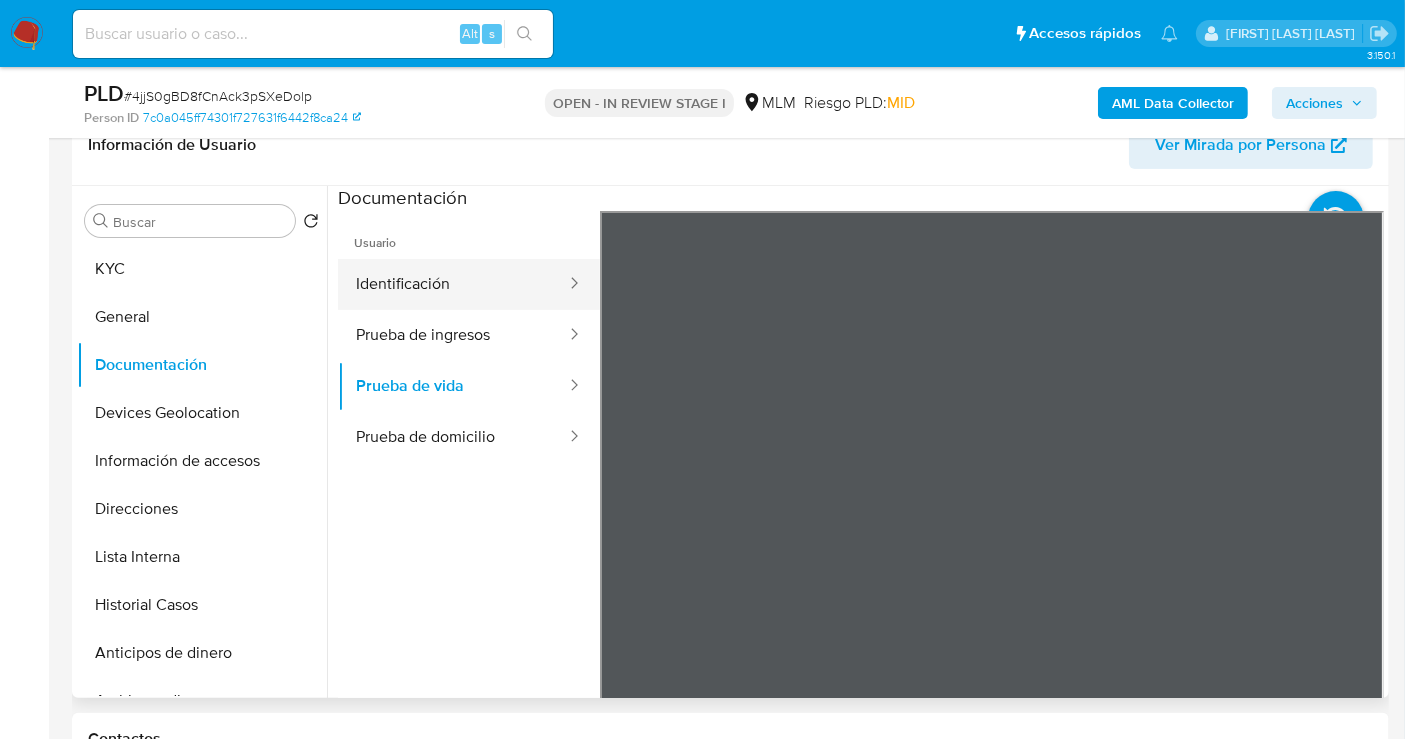 click on "Identificación" at bounding box center (453, 284) 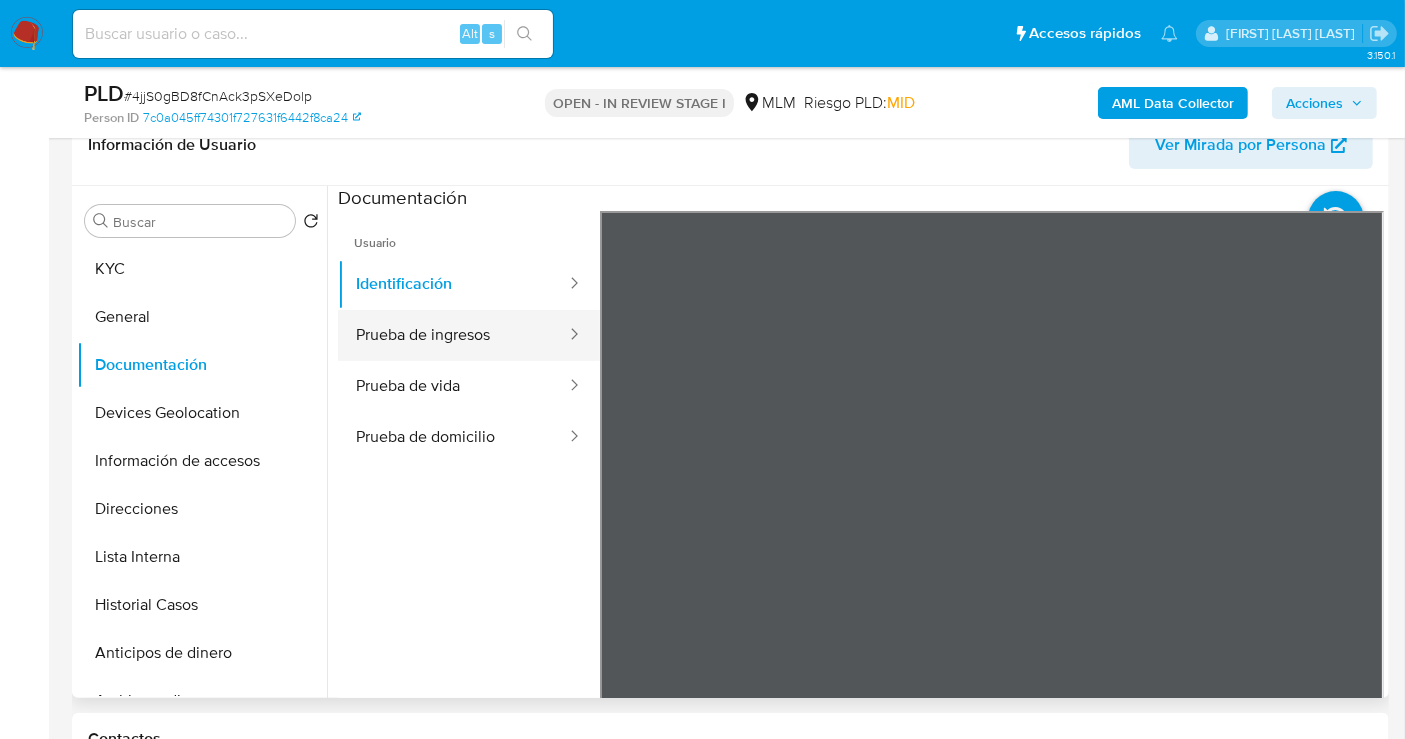 click on "Prueba de ingresos" at bounding box center [453, 335] 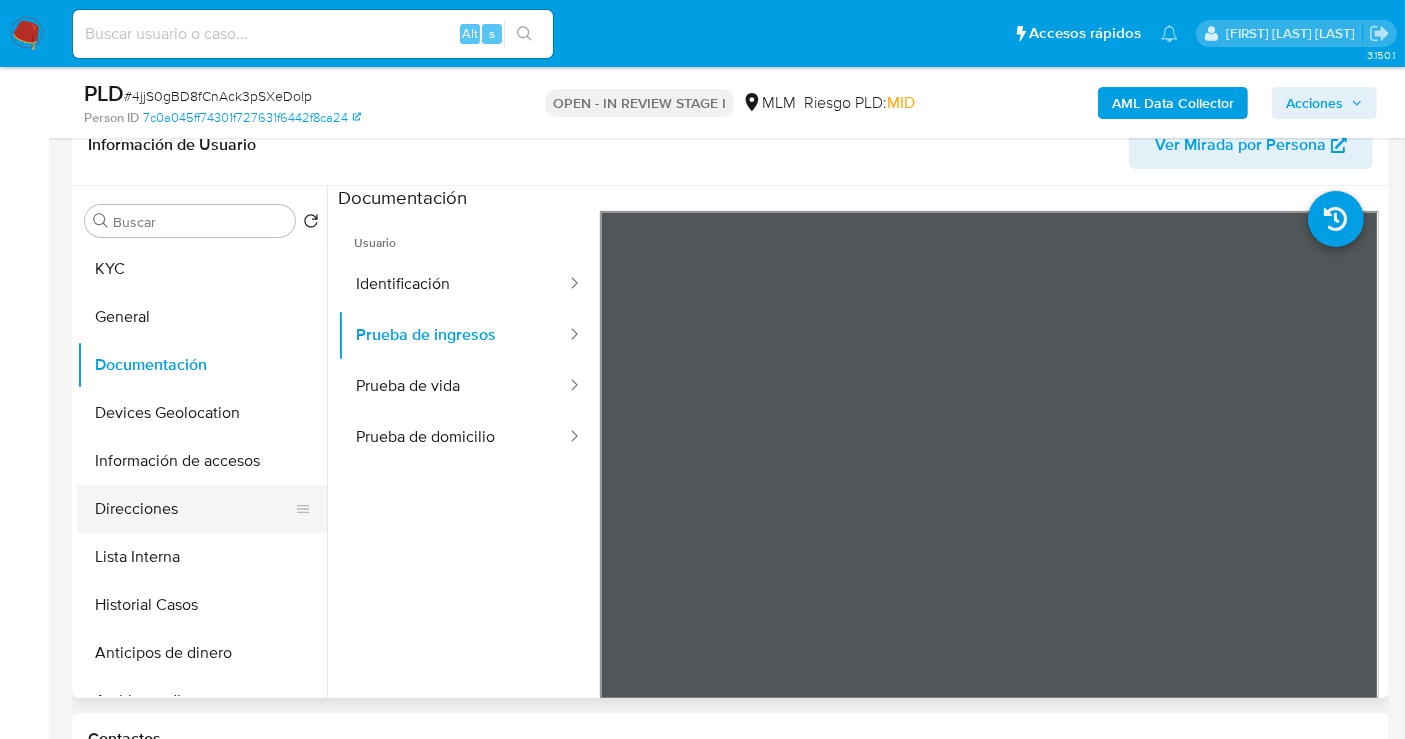 click on "Direcciones" at bounding box center [194, 509] 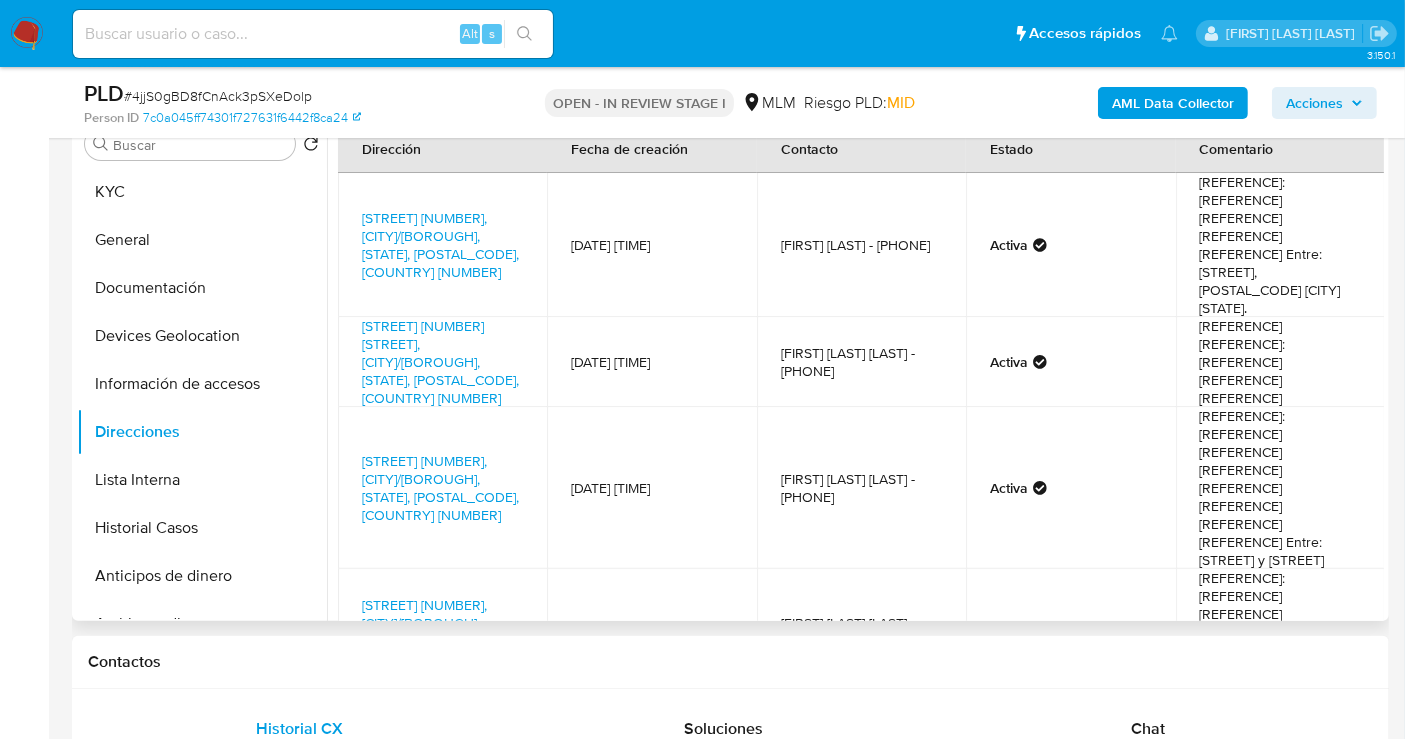 scroll, scrollTop: 444, scrollLeft: 0, axis: vertical 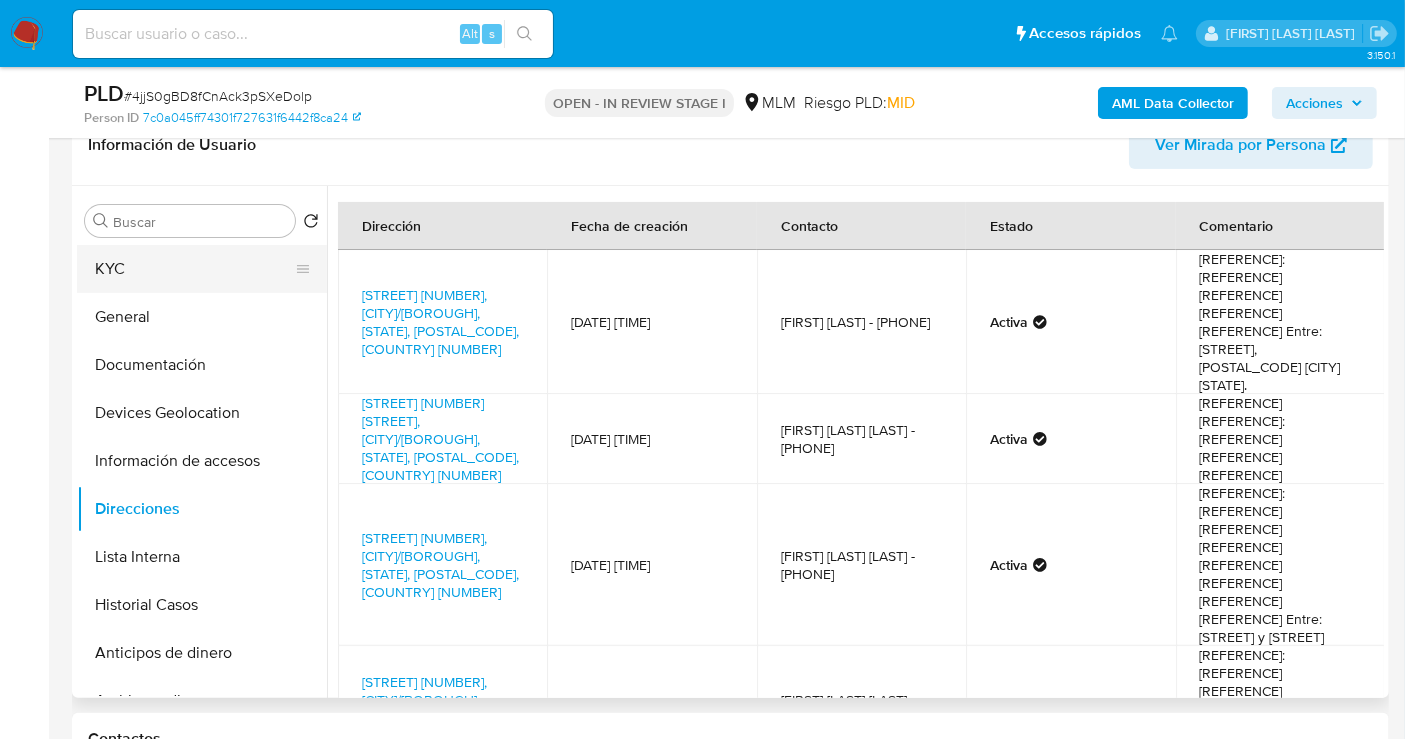 click on "KYC" at bounding box center (194, 269) 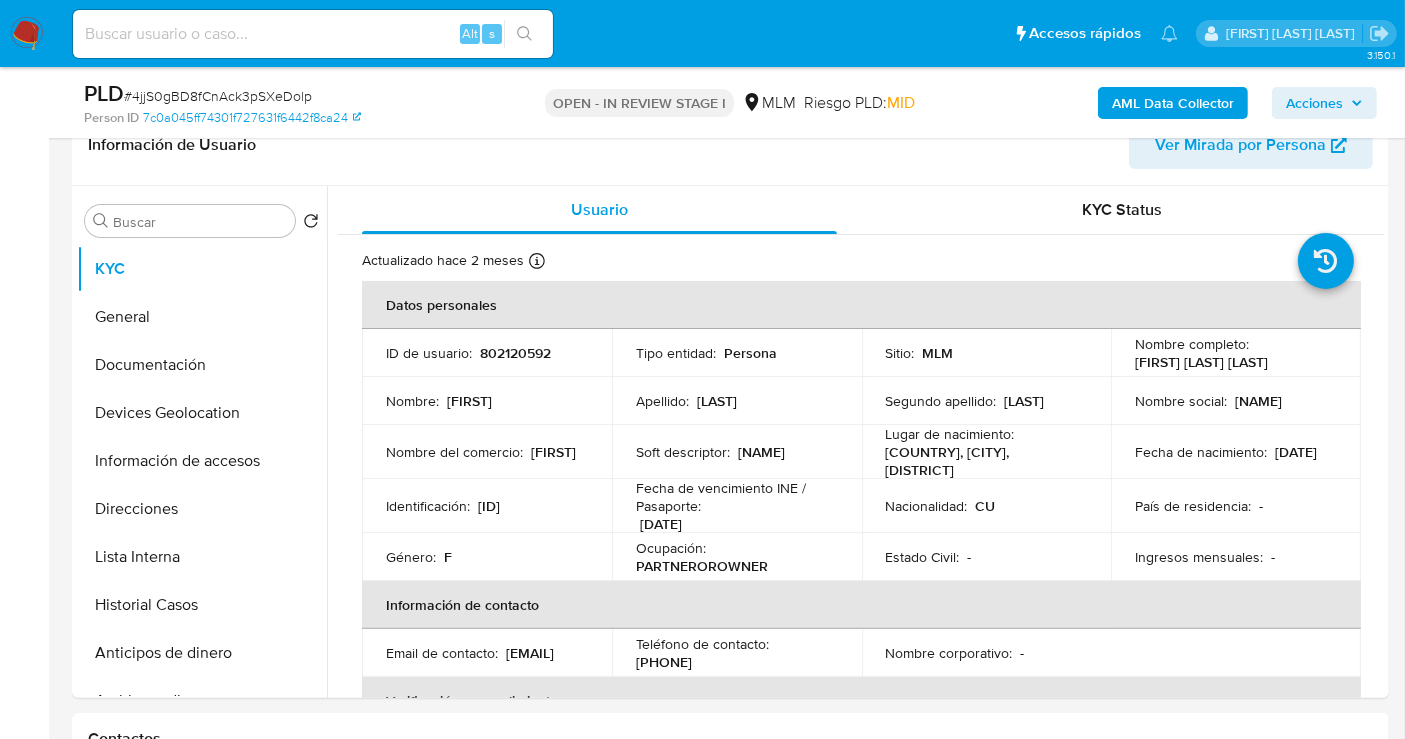 scroll, scrollTop: 111, scrollLeft: 0, axis: vertical 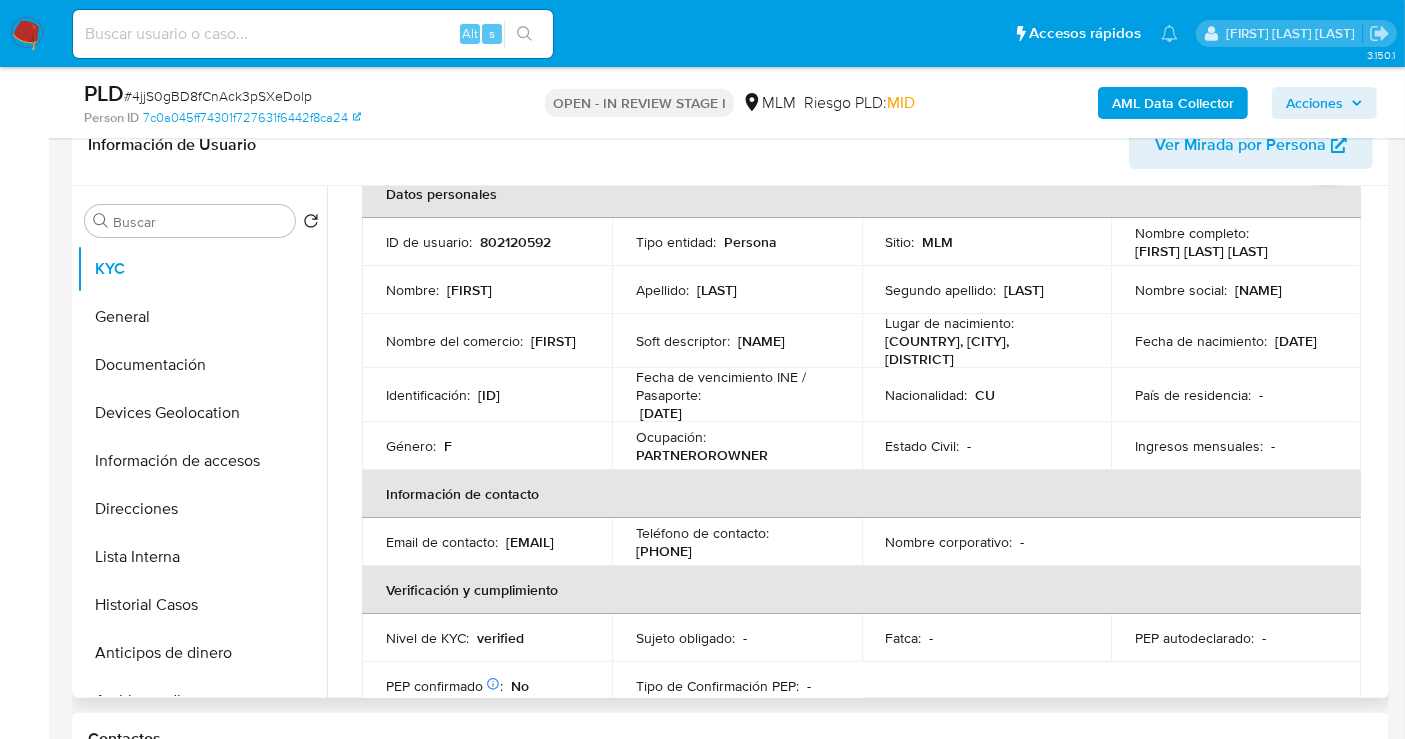 drag, startPoint x: 558, startPoint y: 550, endPoint x: 385, endPoint y: 558, distance: 173.18488 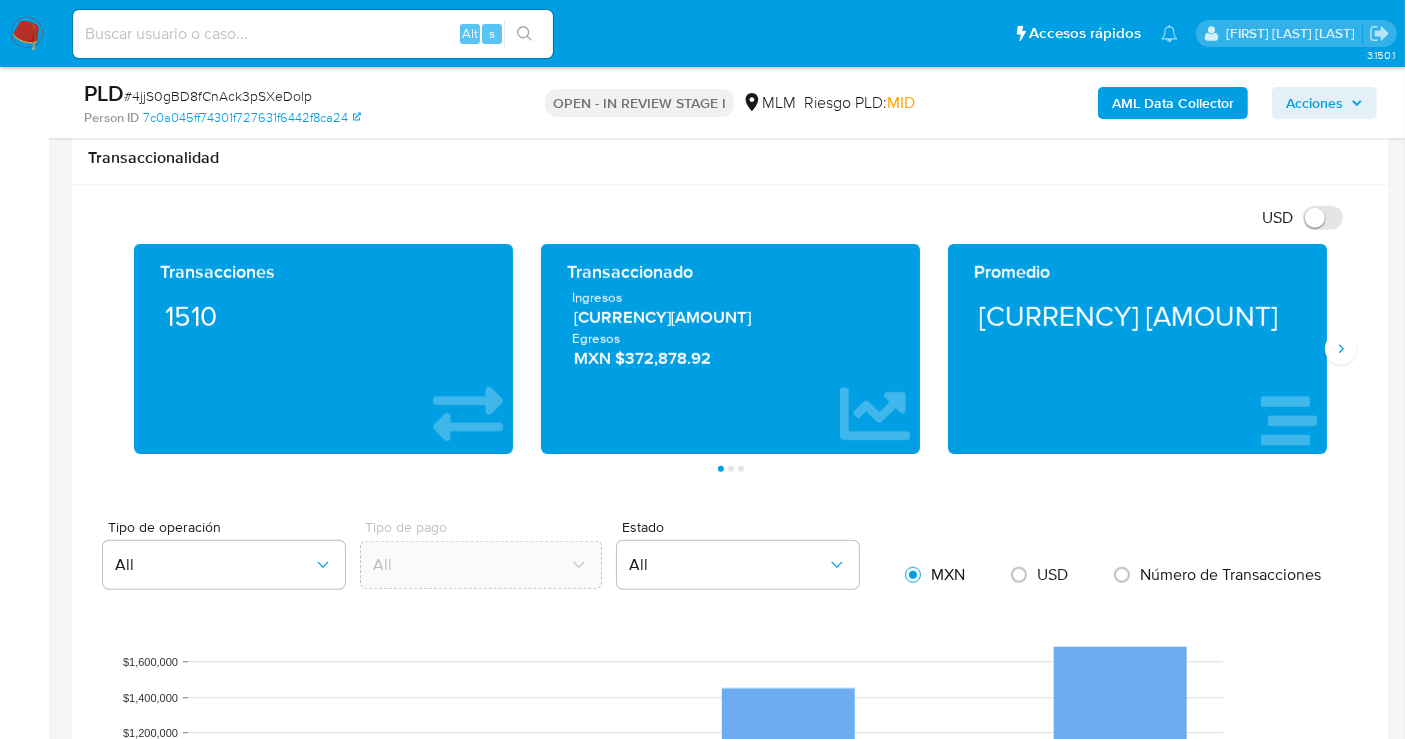scroll, scrollTop: 1333, scrollLeft: 0, axis: vertical 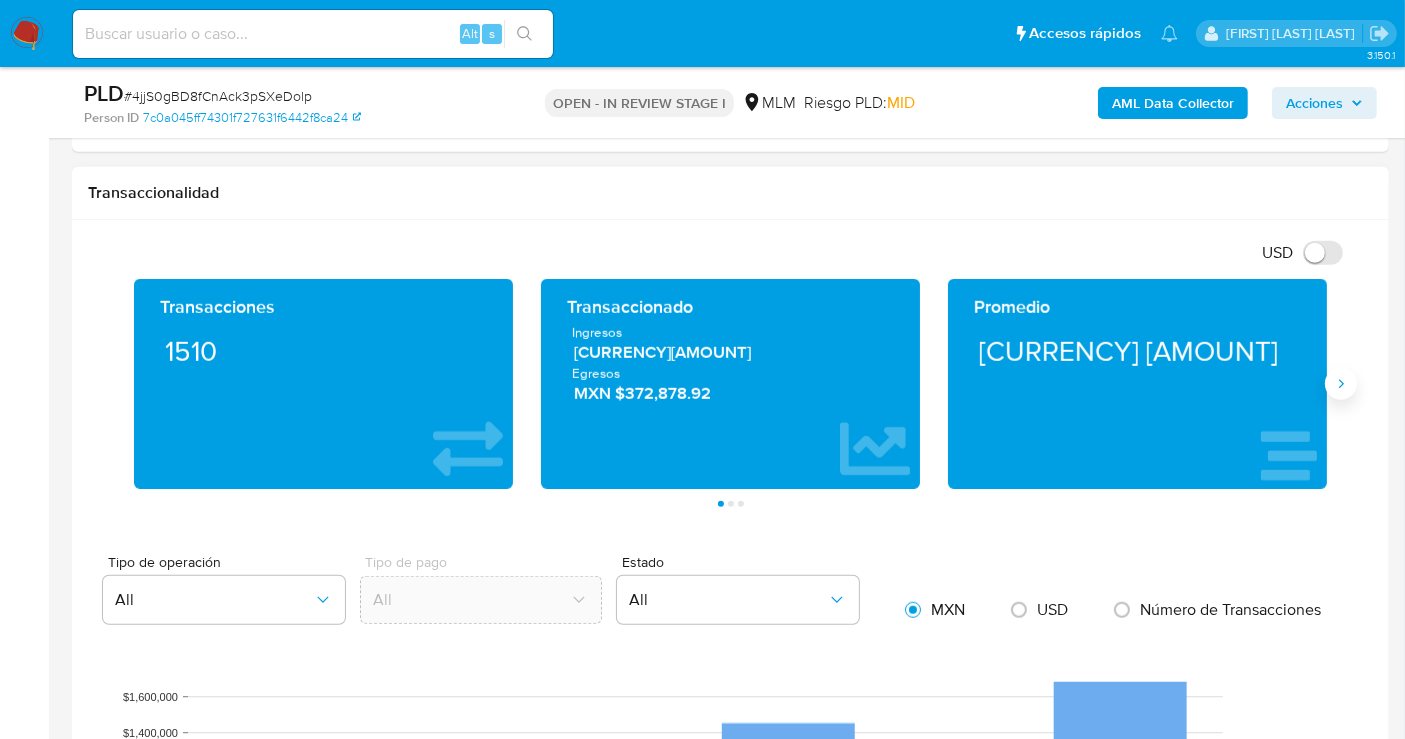 click 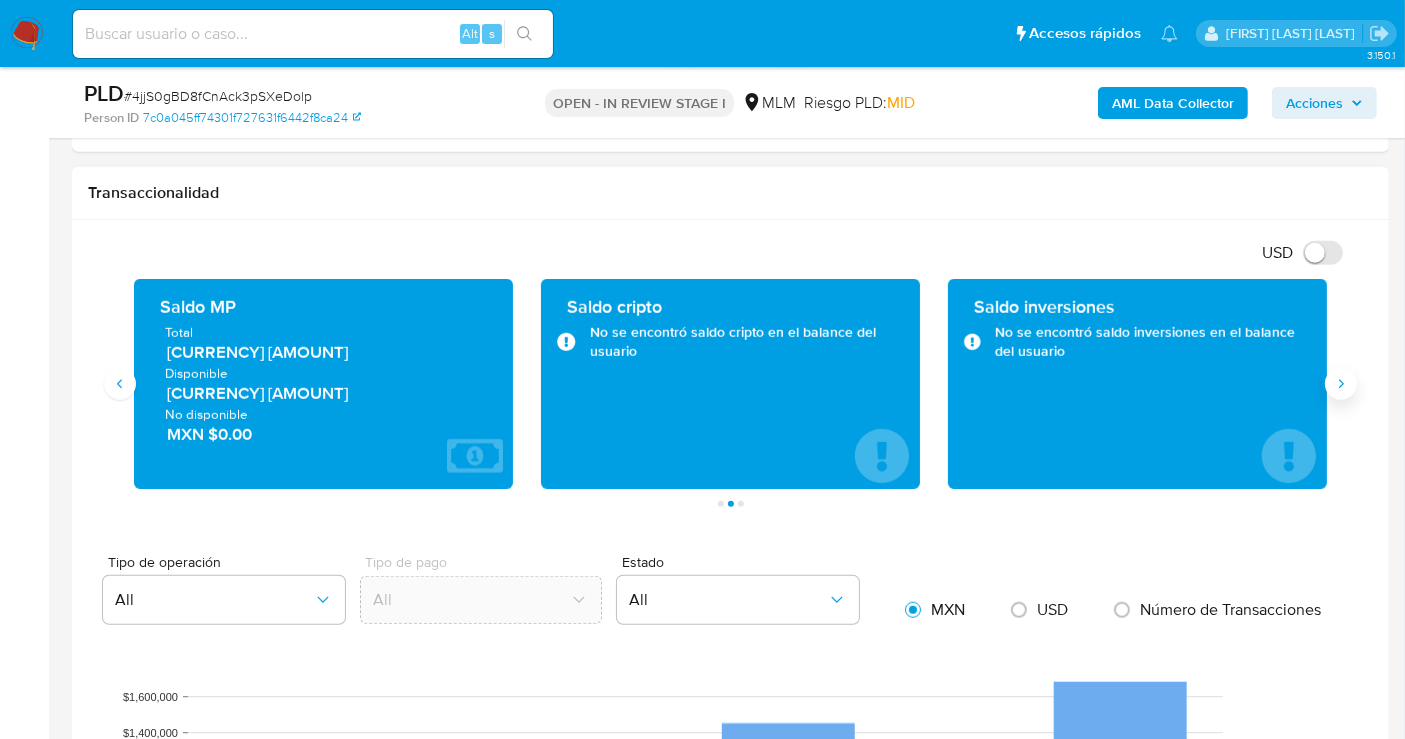 type 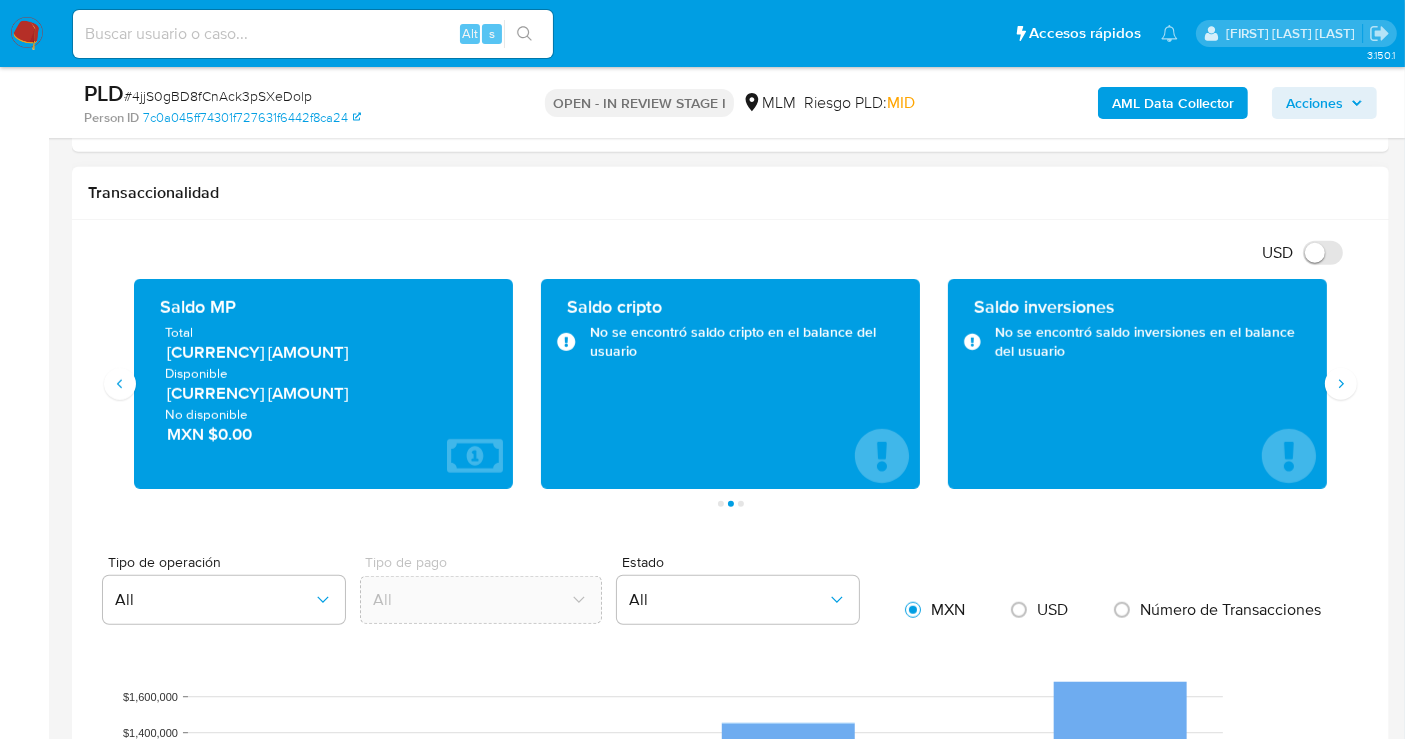 click on "[CURRENCY] [AMOUNT]" at bounding box center (324, 352) 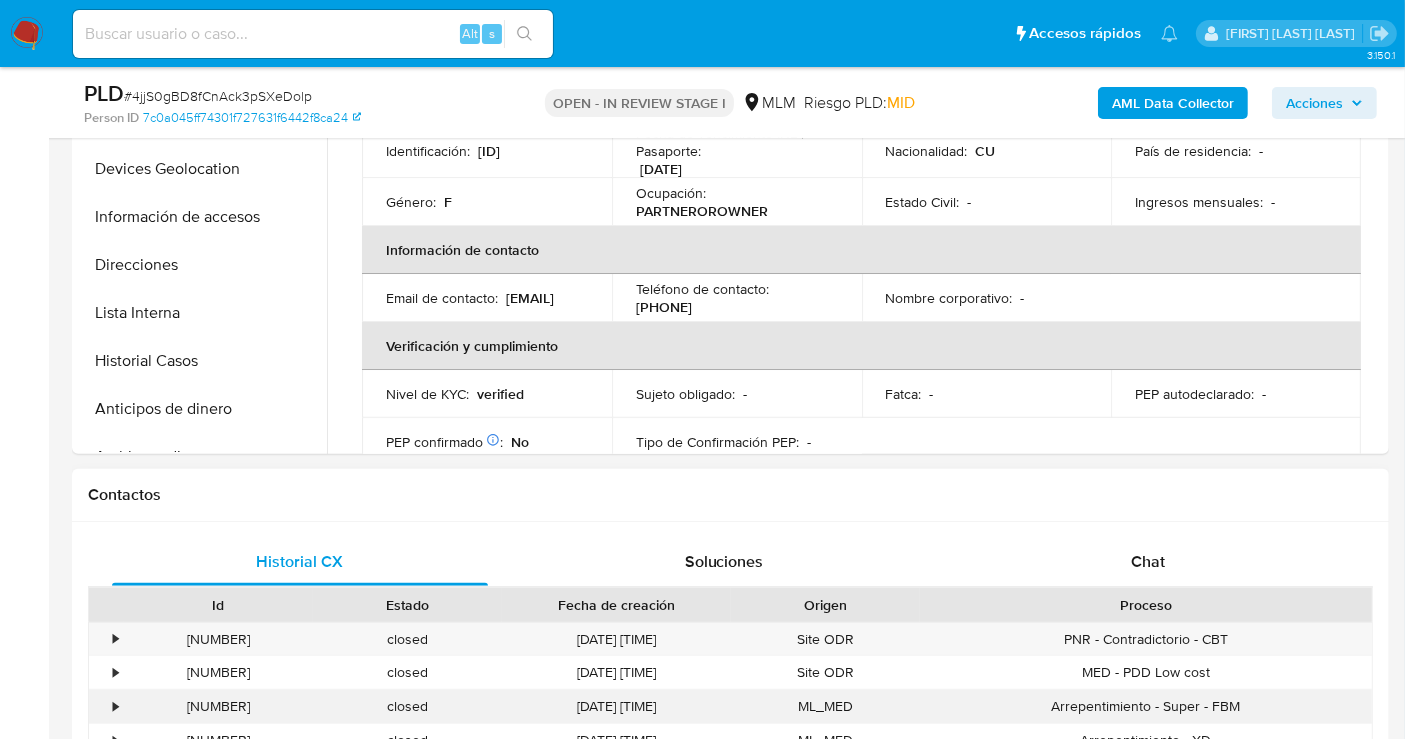 scroll, scrollTop: 444, scrollLeft: 0, axis: vertical 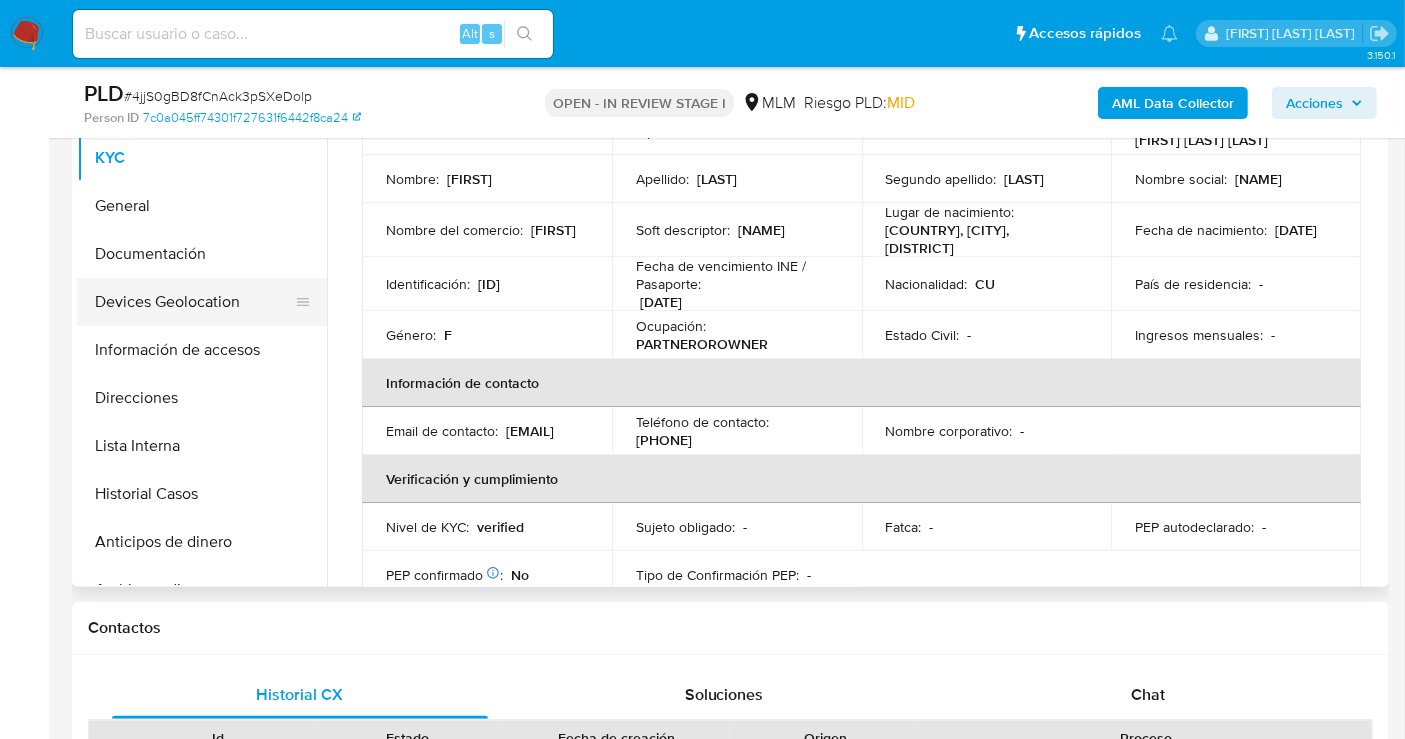 click on "Devices Geolocation" at bounding box center [194, 302] 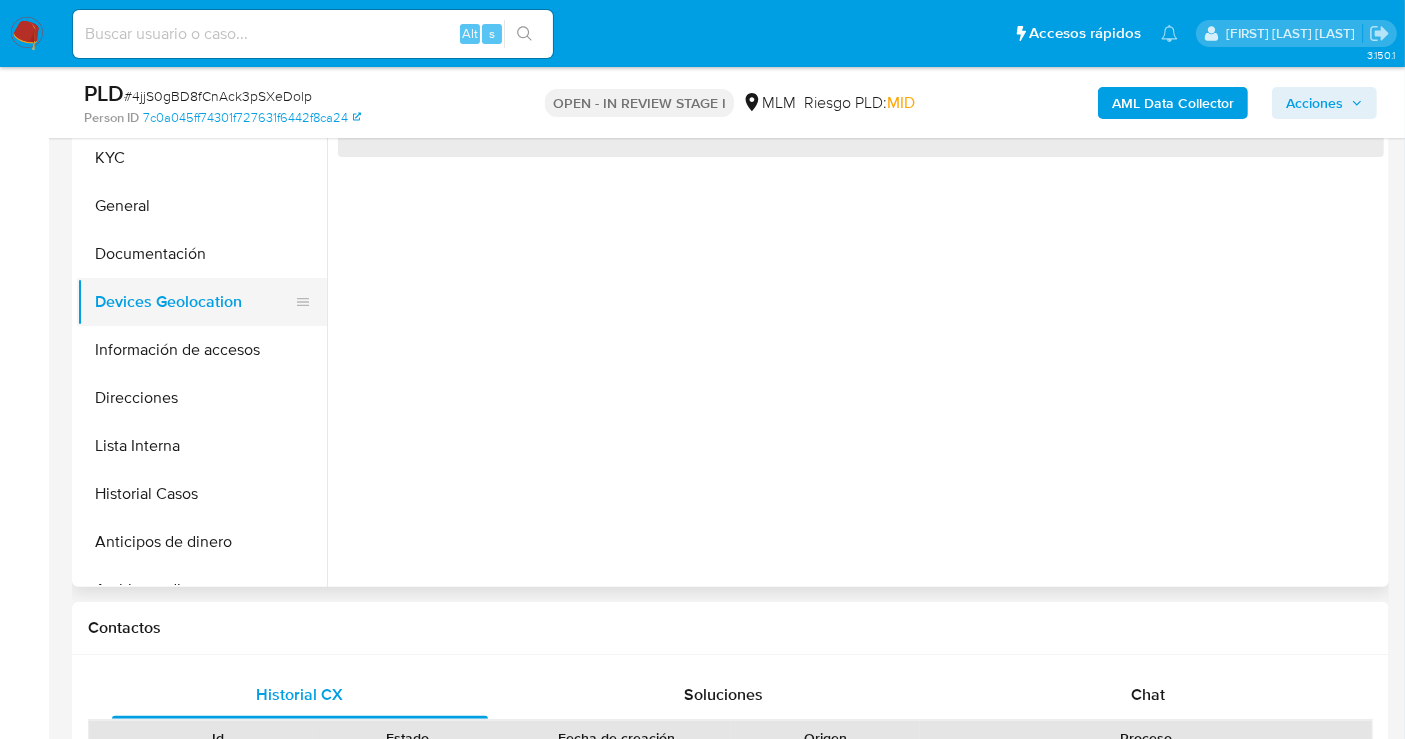 scroll, scrollTop: 0, scrollLeft: 0, axis: both 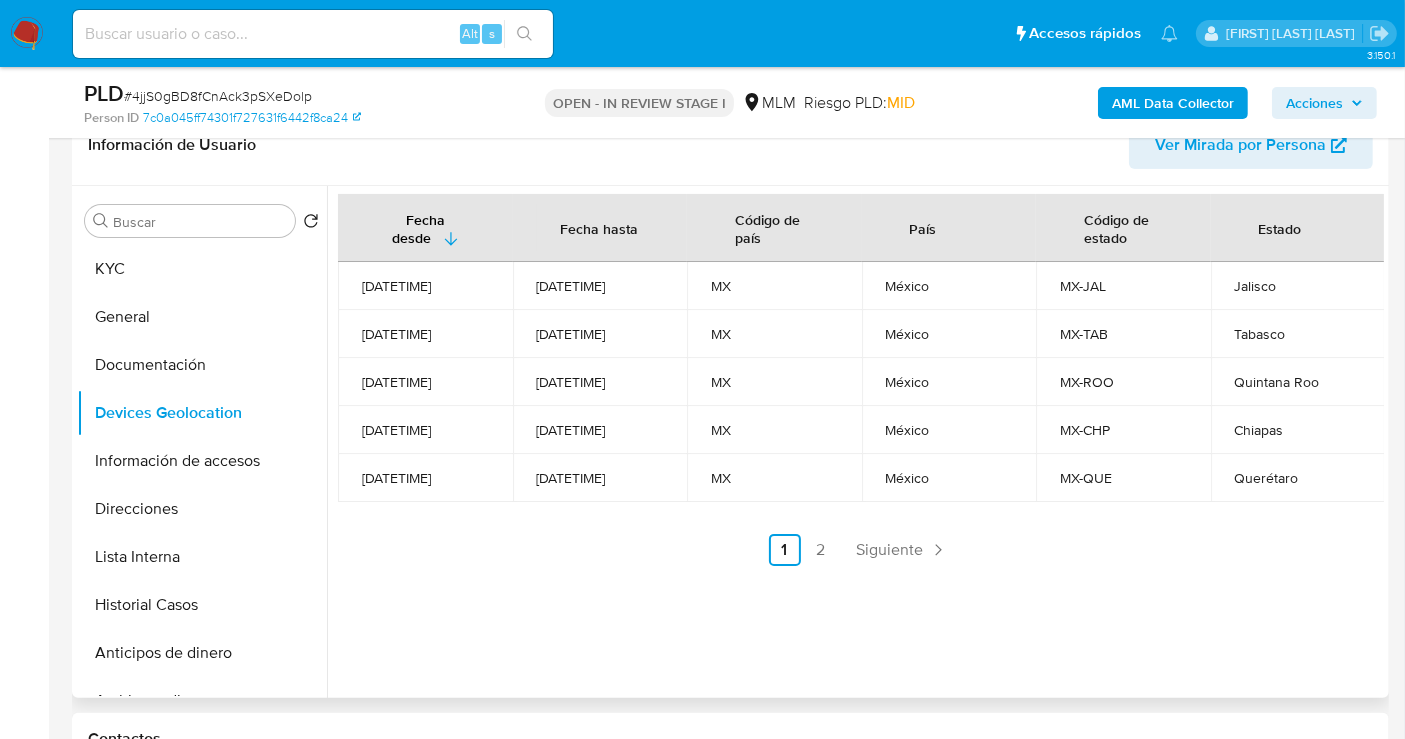 type 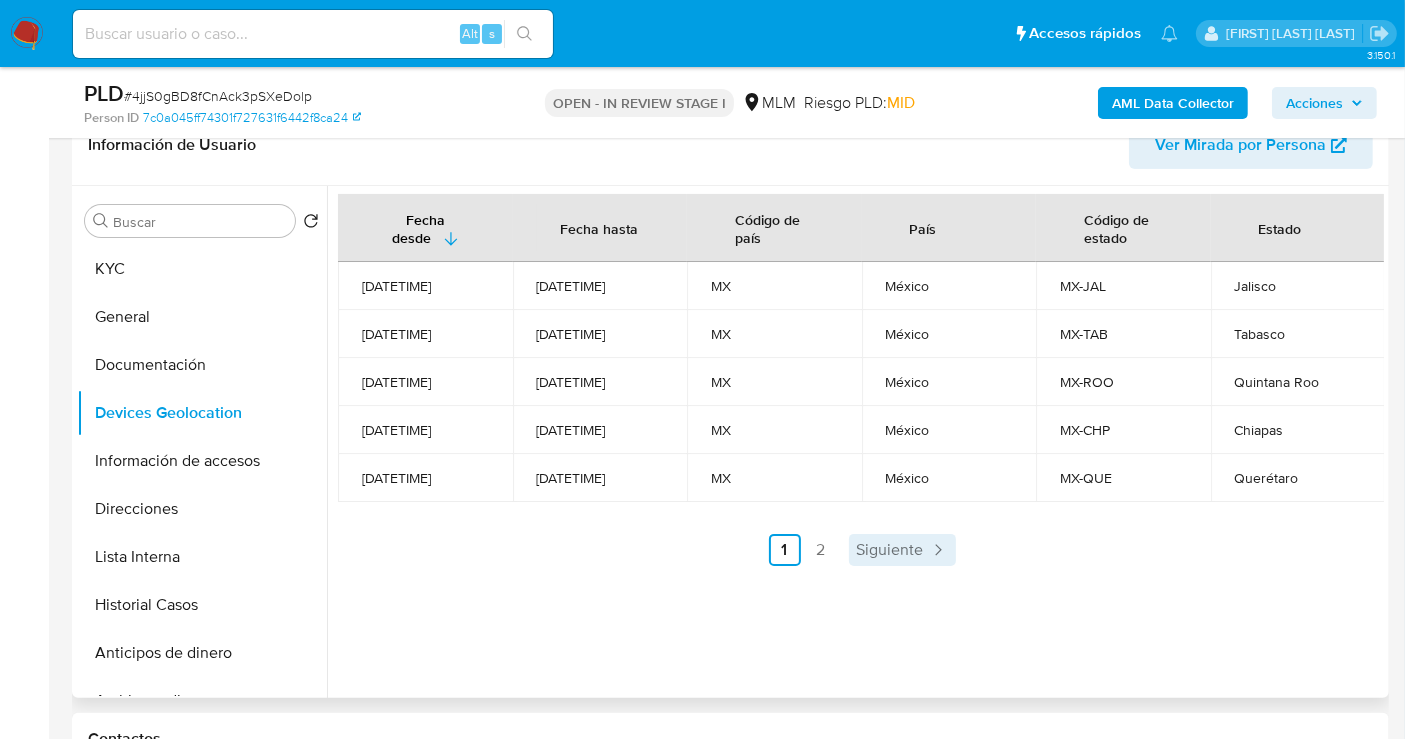 click on "Siguiente" at bounding box center [890, 550] 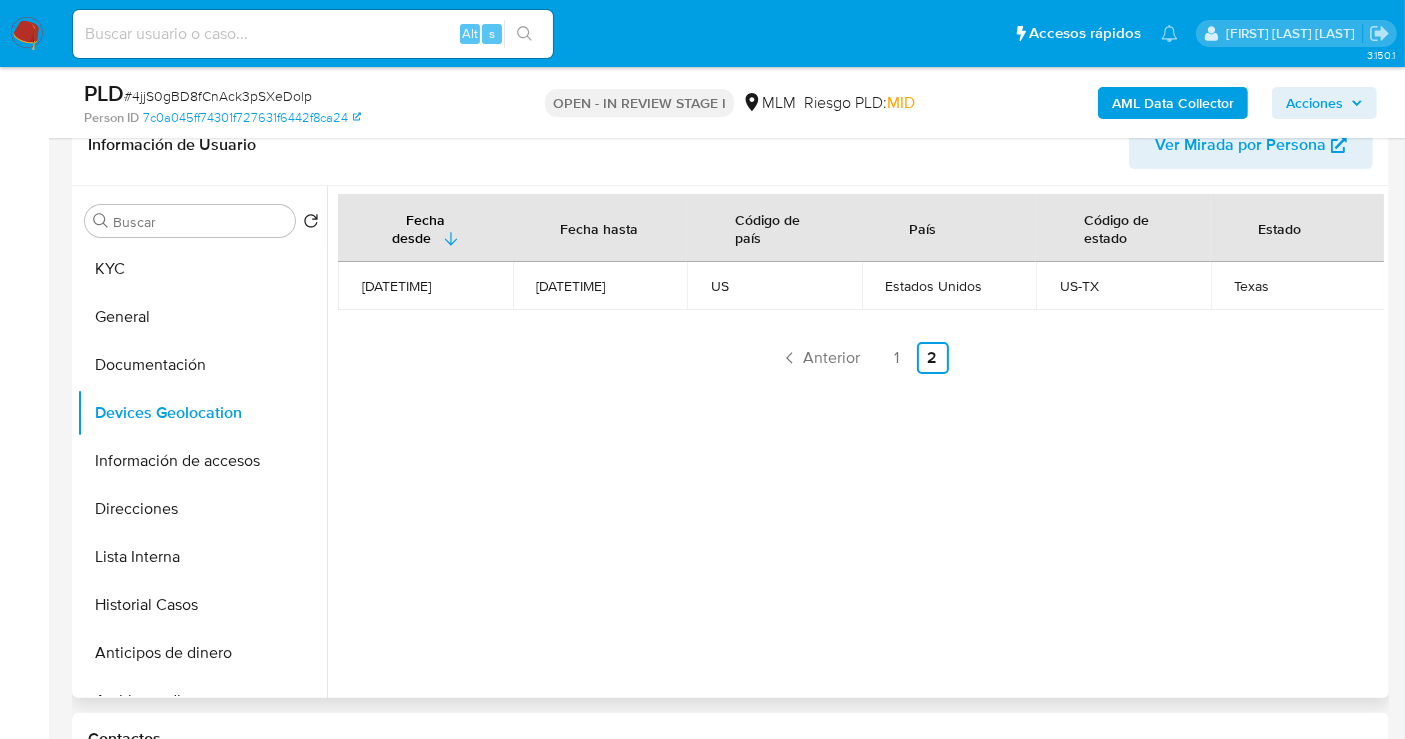 scroll, scrollTop: 222, scrollLeft: 0, axis: vertical 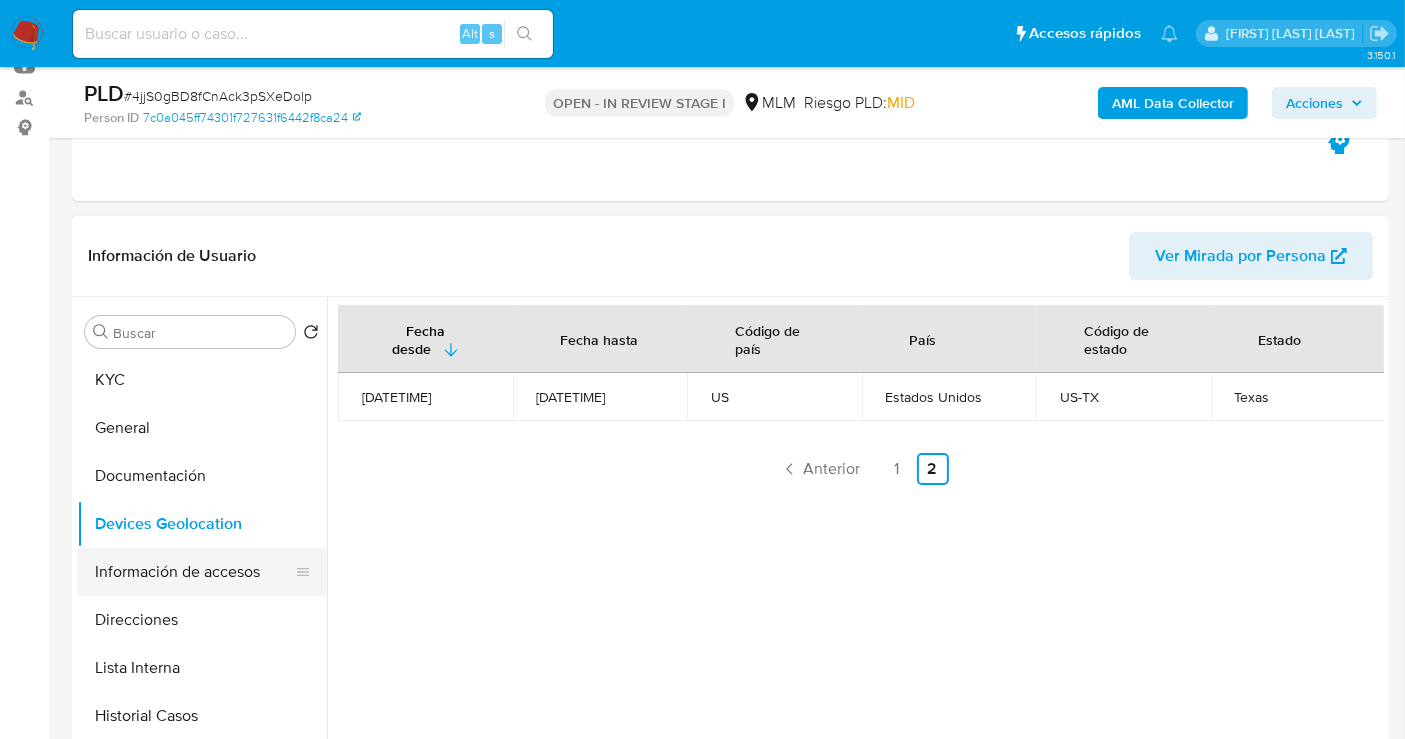 click on "Información de accesos" at bounding box center [194, 572] 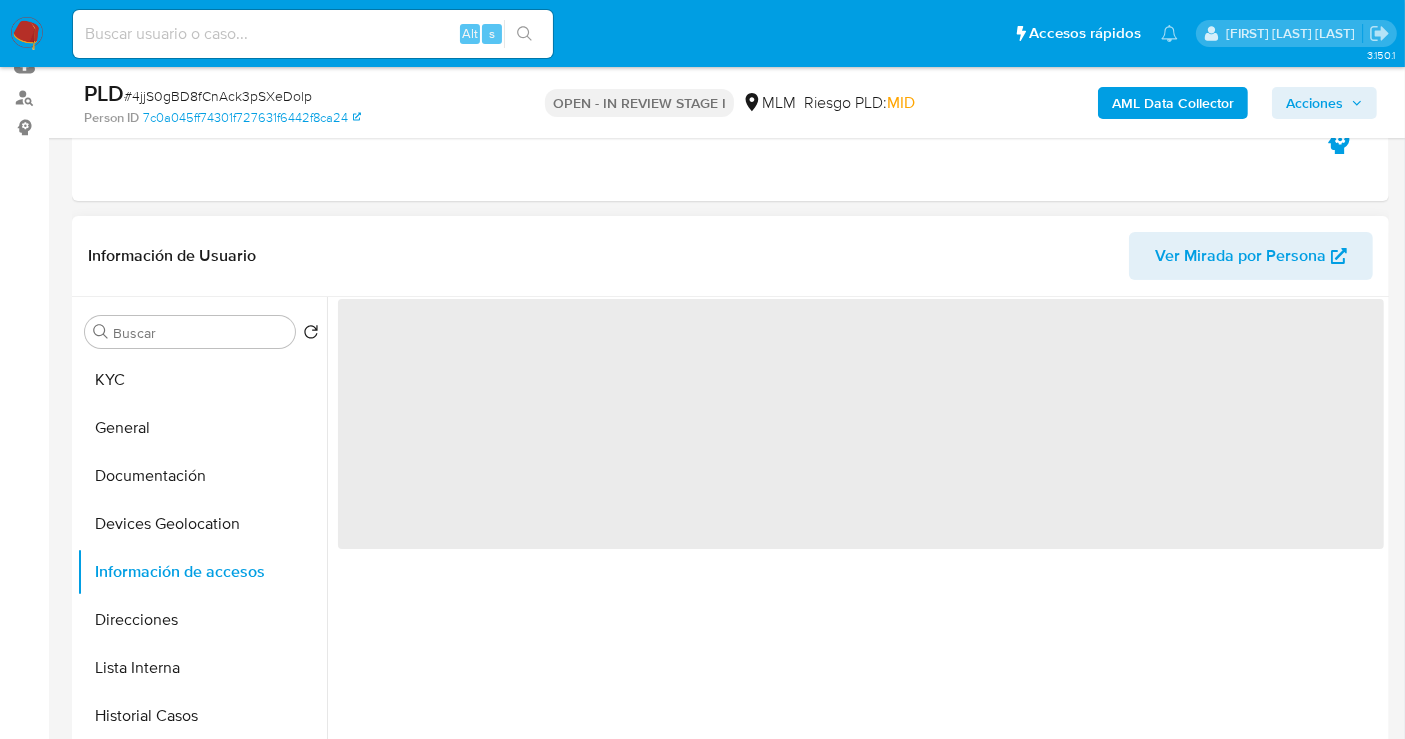 scroll, scrollTop: 333, scrollLeft: 0, axis: vertical 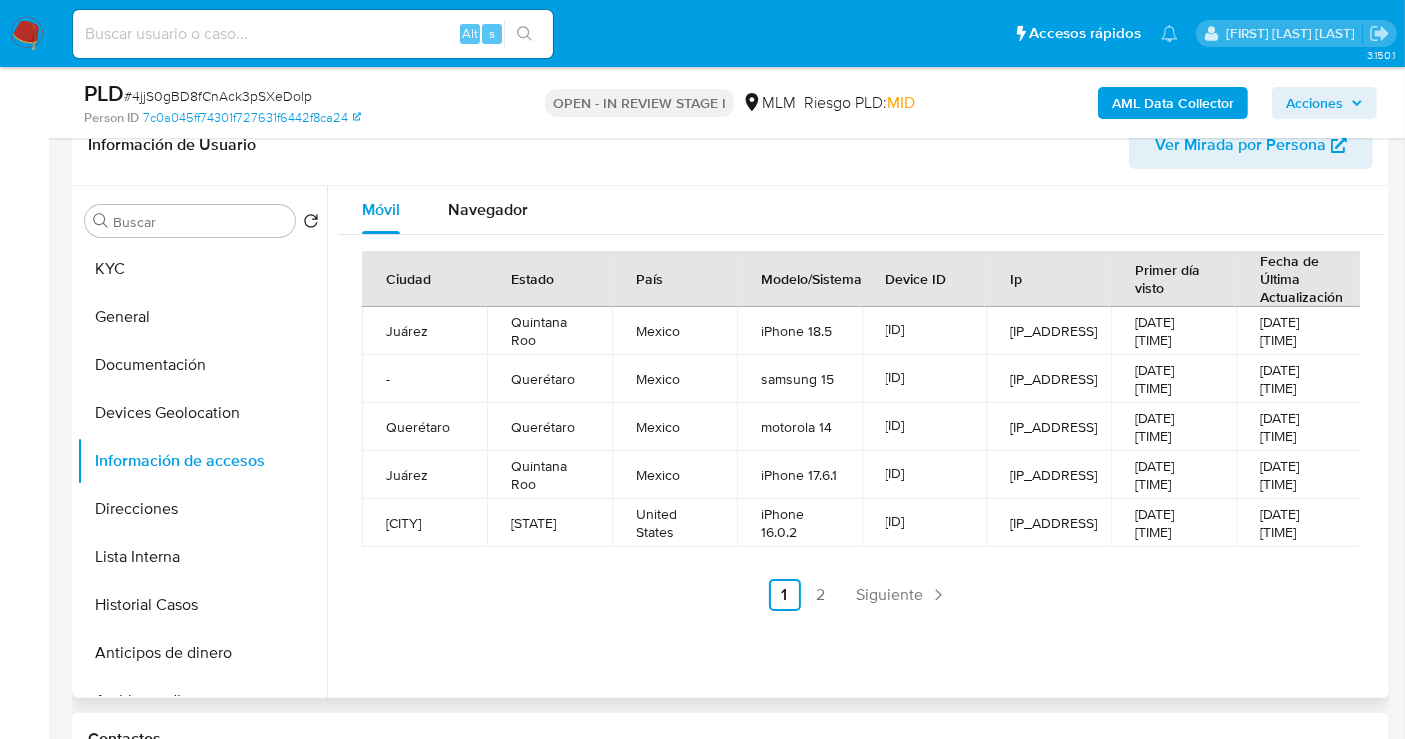 type 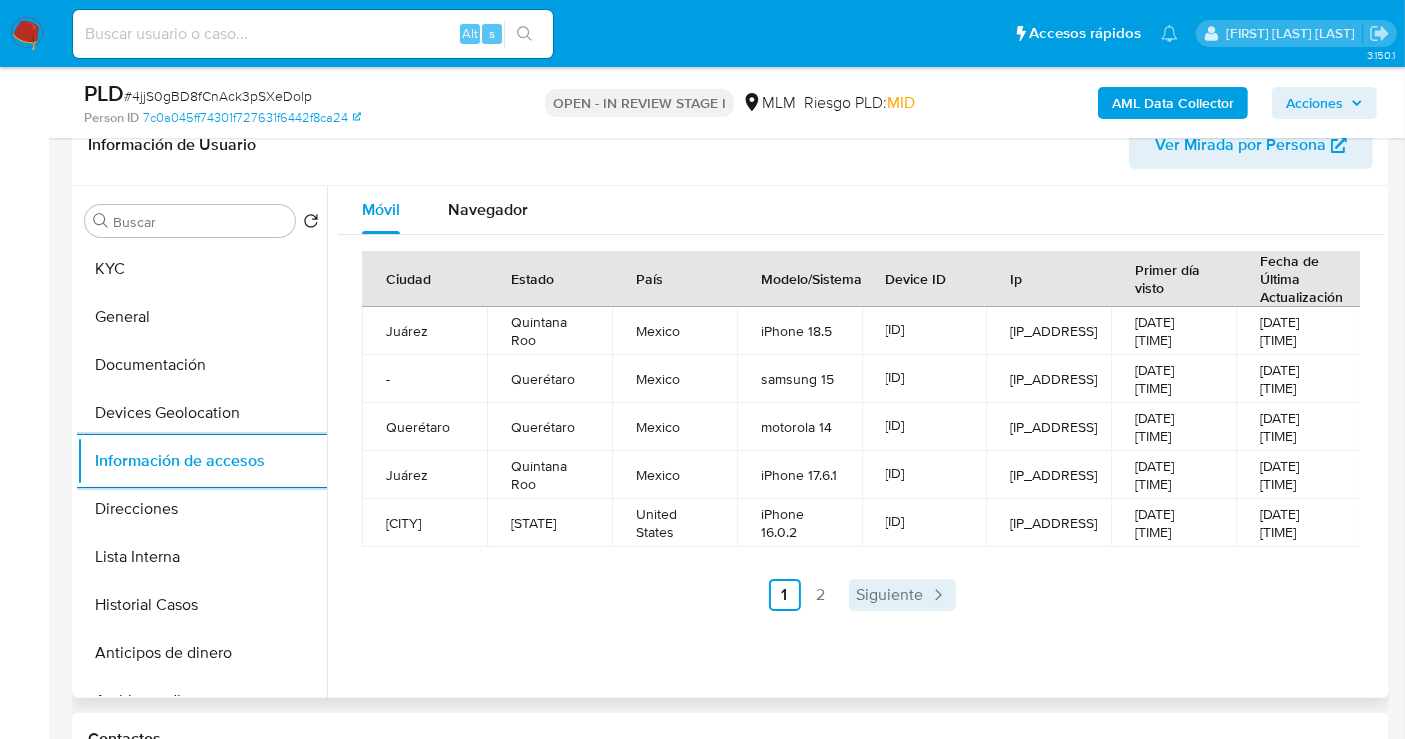 click on "Siguiente" at bounding box center [890, 595] 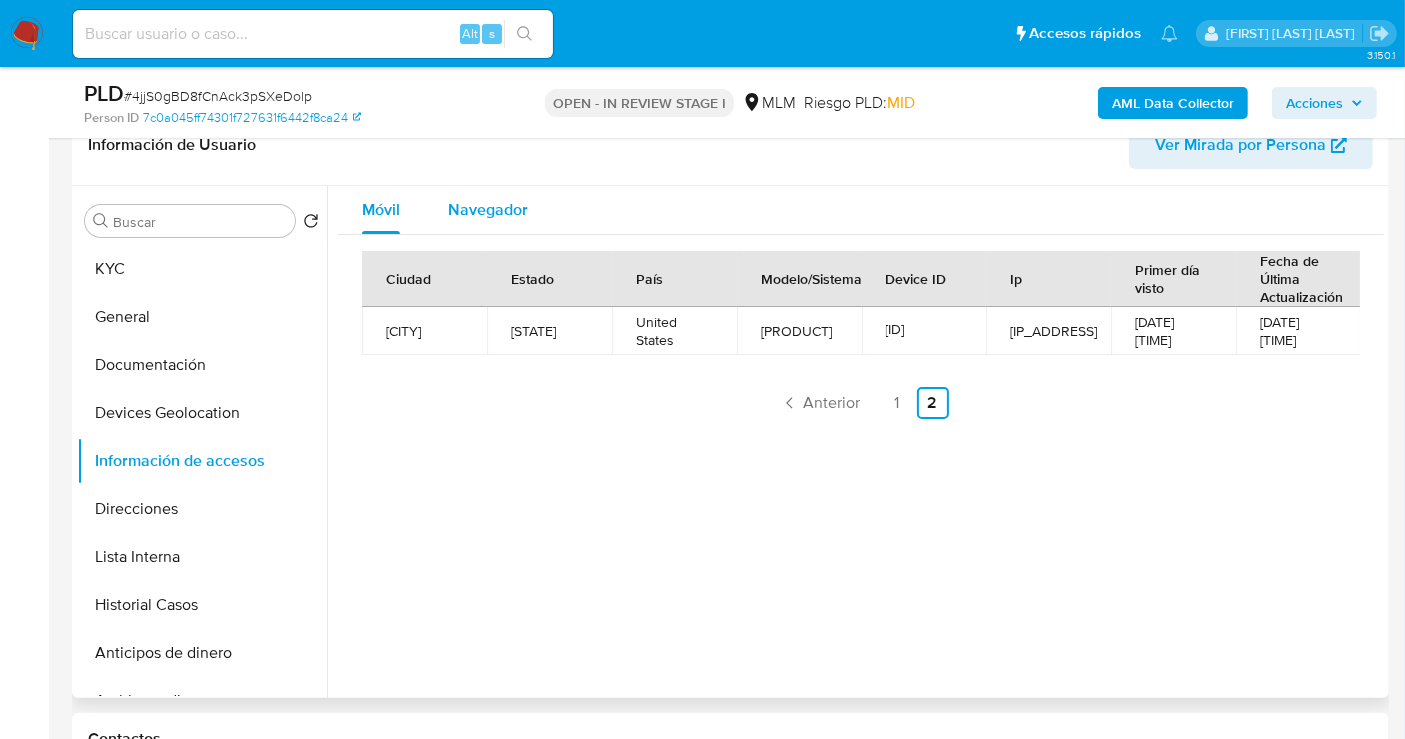 click on "Navegador" at bounding box center (488, 209) 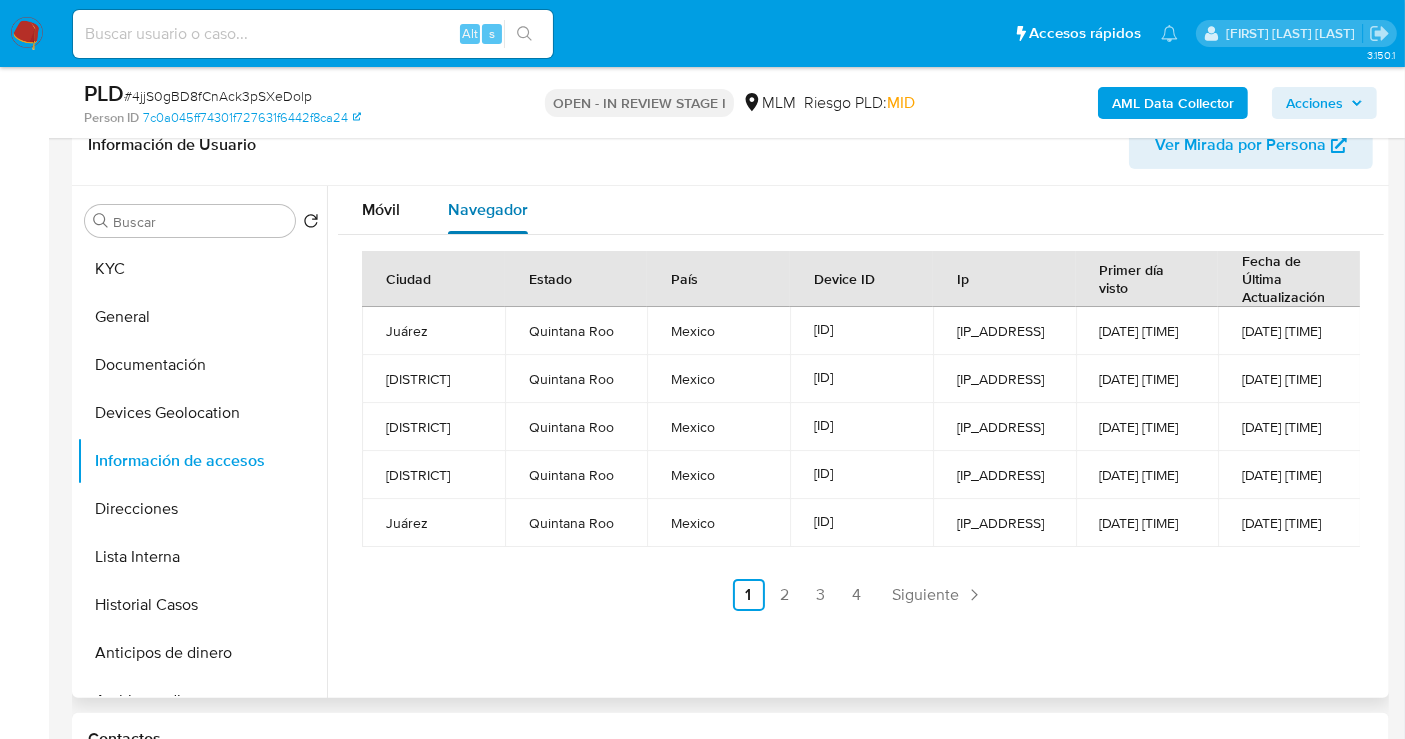 type 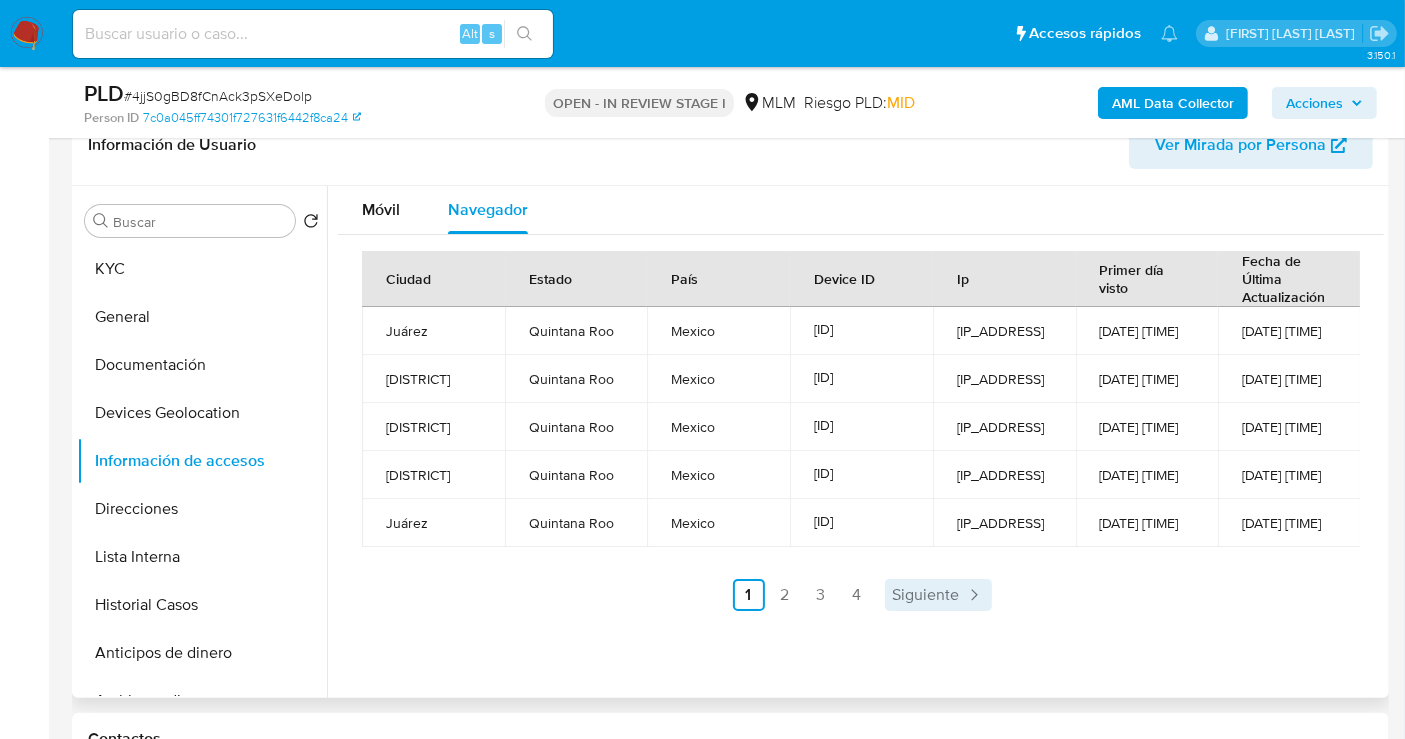 click on "Siguiente" at bounding box center [926, 595] 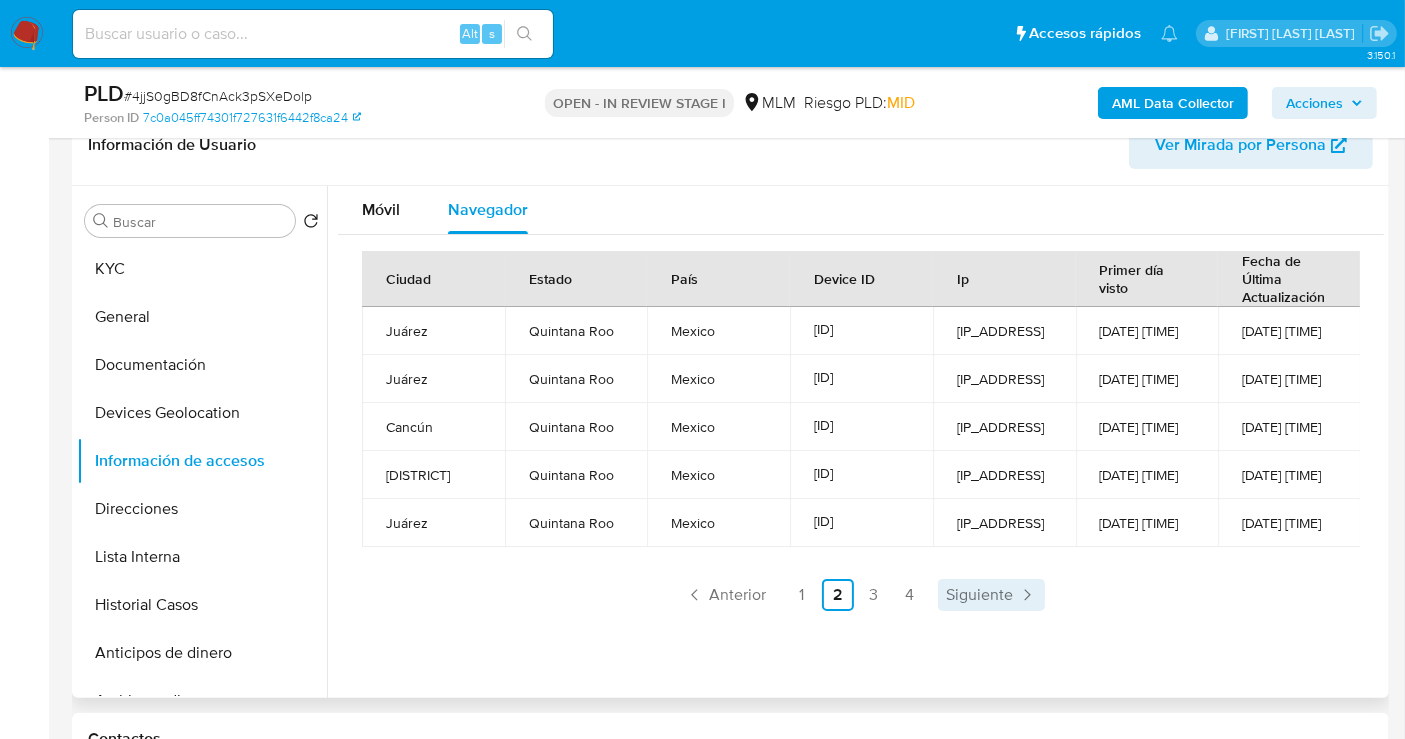 click on "Siguiente" at bounding box center [979, 595] 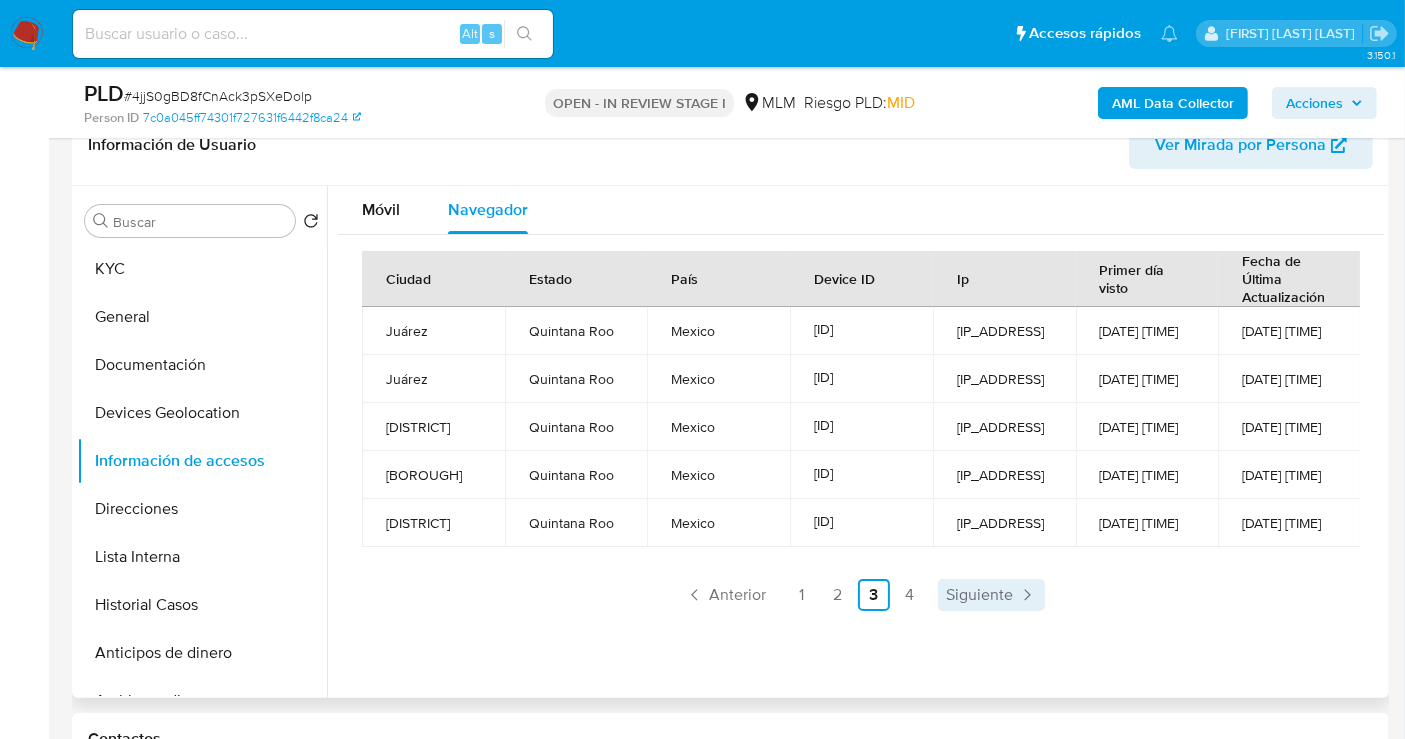 click on "Siguiente" at bounding box center (979, 595) 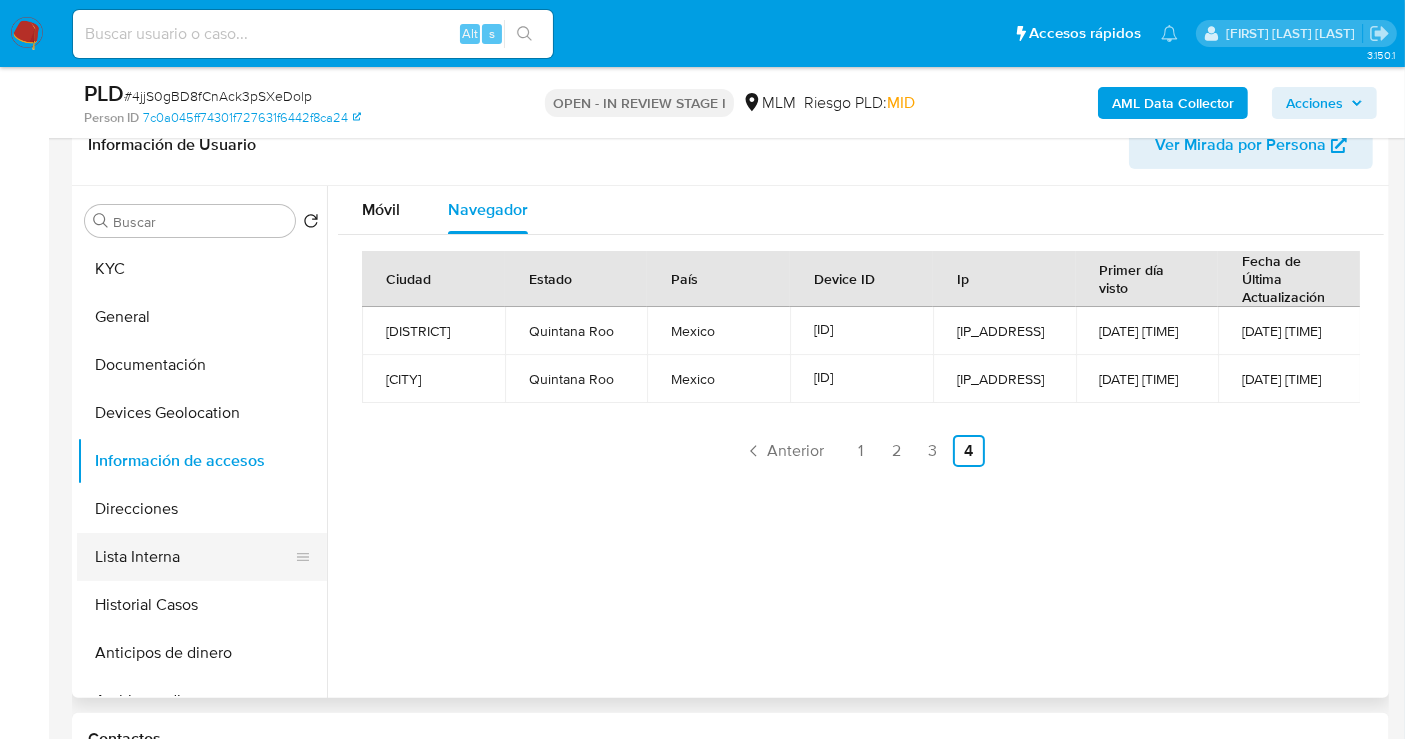 click on "Lista Interna" at bounding box center (194, 557) 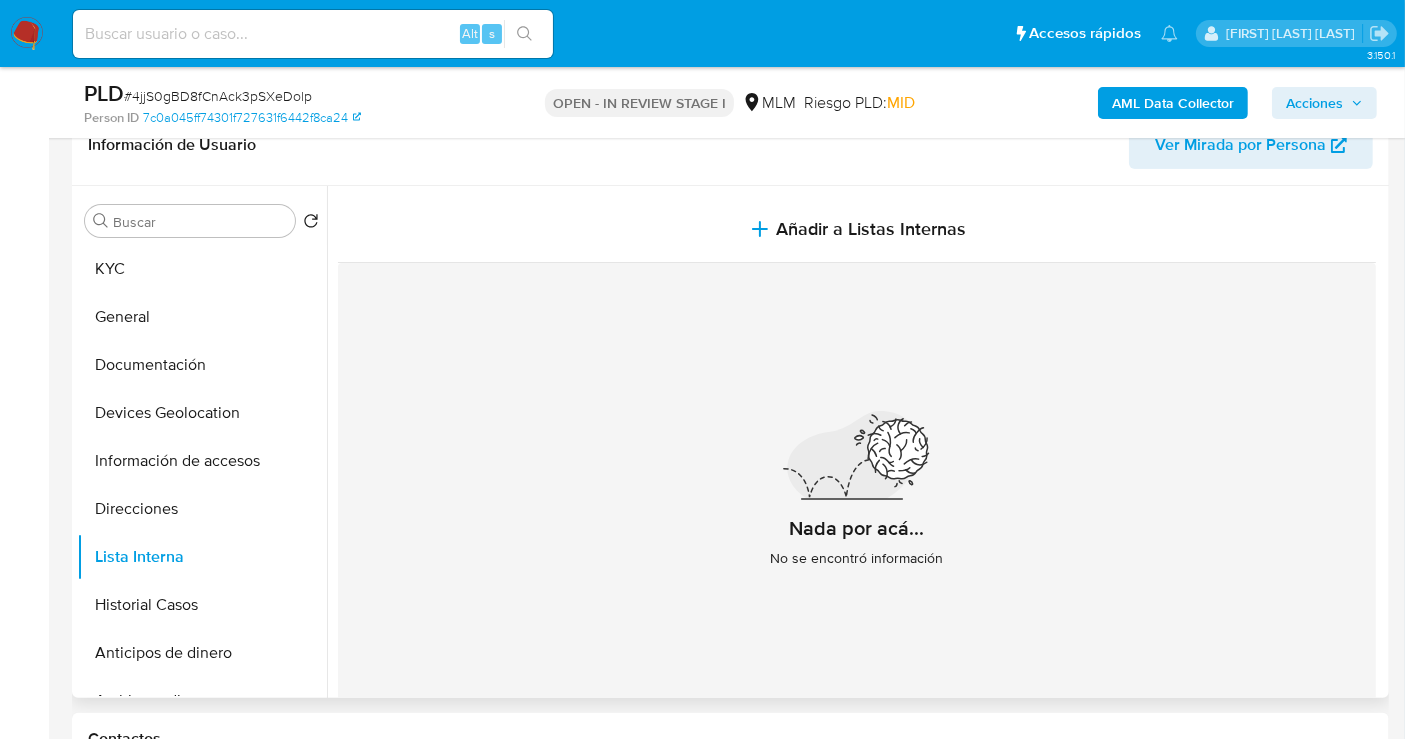 type 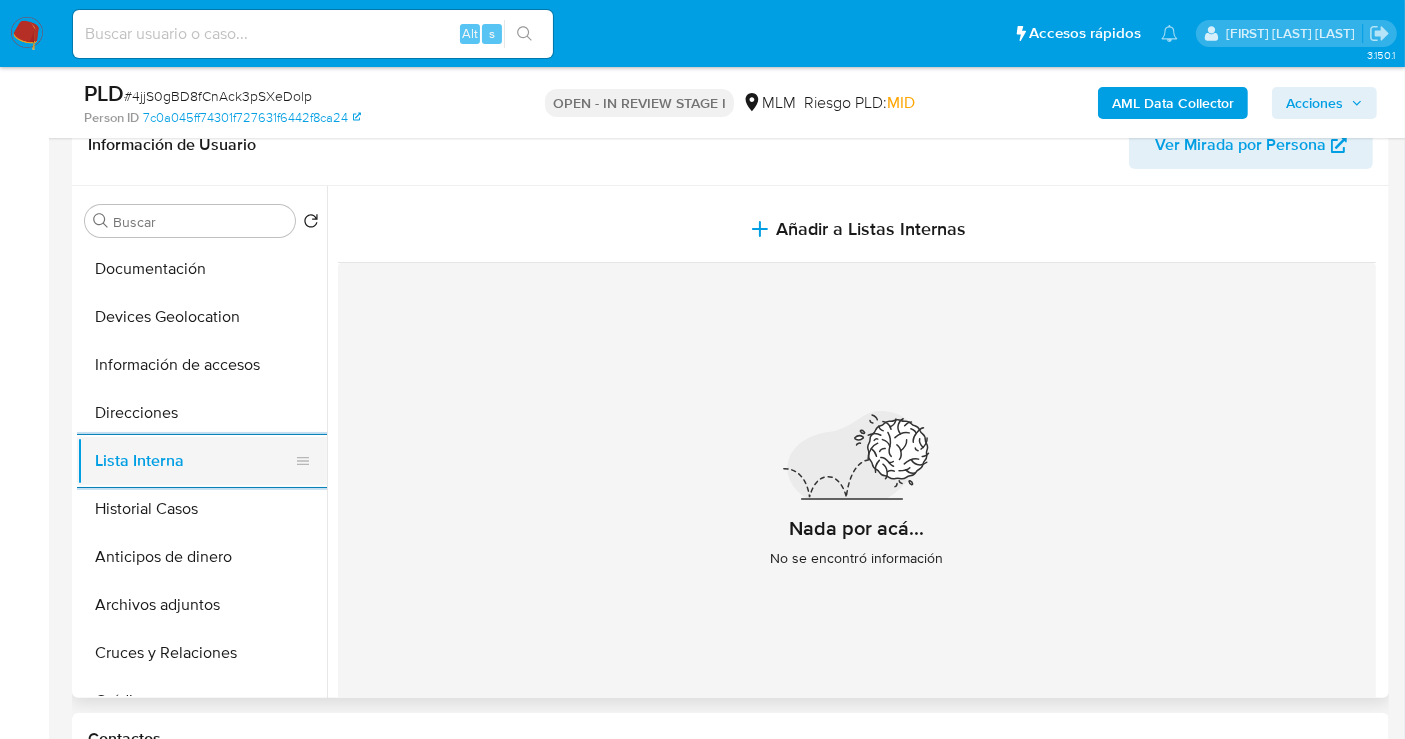 scroll, scrollTop: 222, scrollLeft: 0, axis: vertical 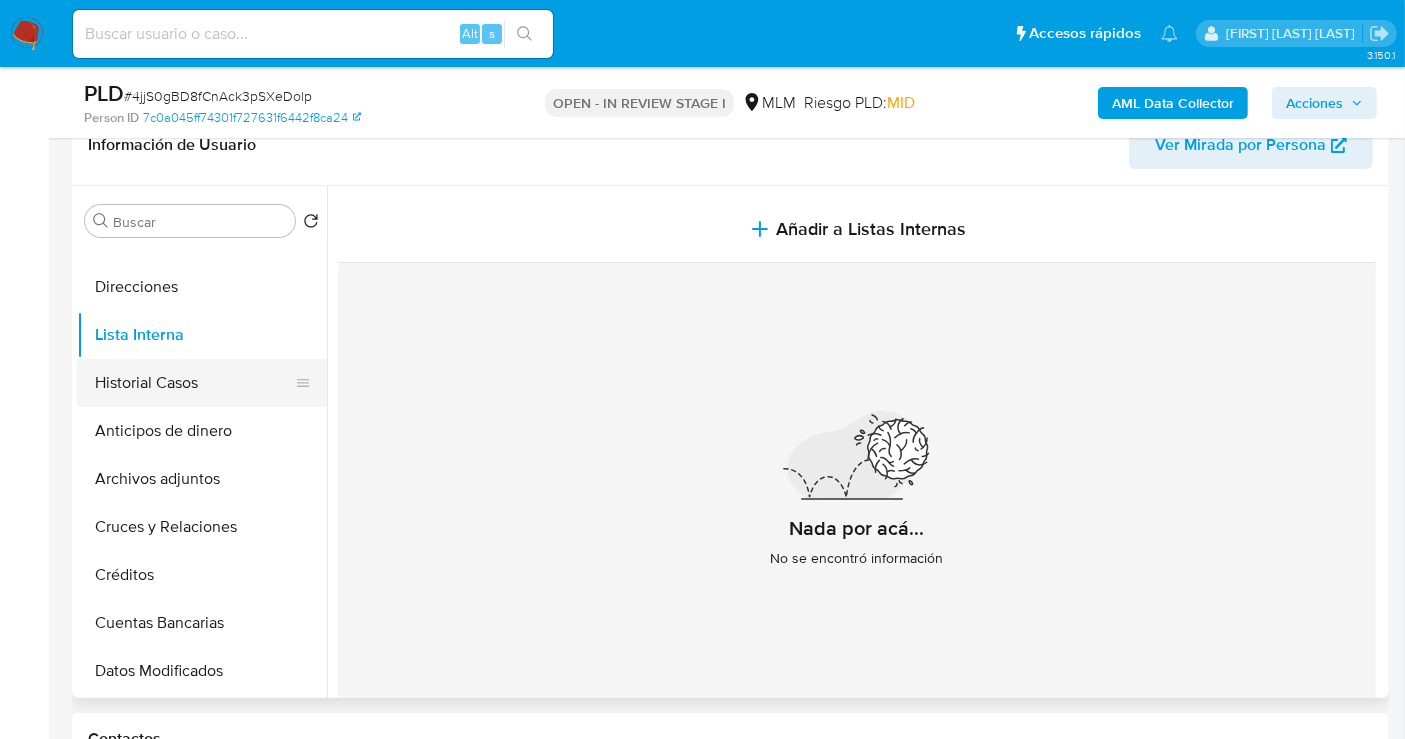 click on "Historial Casos" at bounding box center [194, 383] 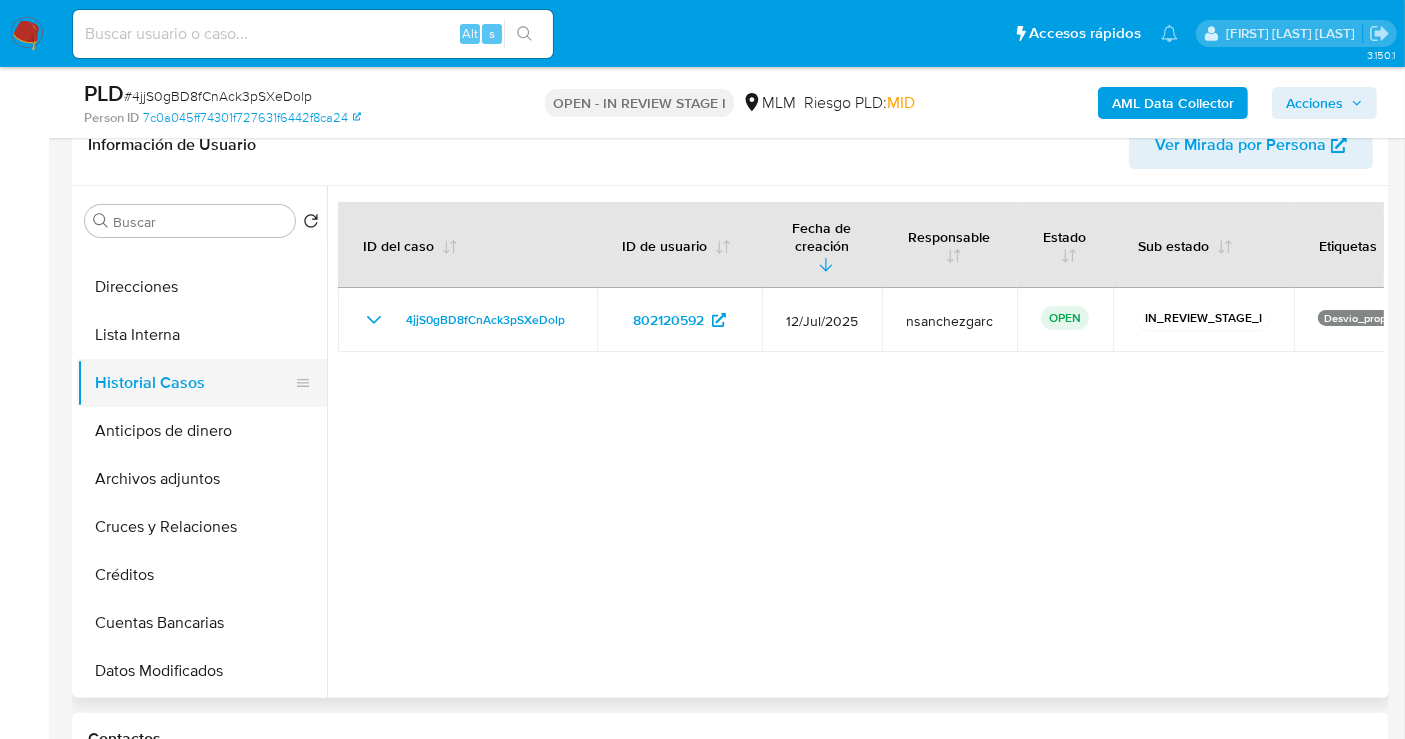 type 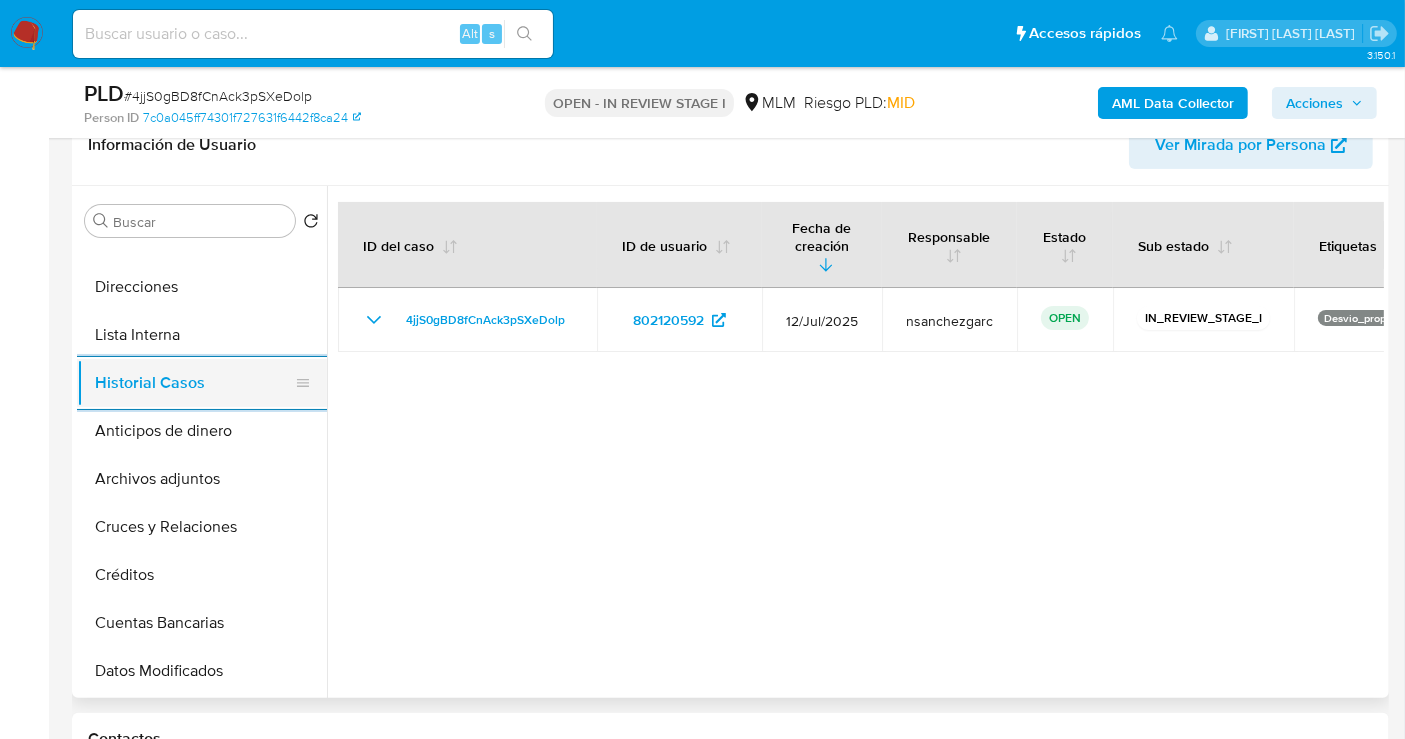 scroll, scrollTop: 111, scrollLeft: 0, axis: vertical 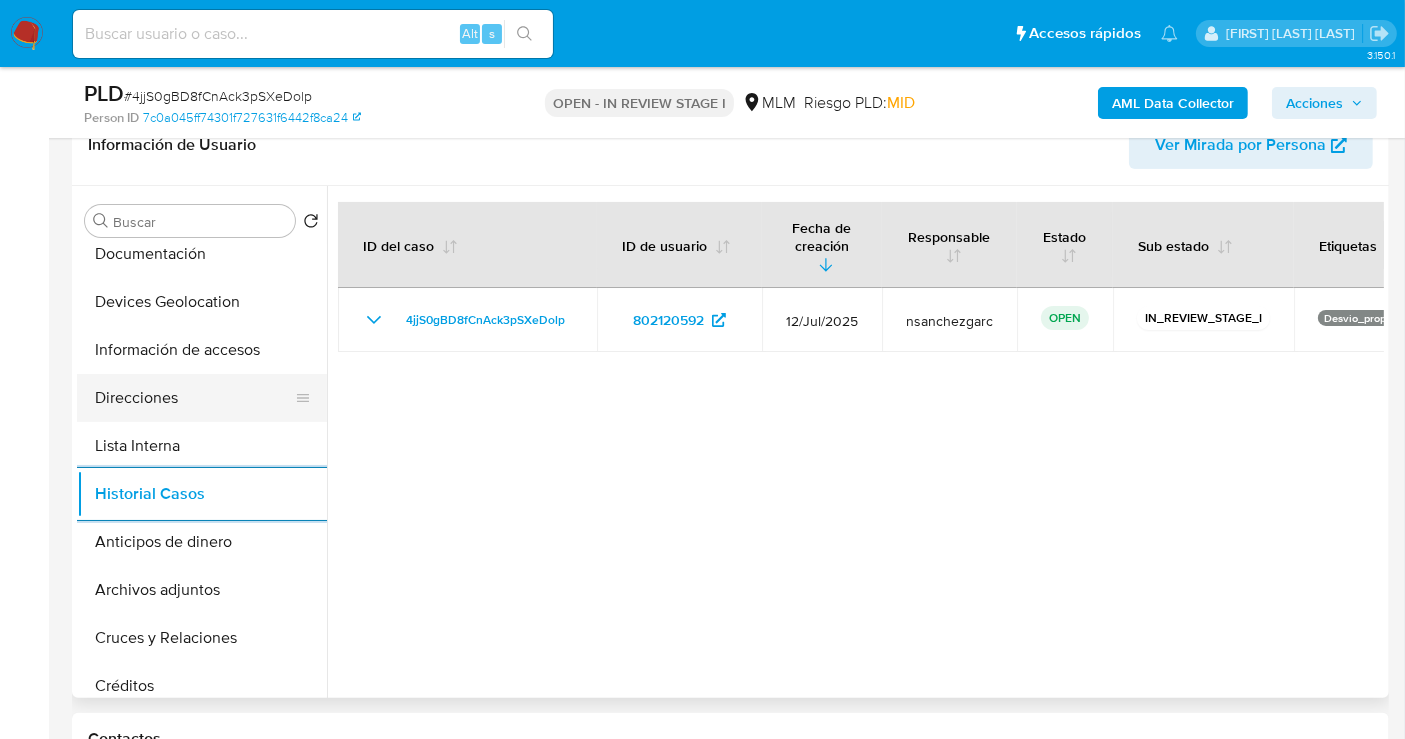 click on "Direcciones" at bounding box center [194, 398] 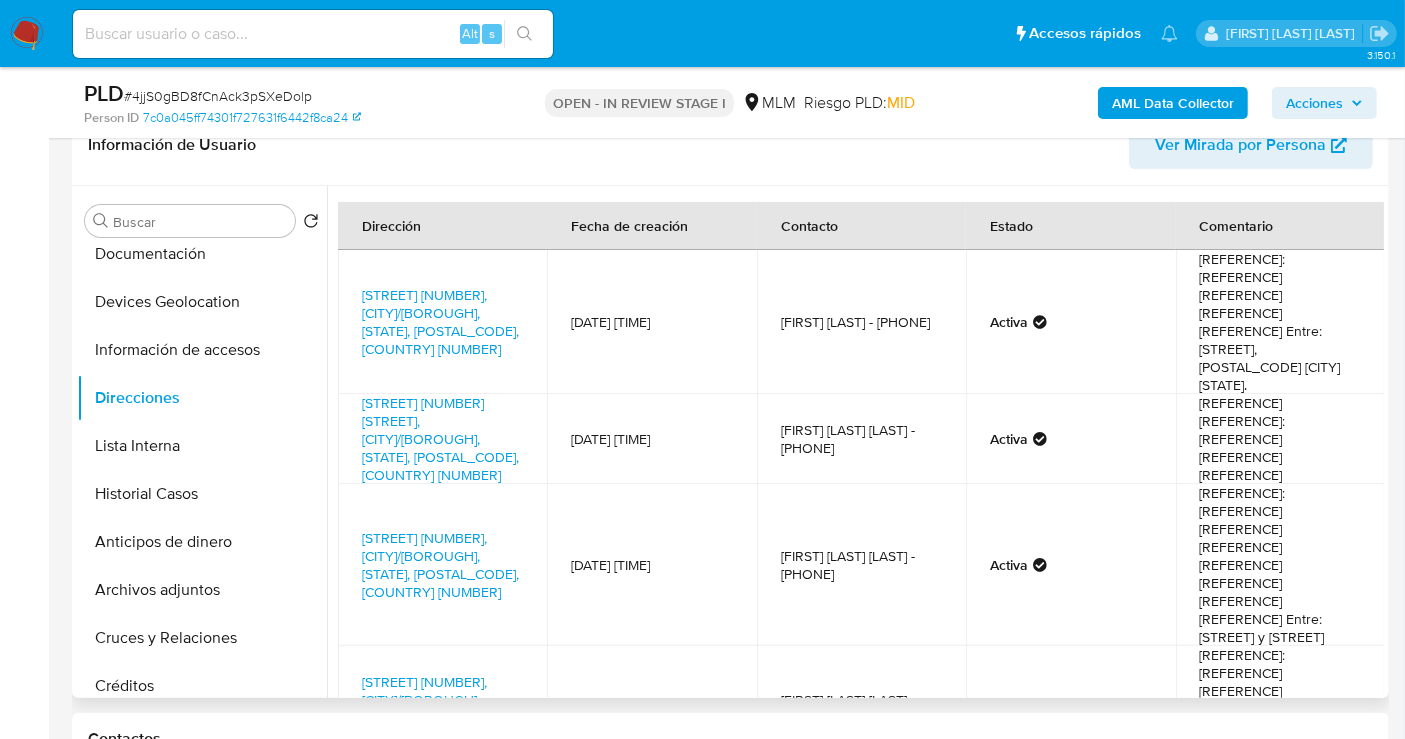 scroll, scrollTop: 111, scrollLeft: 0, axis: vertical 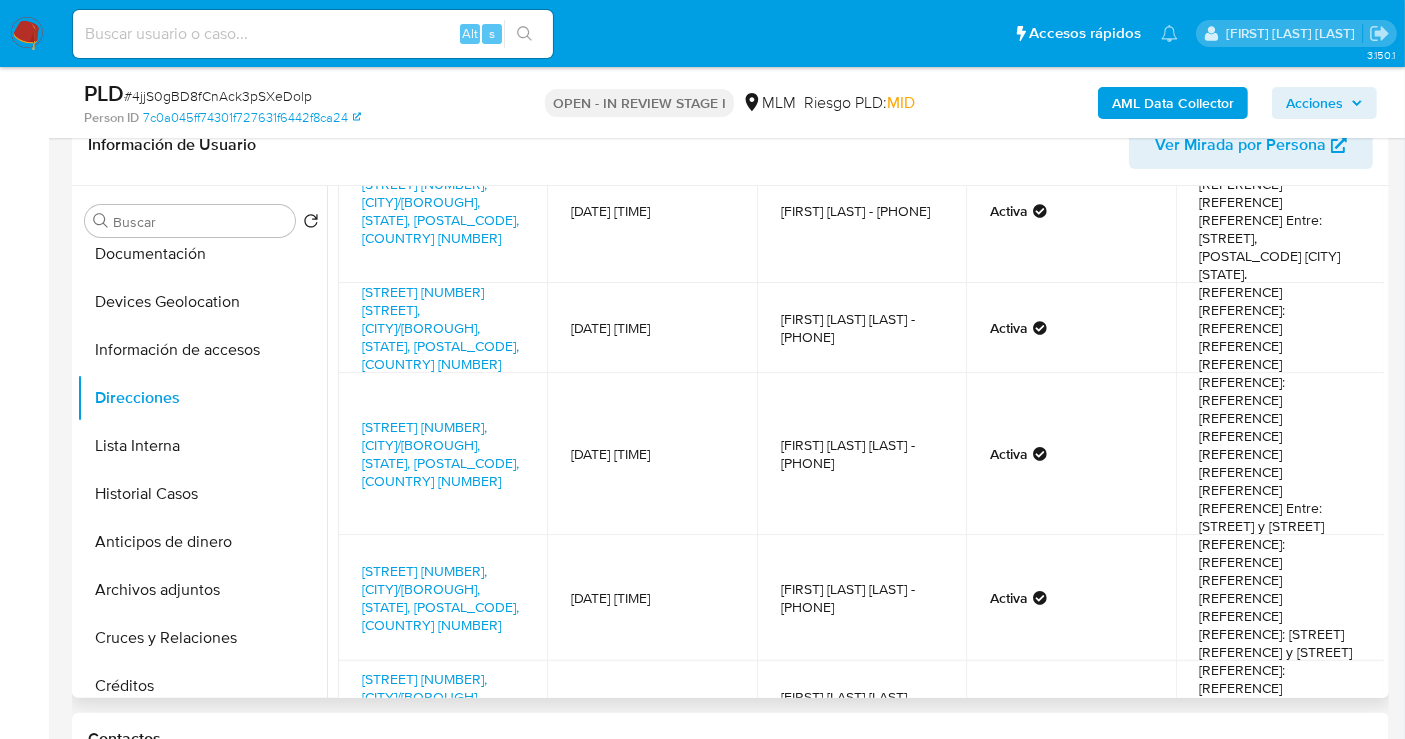 click on "[FIRST] [LAST] [LAST] - [PHONE]" at bounding box center [861, 328] 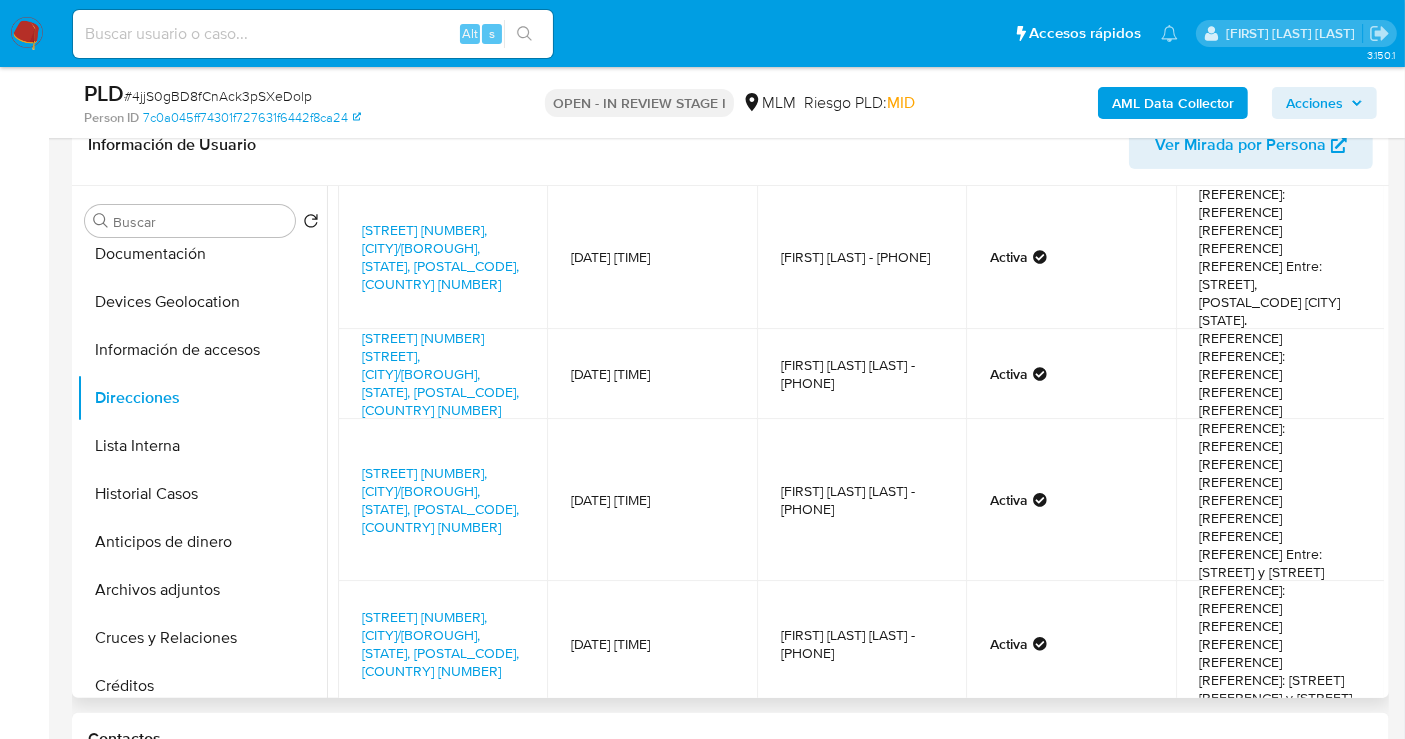 scroll, scrollTop: 0, scrollLeft: 0, axis: both 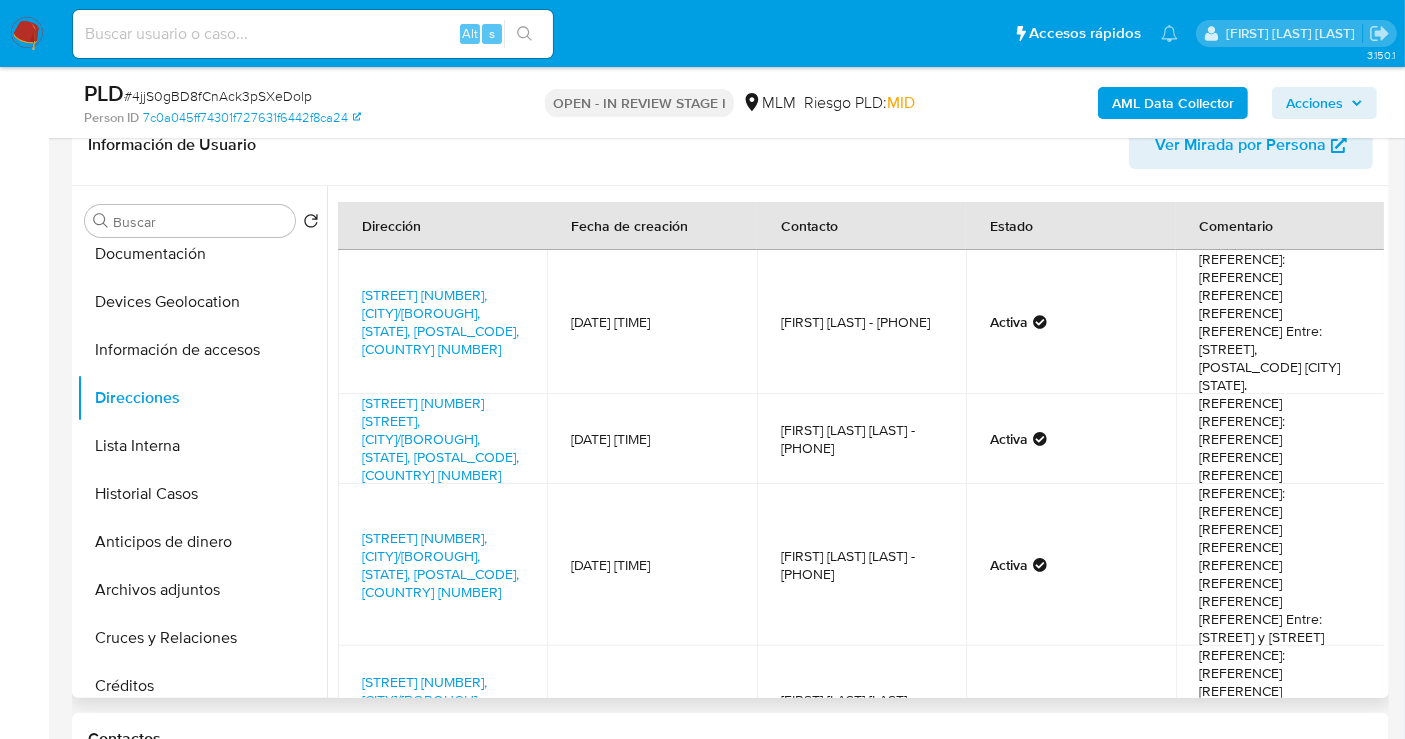 click on "[FIRST] [LAST] - [PHONE]" at bounding box center (861, 322) 